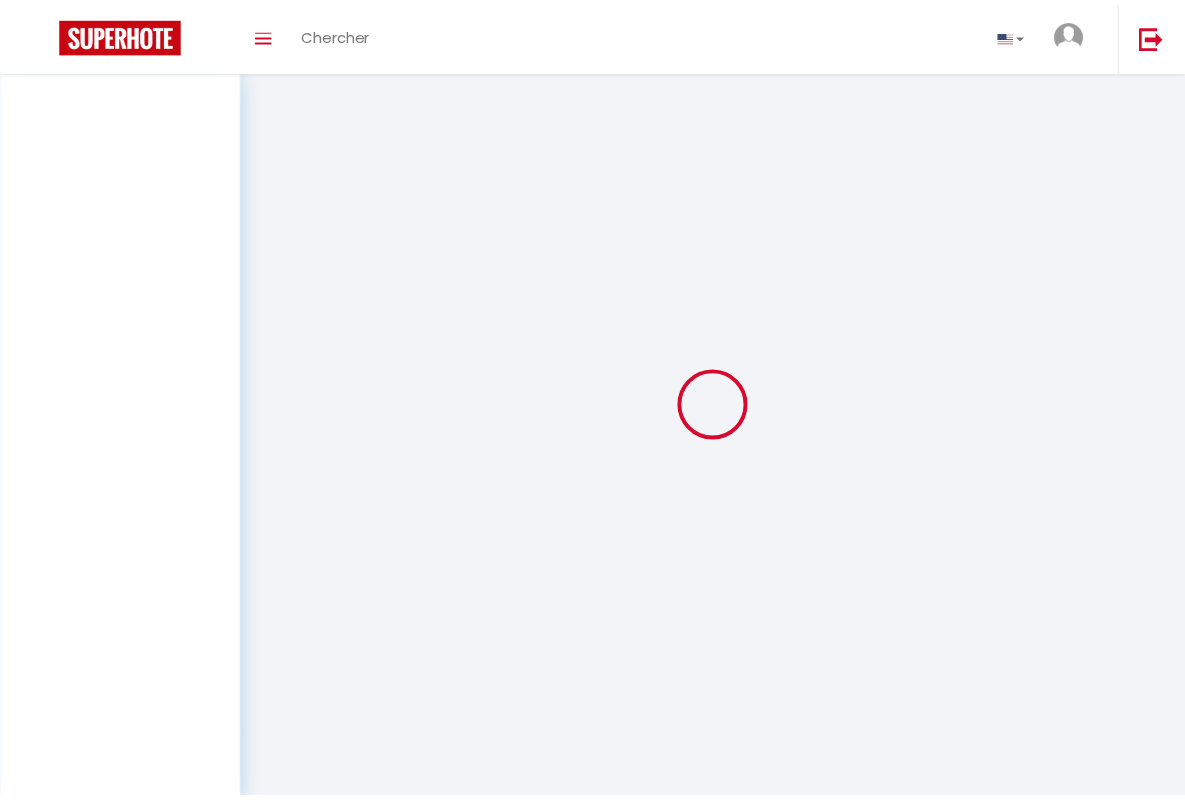 scroll, scrollTop: 0, scrollLeft: 0, axis: both 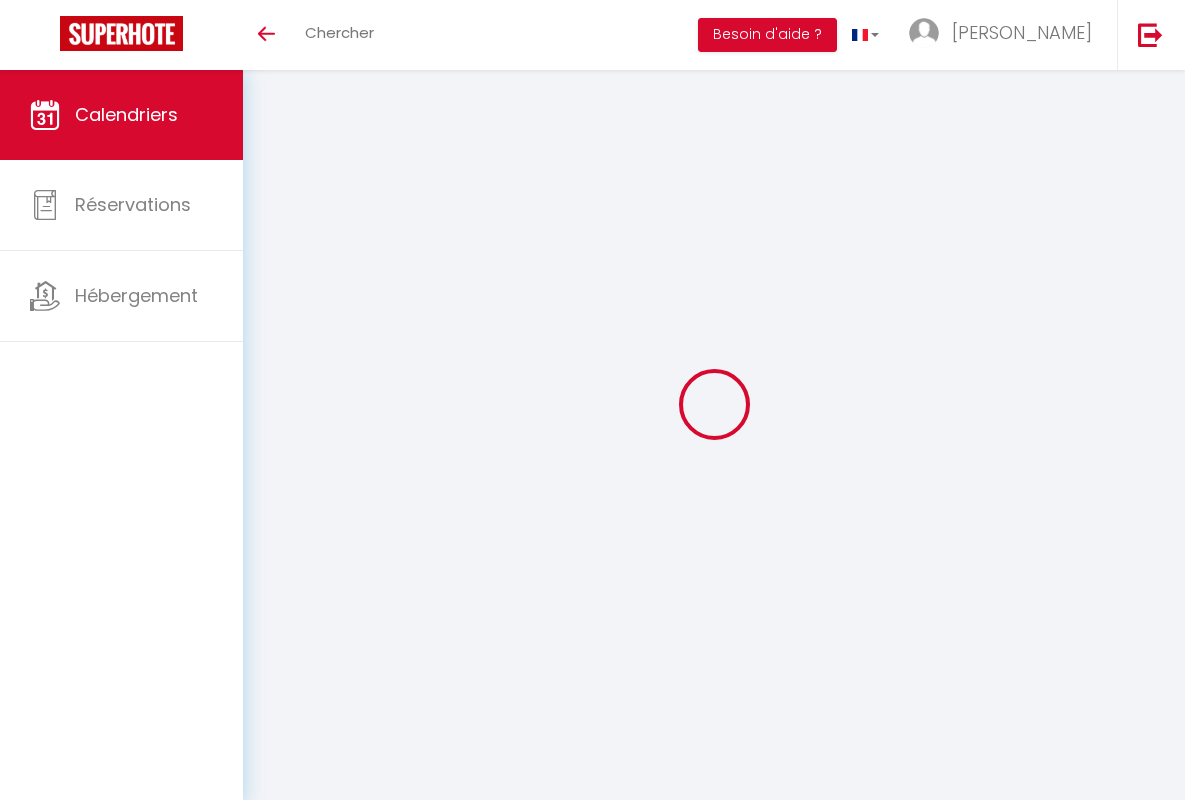 select 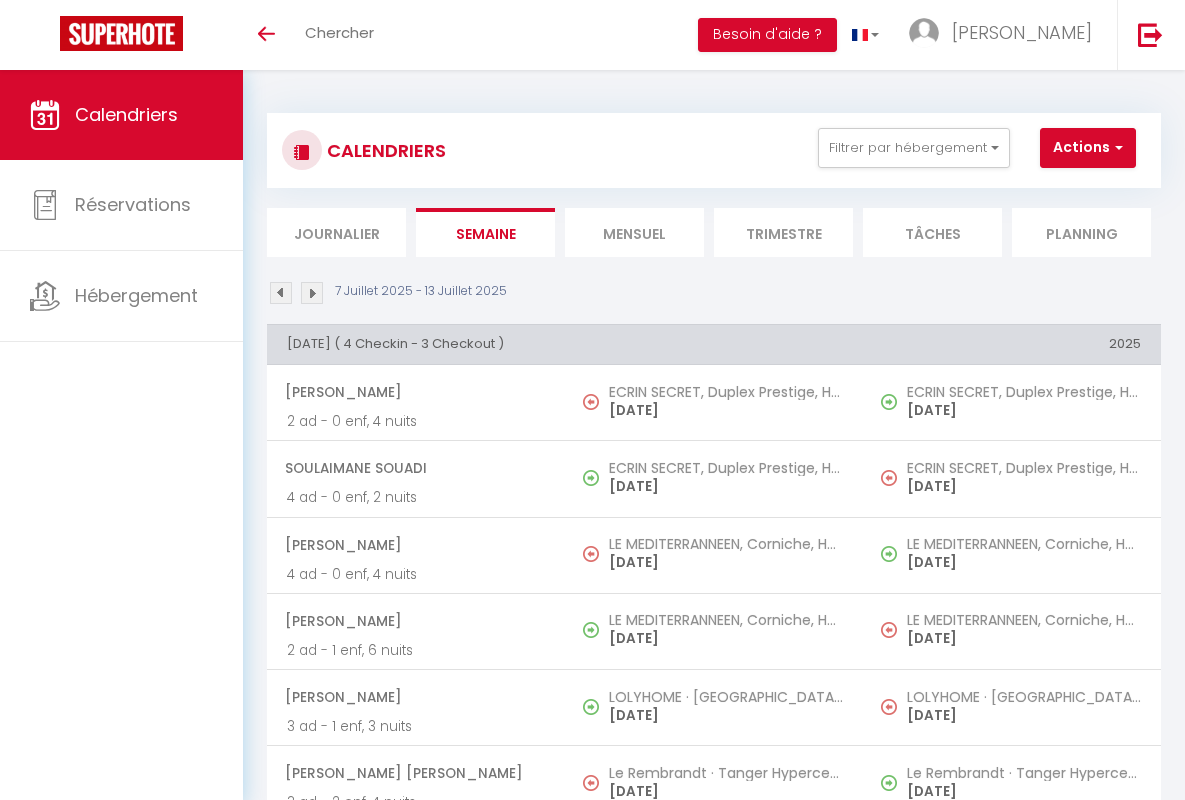 select 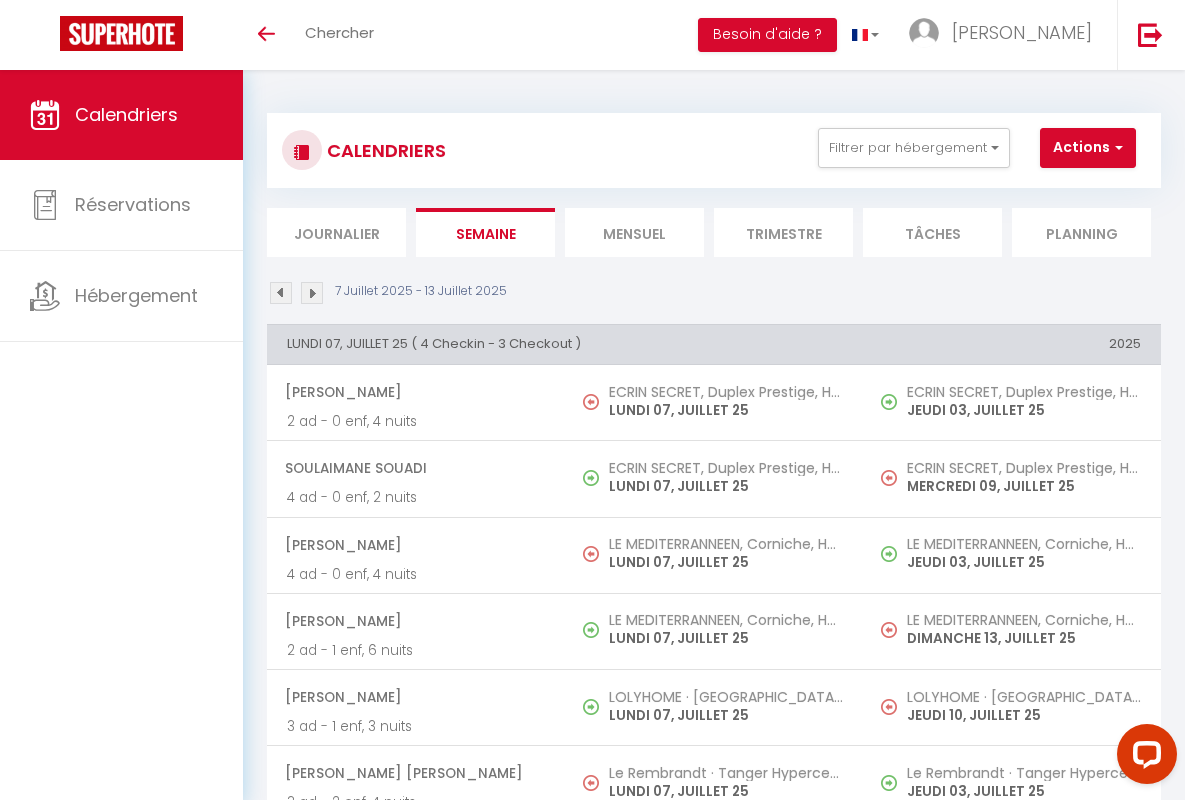 scroll, scrollTop: 0, scrollLeft: 0, axis: both 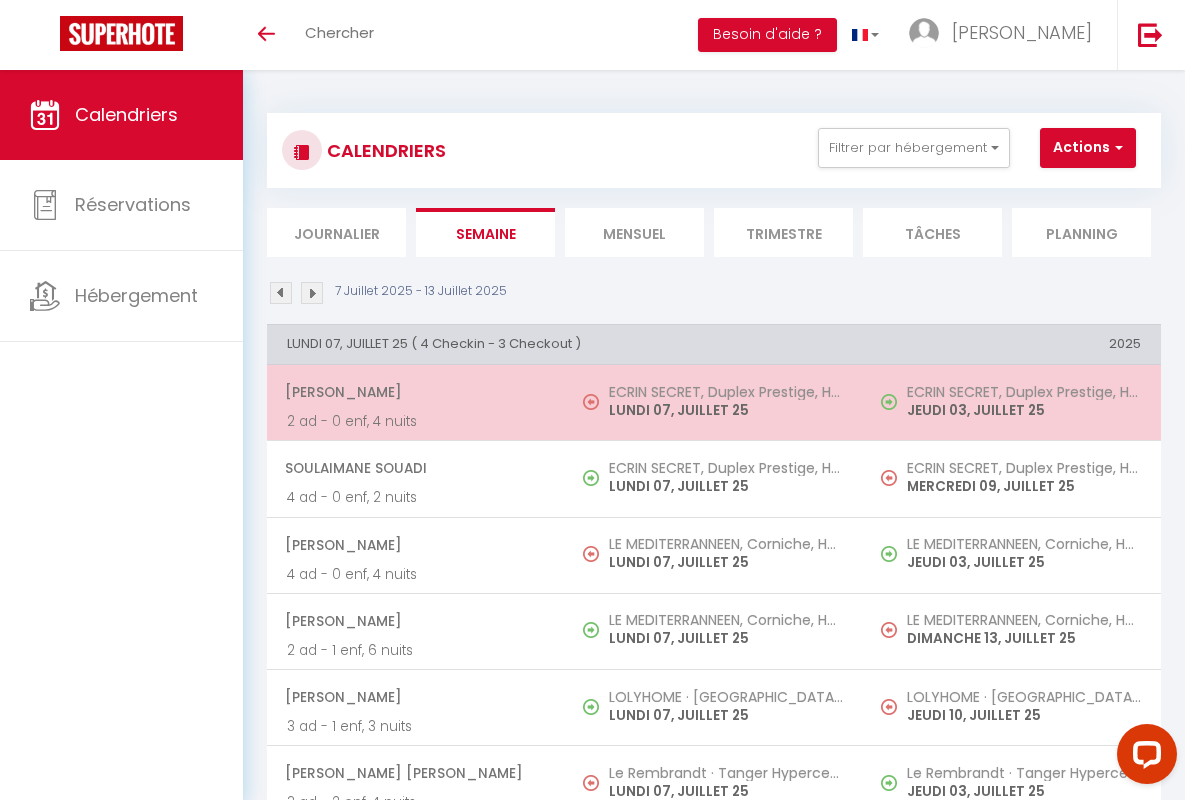 click on "[PERSON_NAME]" at bounding box center [415, 392] 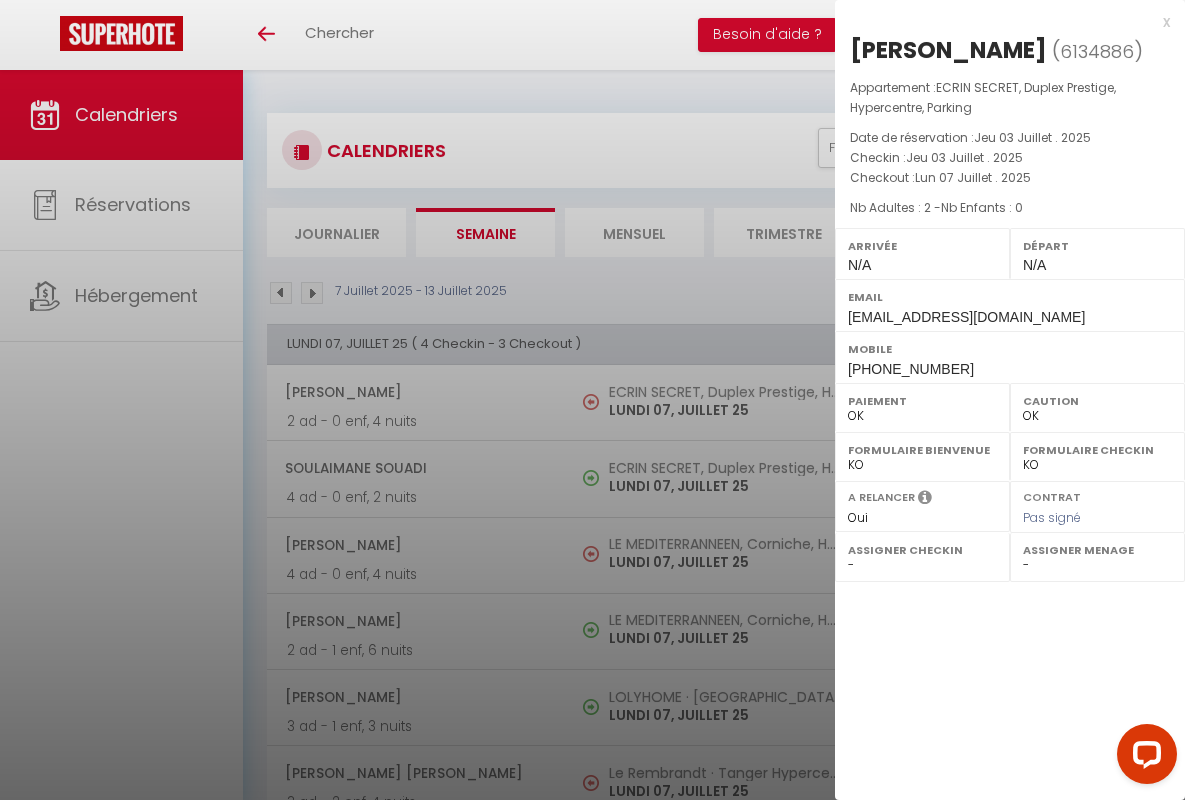 click on "x" at bounding box center (1002, 22) 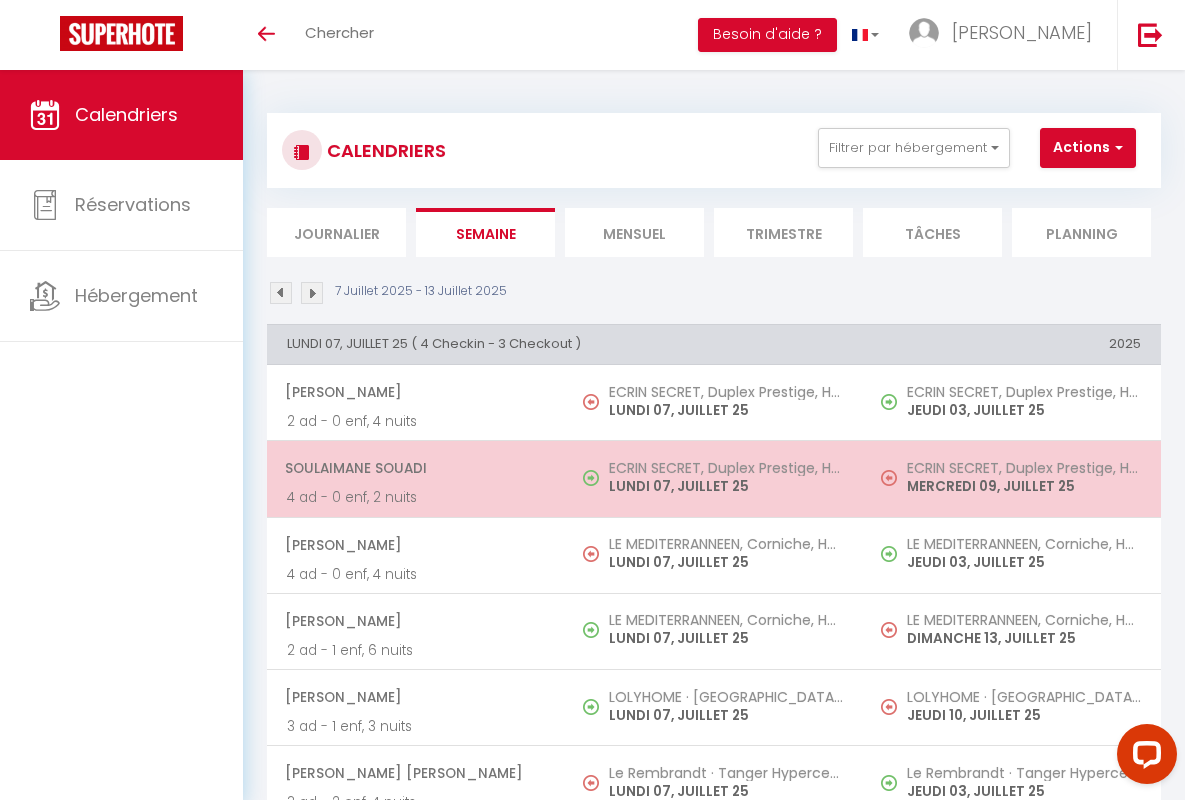 click on "Soulaimane Souadi" at bounding box center [415, 468] 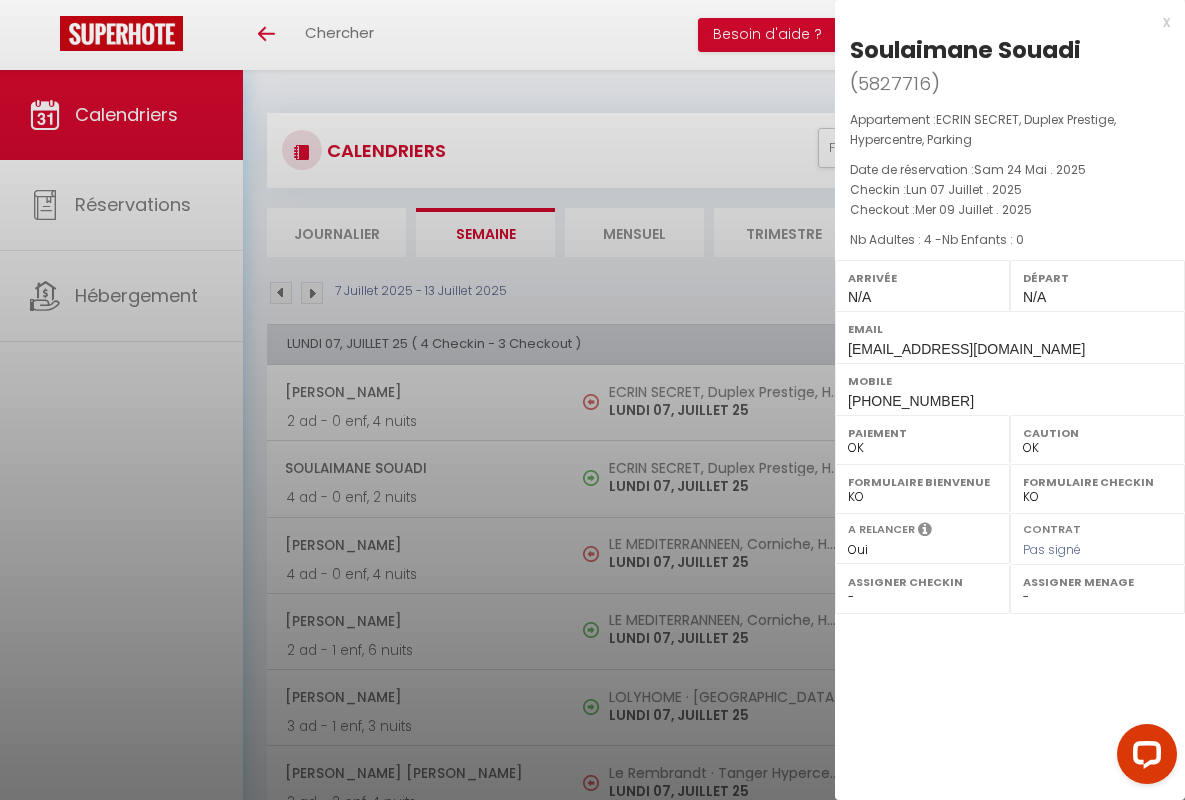 click on "x" at bounding box center (1002, 22) 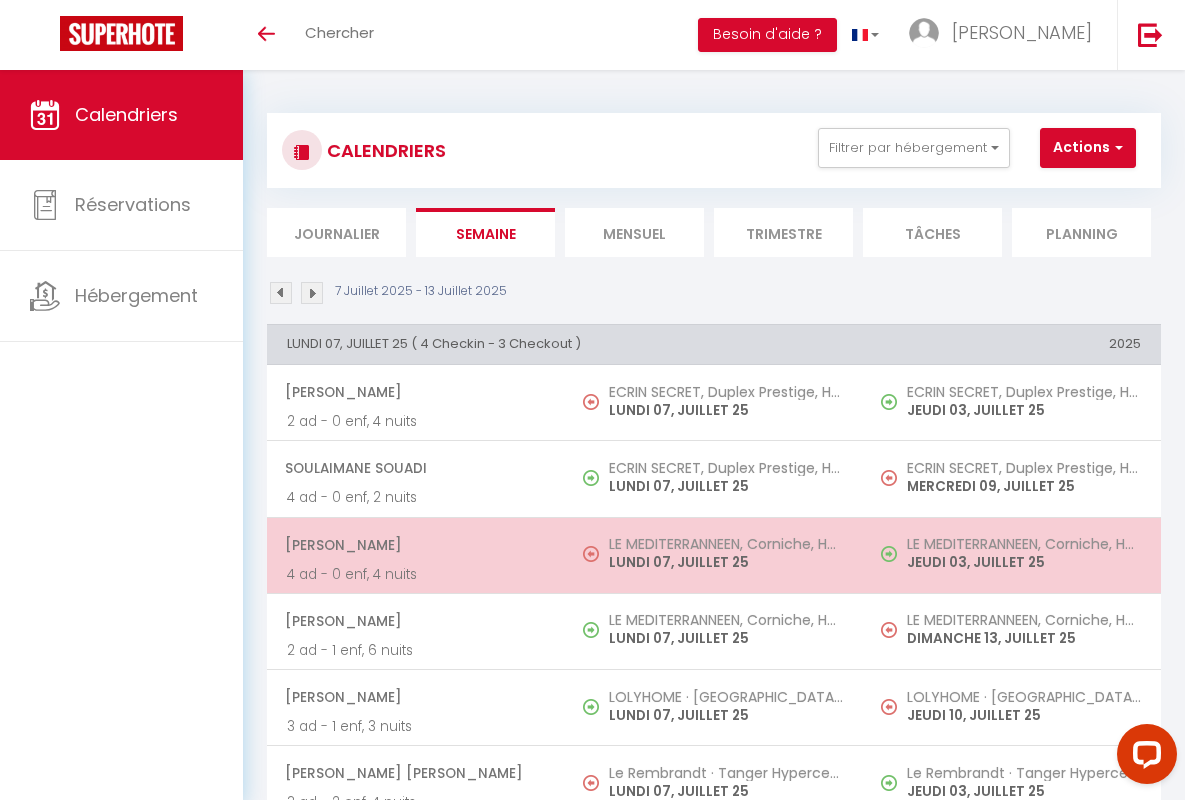 click on "[PERSON_NAME]" at bounding box center [415, 545] 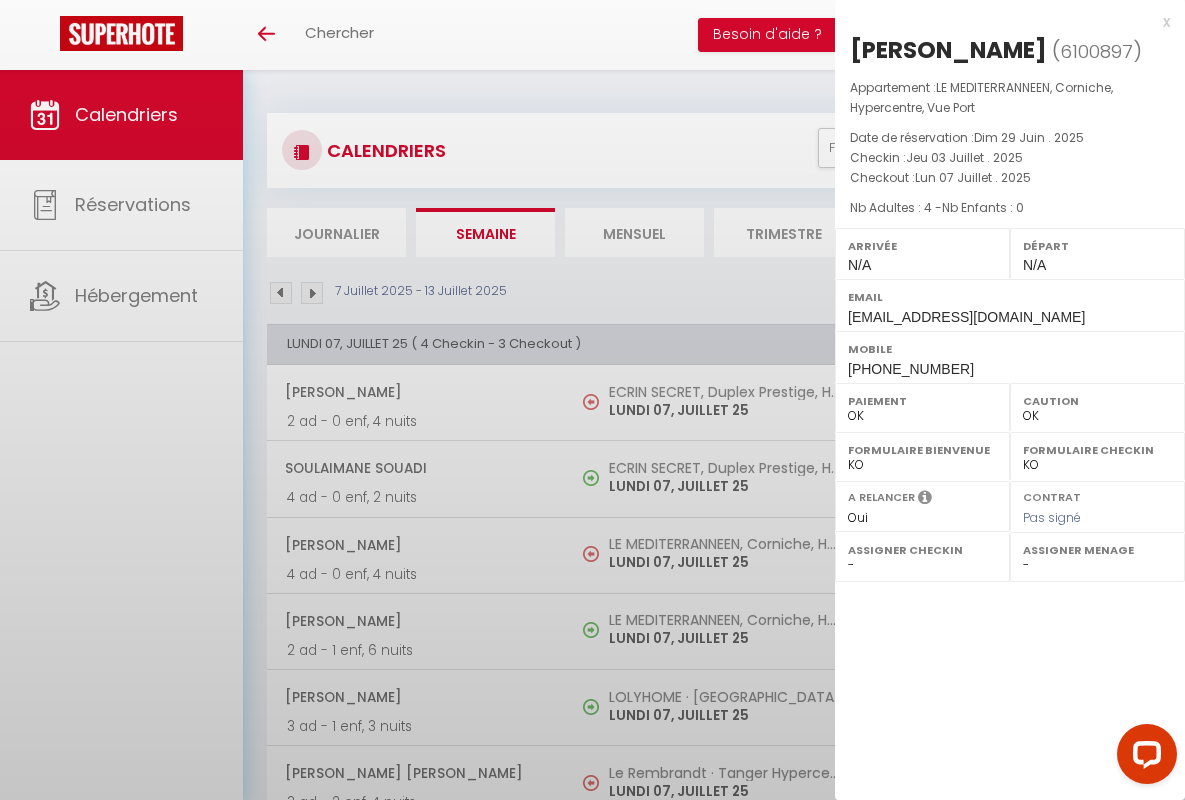 click on "x" at bounding box center [1002, 22] 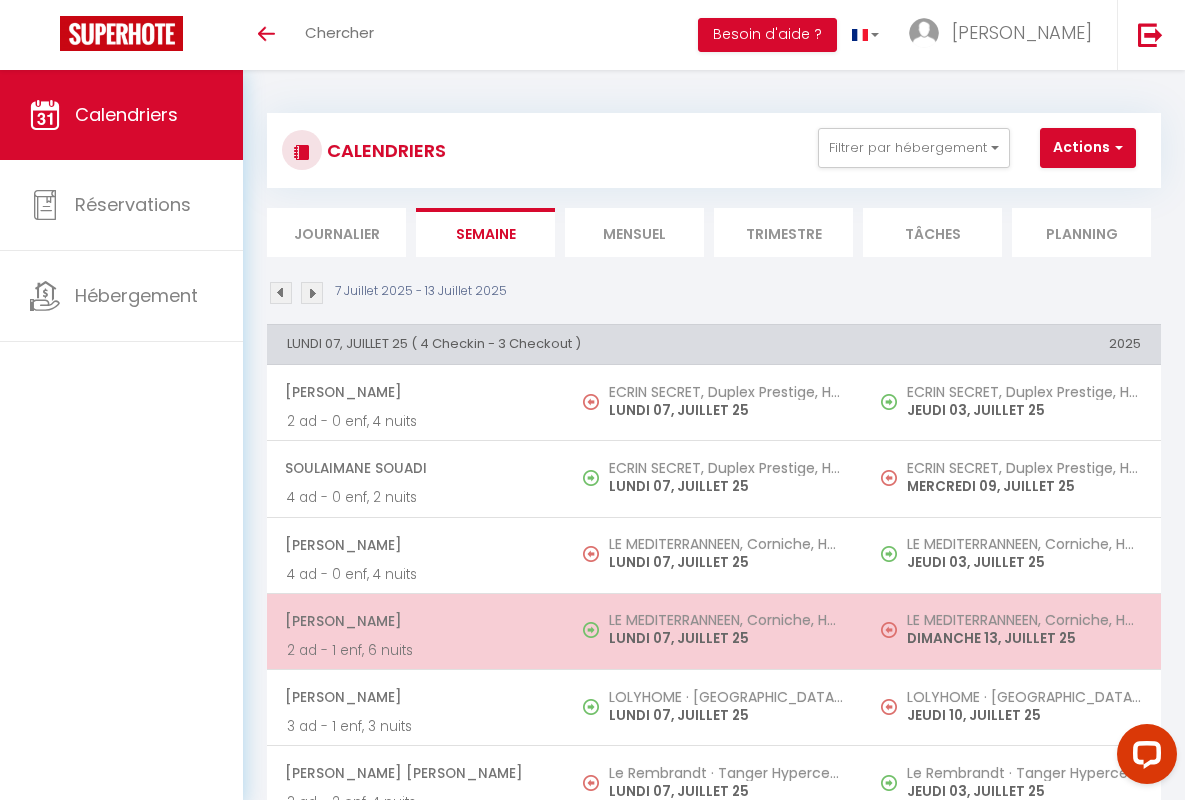 click on "[PERSON_NAME]" at bounding box center [415, 621] 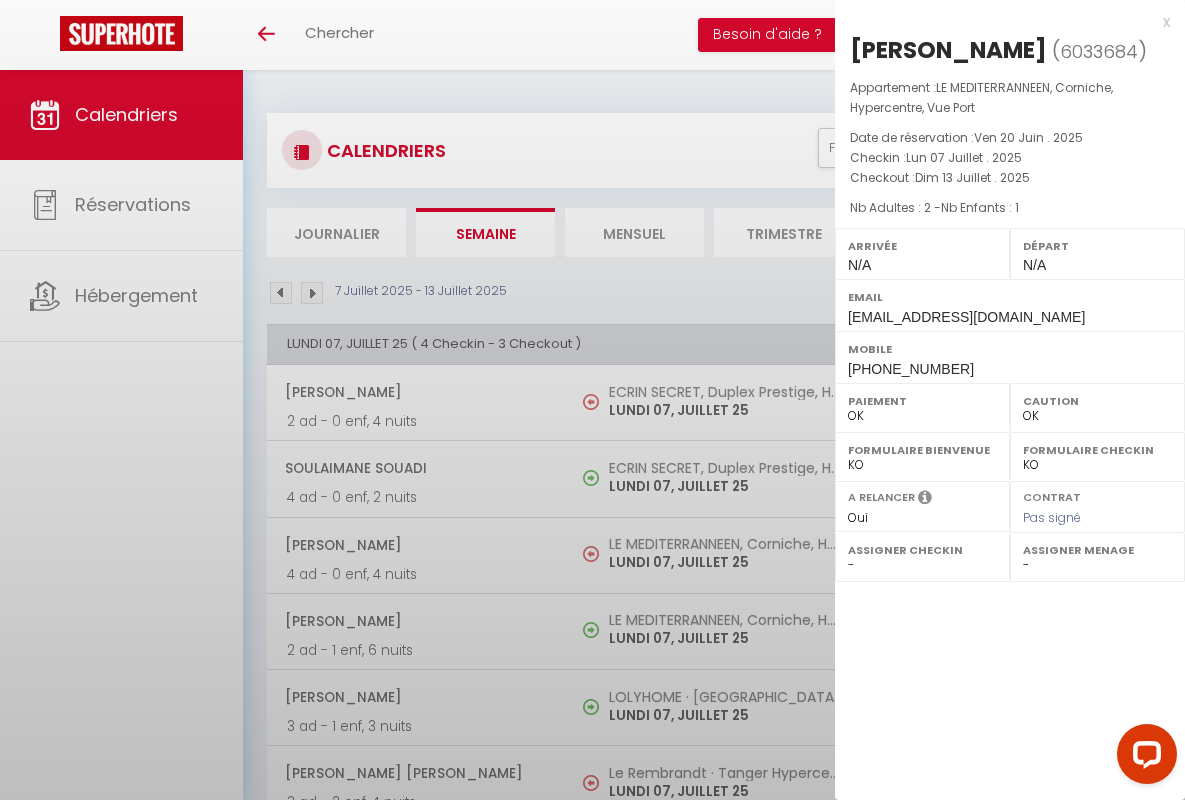 click on "x" at bounding box center (1002, 22) 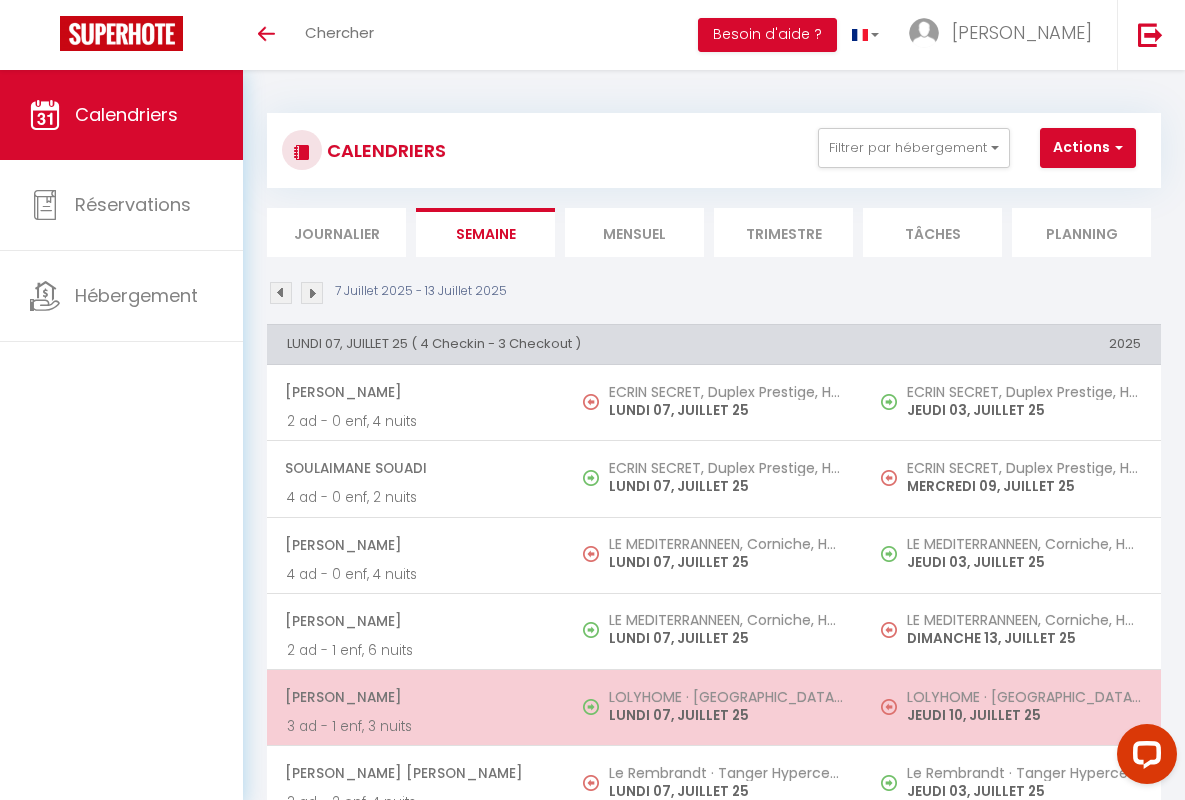 click on "[PERSON_NAME]" at bounding box center (415, 697) 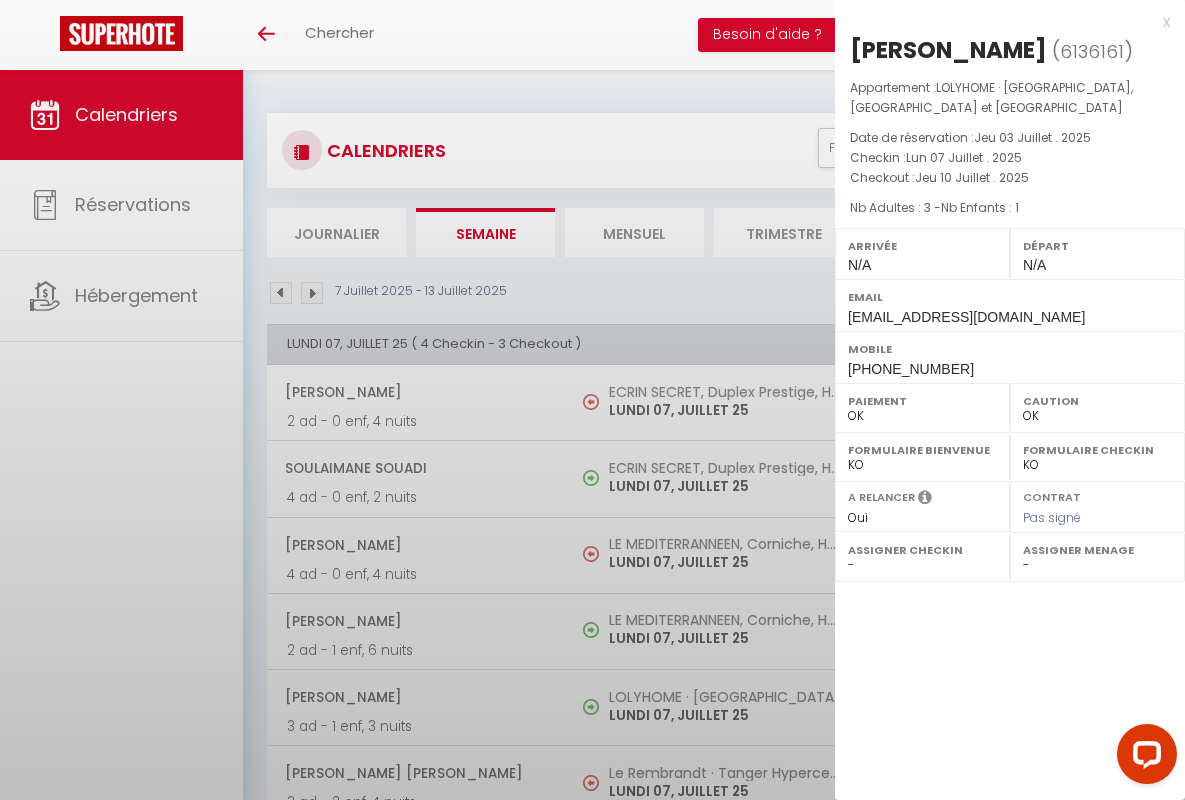 click on "x" at bounding box center (1002, 22) 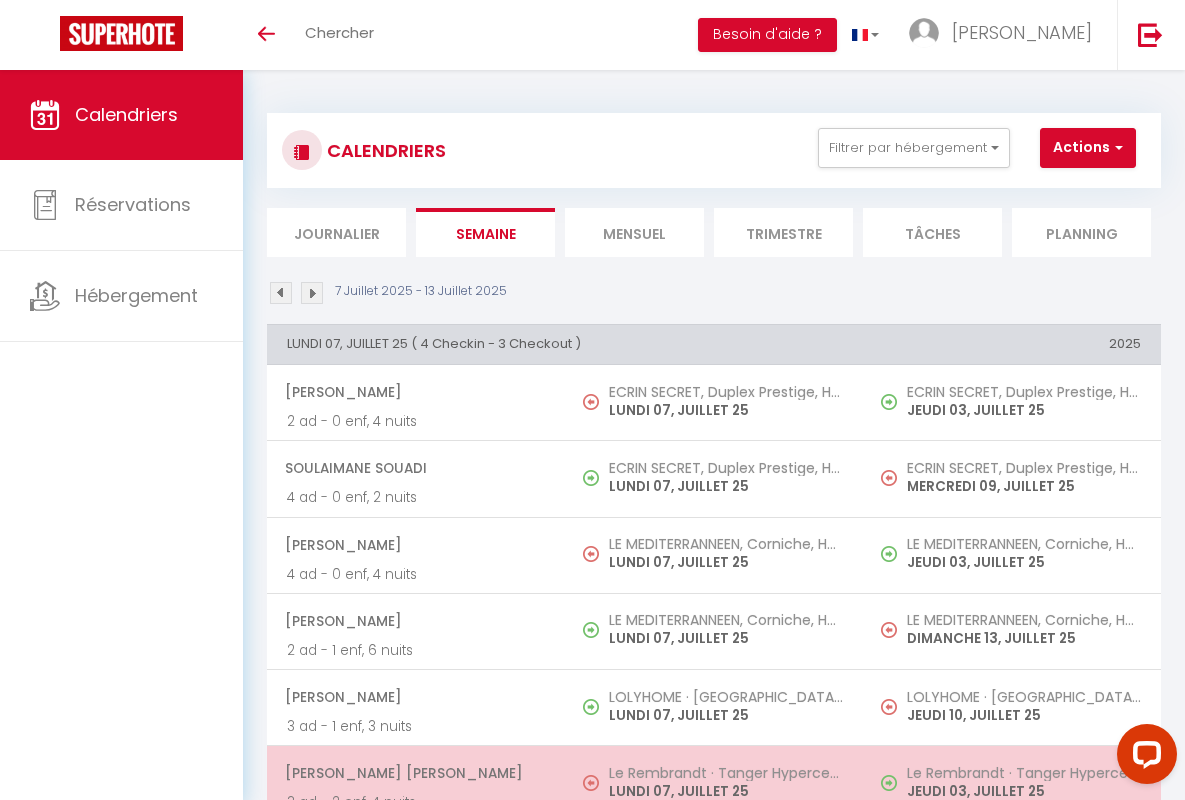 click on "[PERSON_NAME] [PERSON_NAME]" at bounding box center [415, 773] 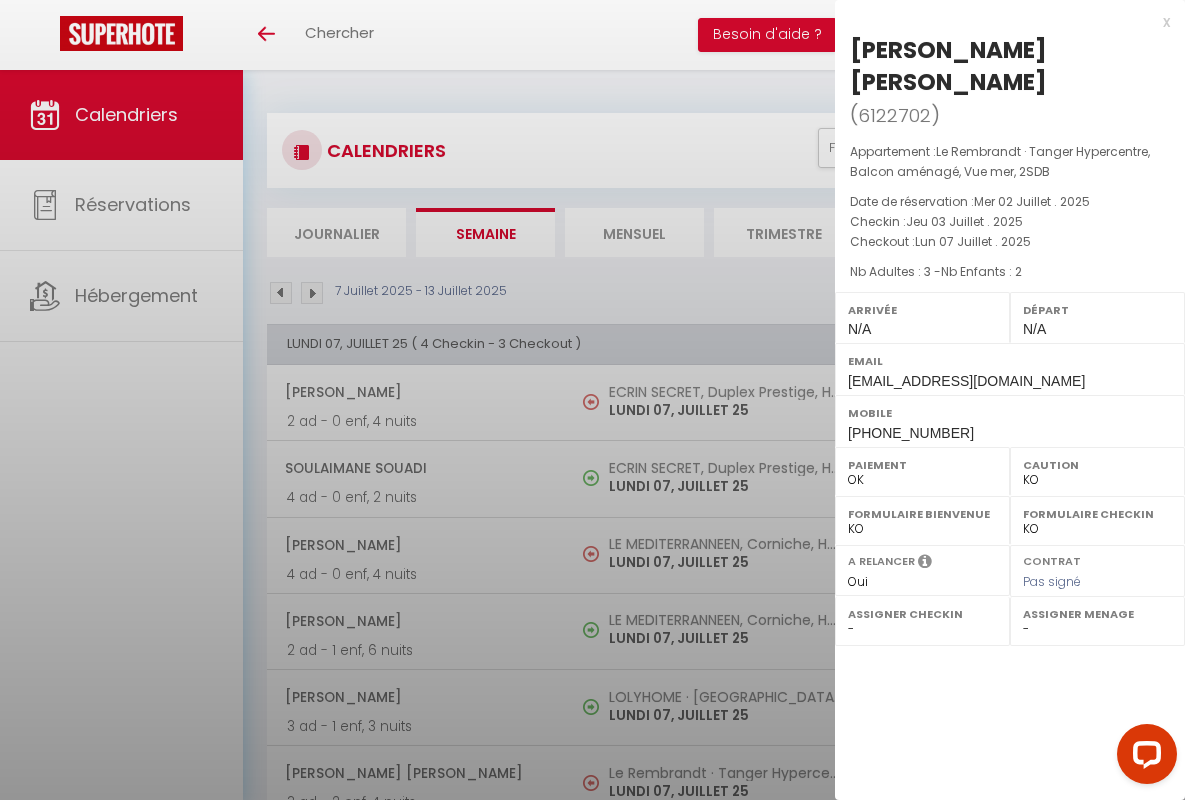 click on "x" at bounding box center [1002, 22] 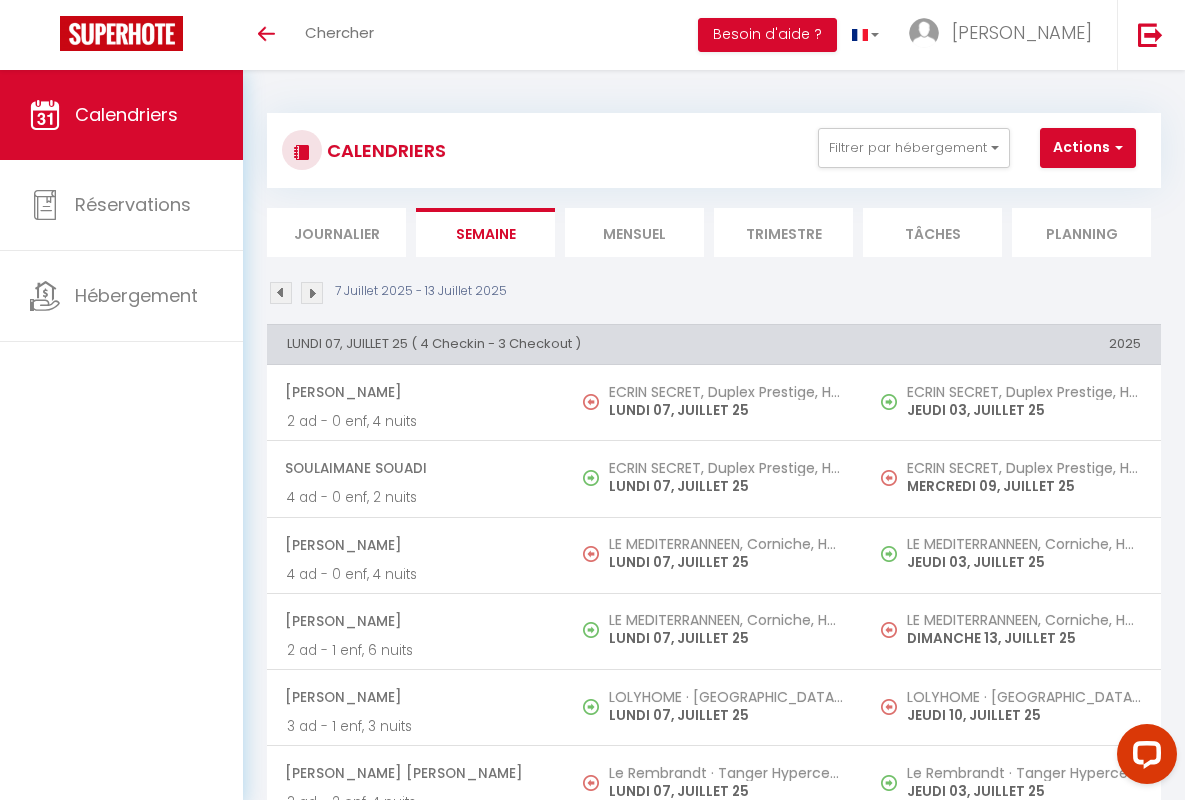 scroll, scrollTop: 449, scrollLeft: 0, axis: vertical 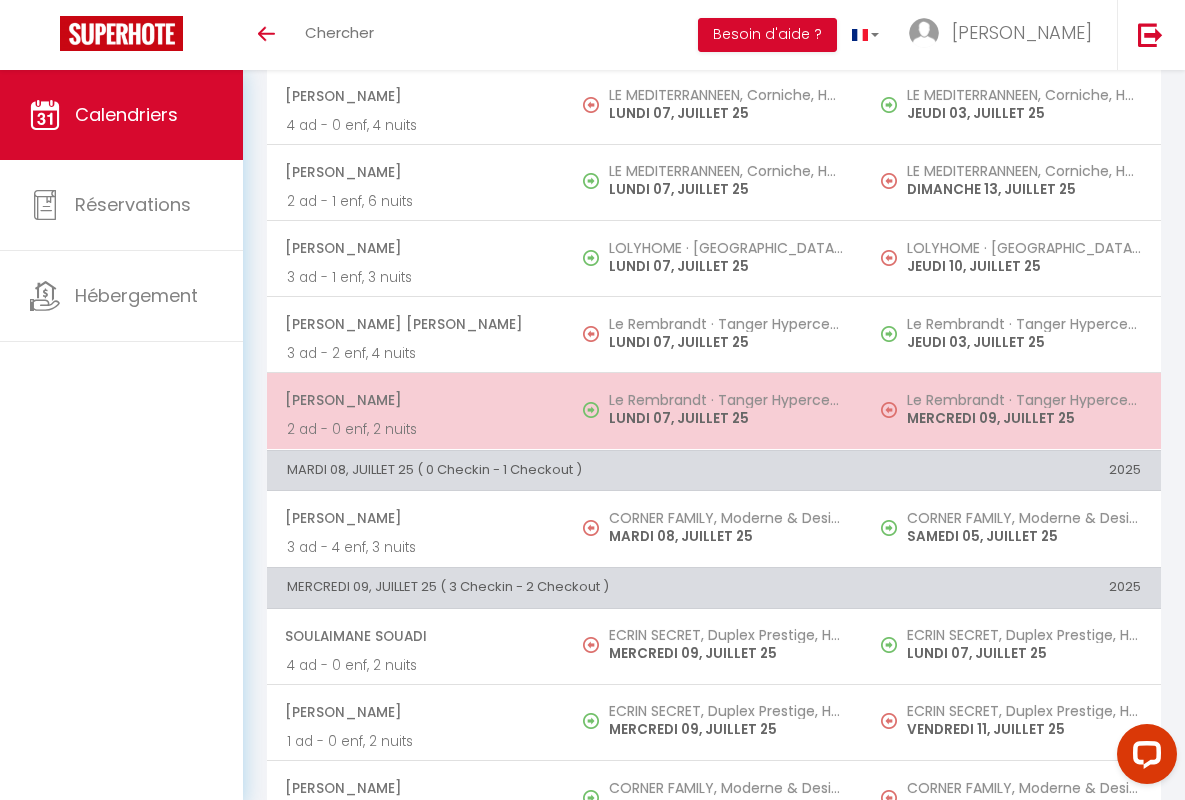 click on "[PERSON_NAME]" at bounding box center (415, 400) 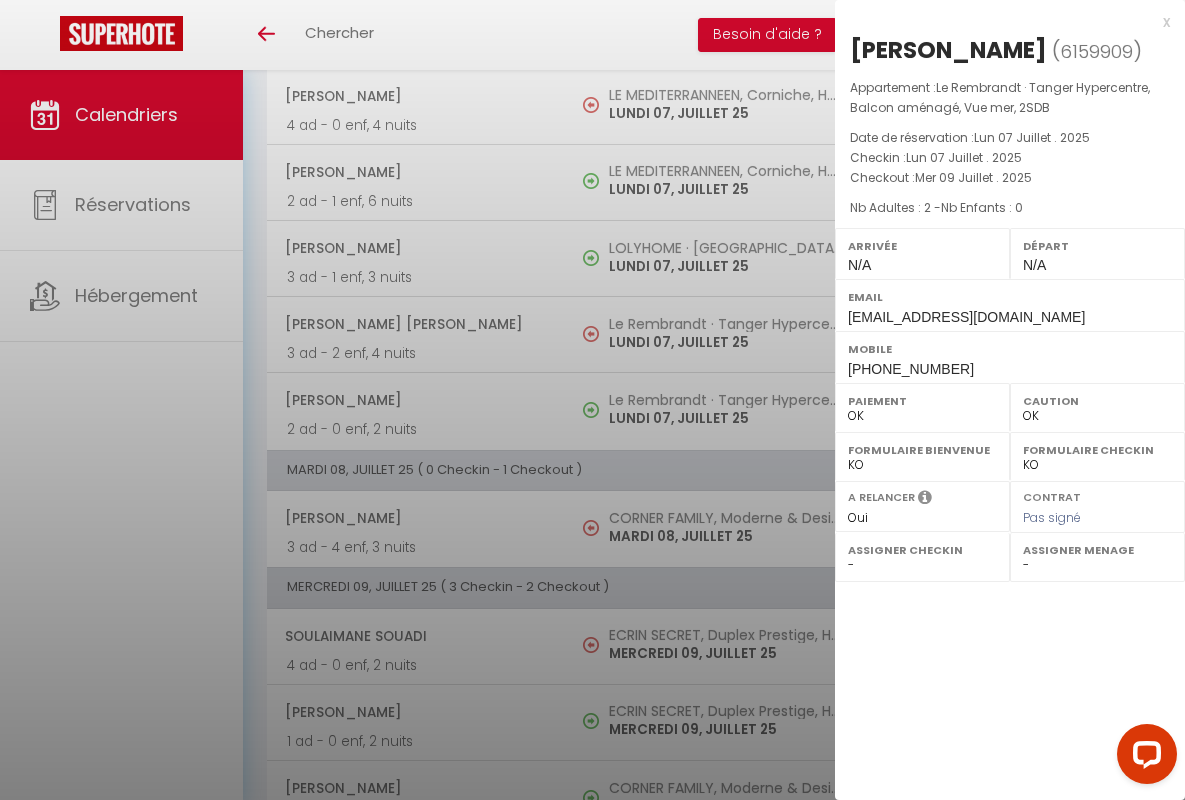 click on "x" at bounding box center (1002, 22) 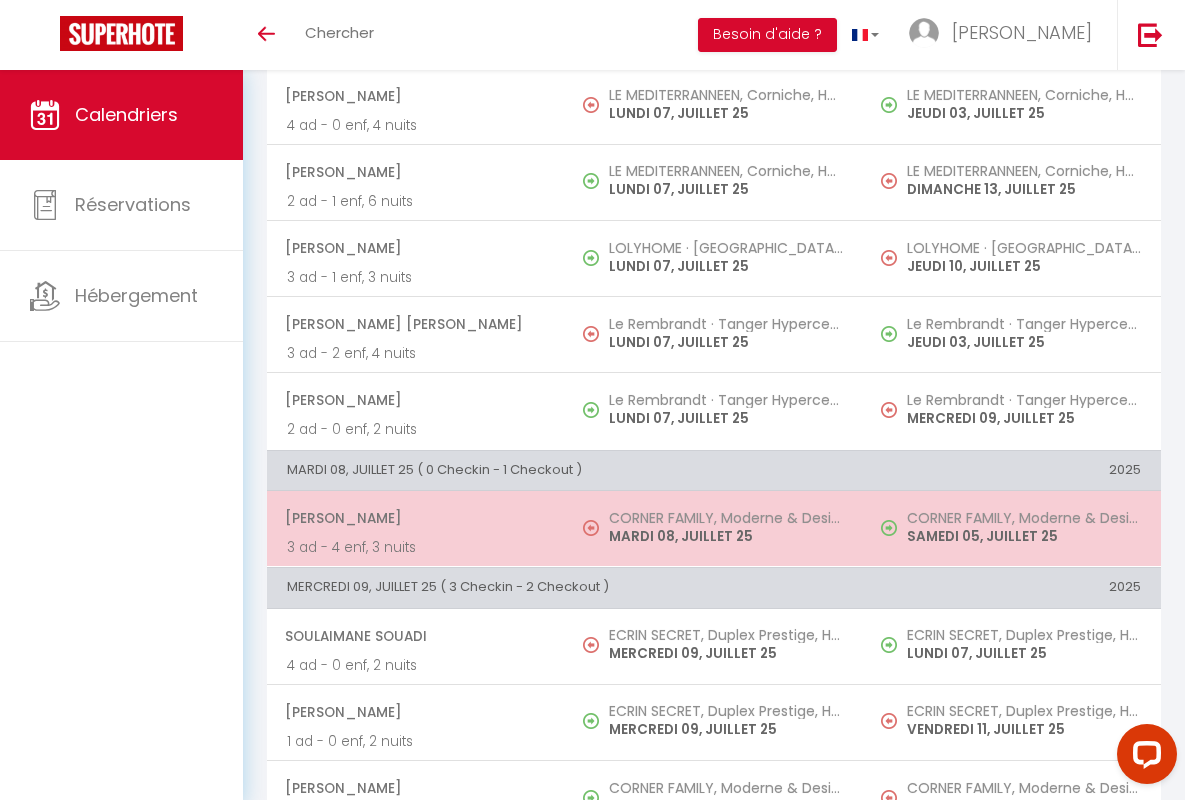 click on "[PERSON_NAME]" at bounding box center [415, 518] 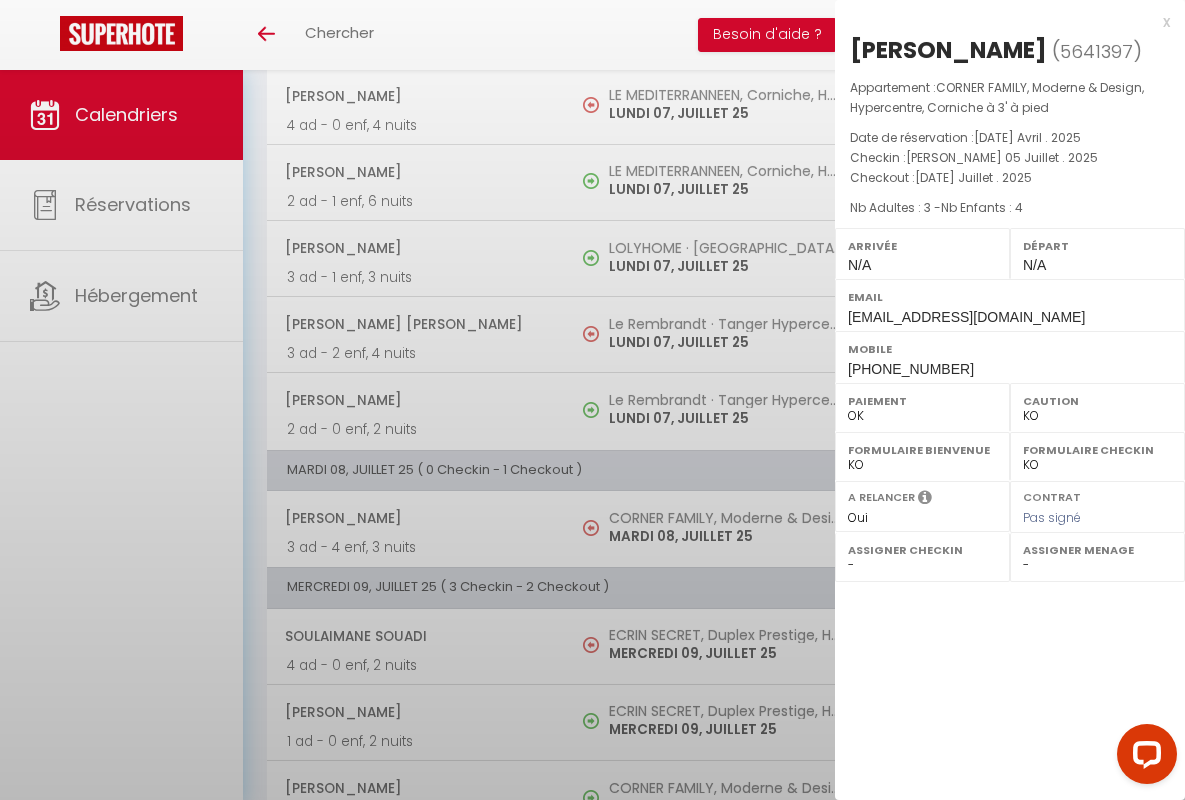 click on "x" at bounding box center (1002, 22) 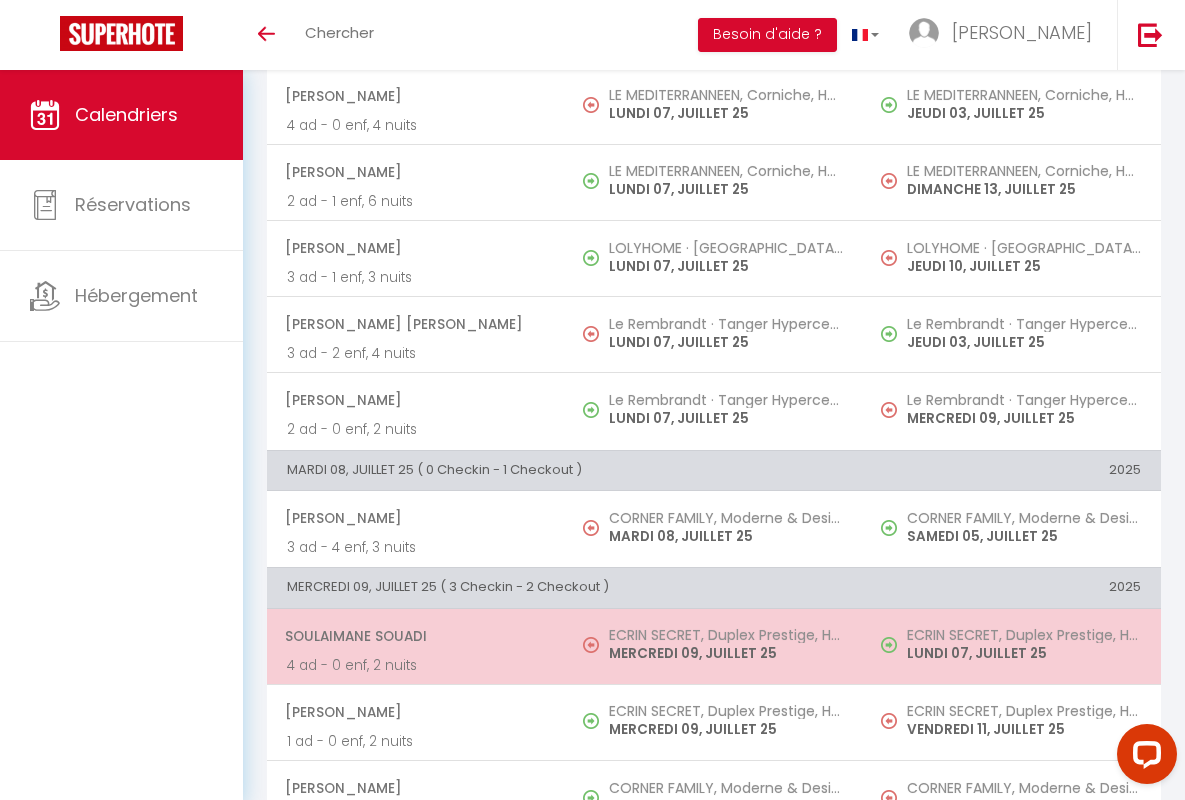 click on "Soulaimane Souadi" at bounding box center [415, 636] 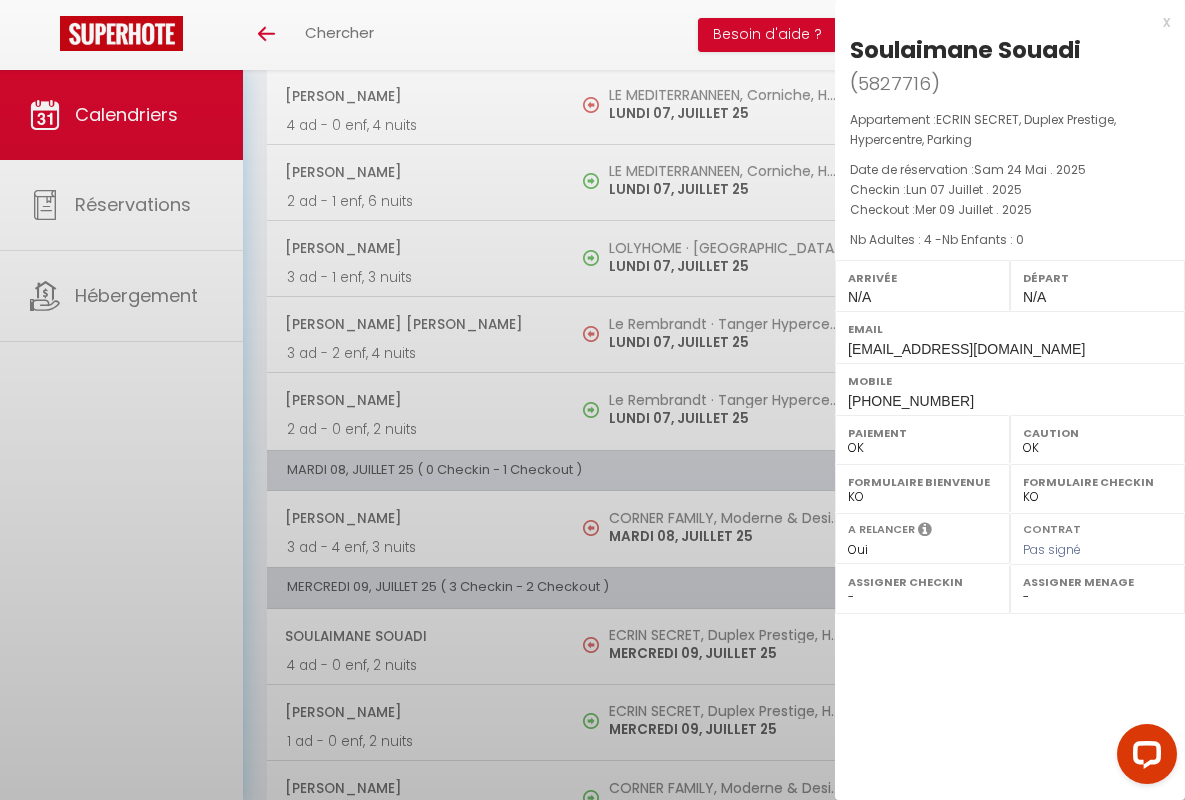click on "x" at bounding box center (1002, 22) 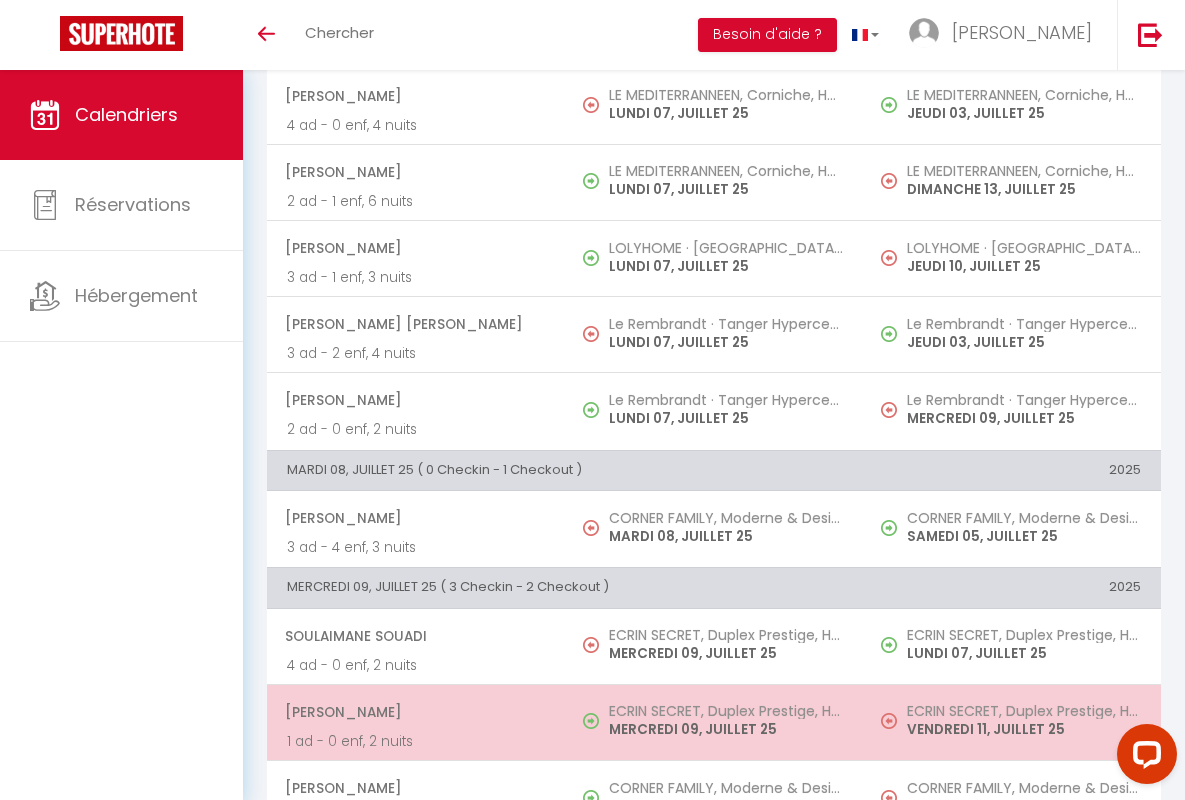click on "[PERSON_NAME]" at bounding box center (415, 712) 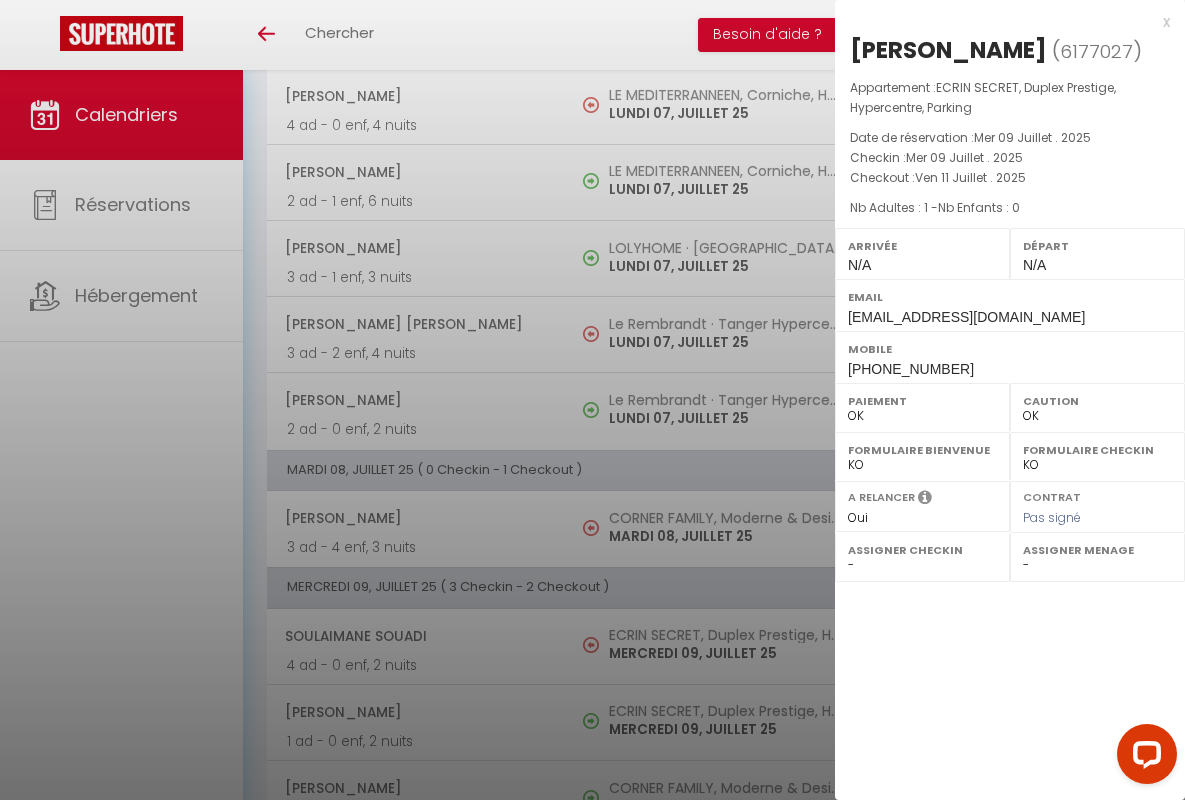 click on "x" at bounding box center (1002, 22) 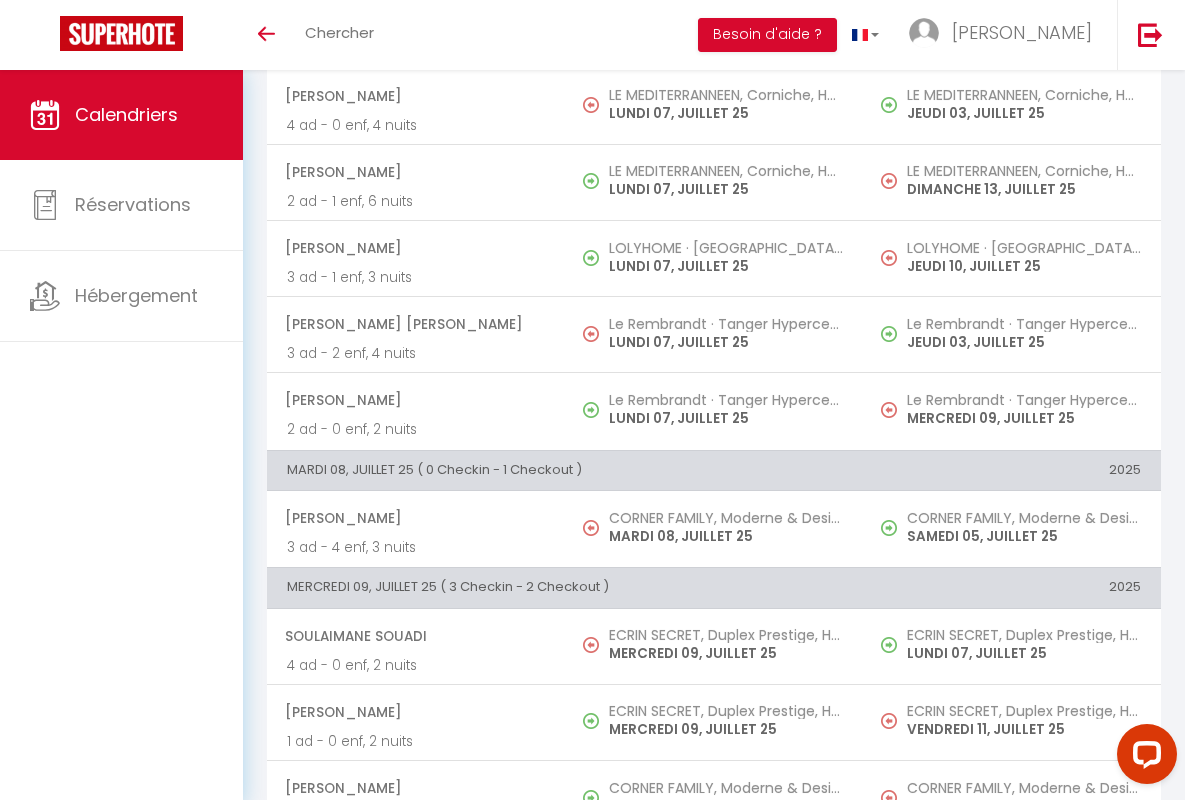 scroll, scrollTop: 456, scrollLeft: 0, axis: vertical 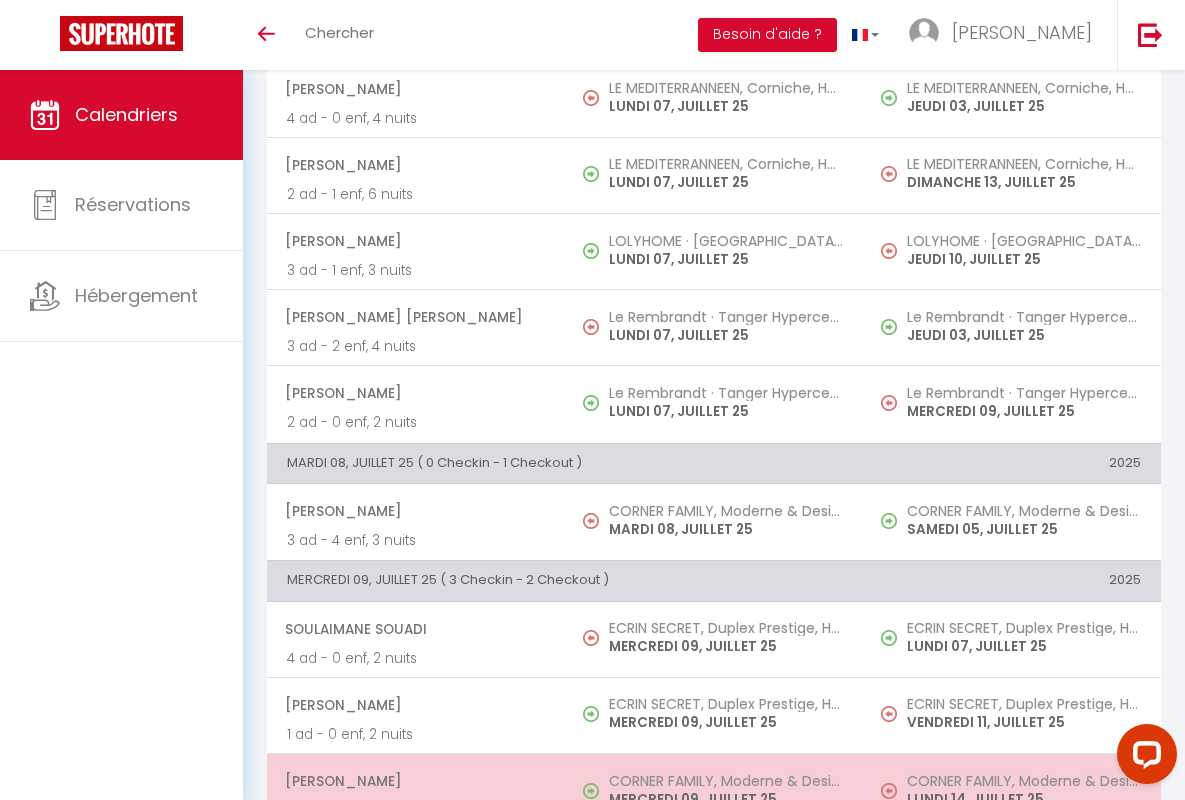 click on "[PERSON_NAME]" at bounding box center [415, 781] 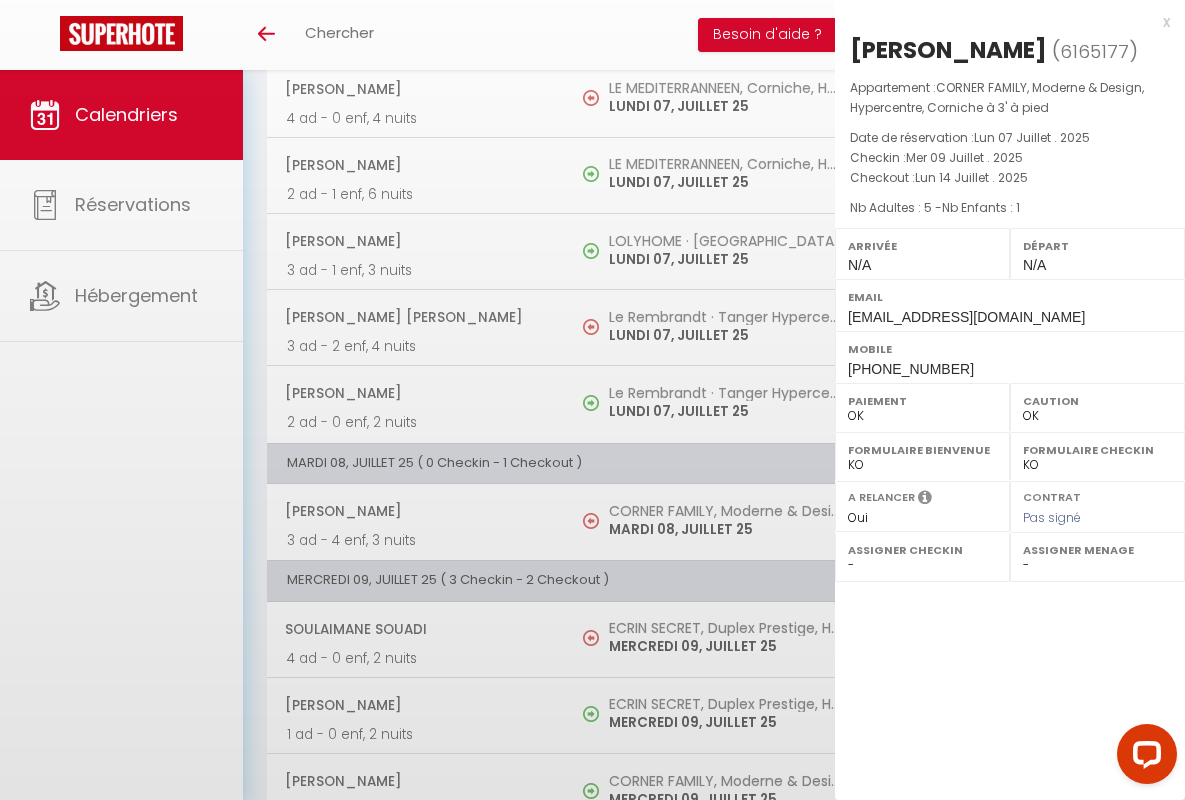 click on "x" at bounding box center (1002, 22) 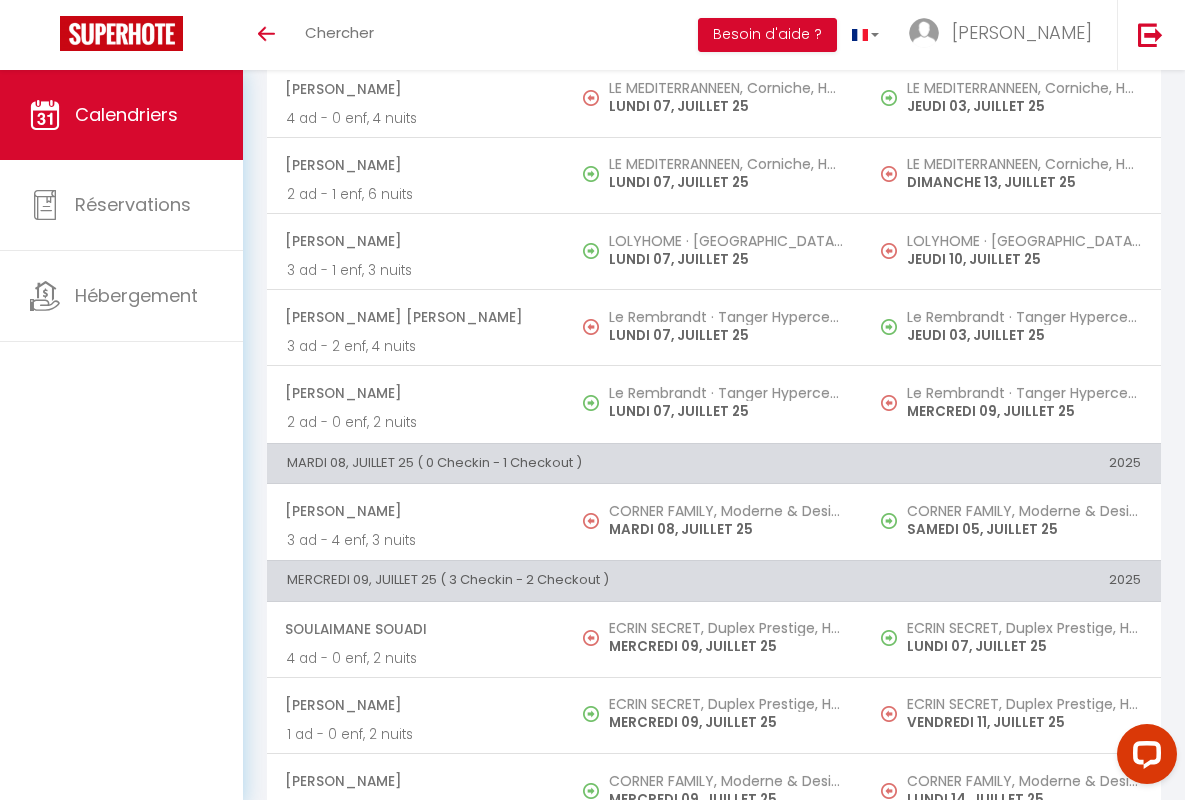 scroll, scrollTop: 913, scrollLeft: 0, axis: vertical 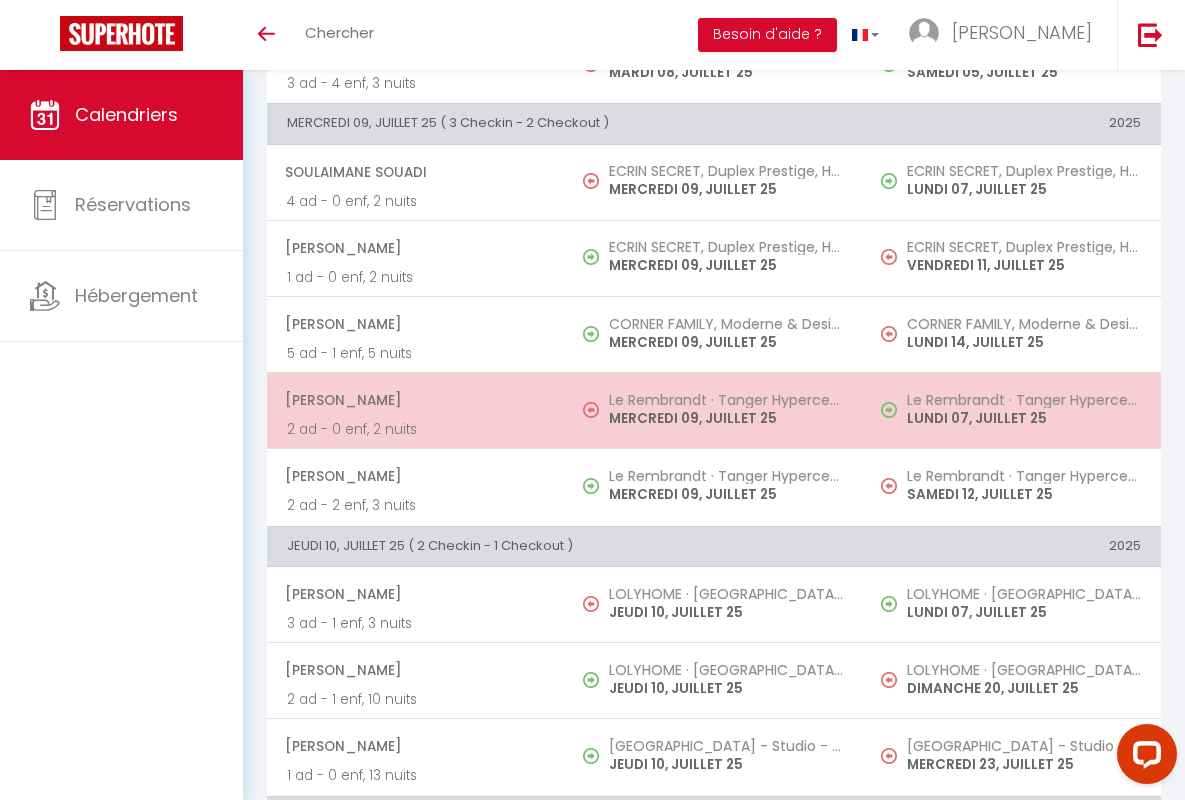 click on "[PERSON_NAME]" at bounding box center (415, 400) 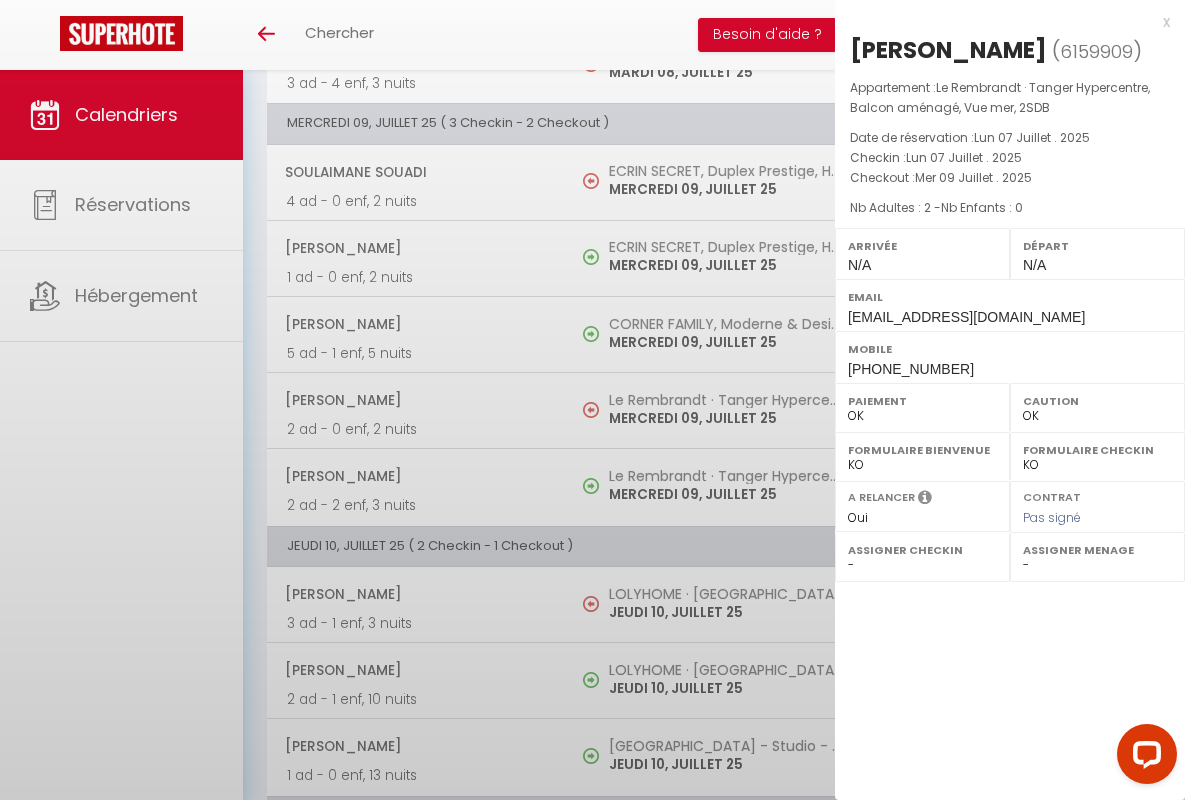 click on "x" at bounding box center [1002, 22] 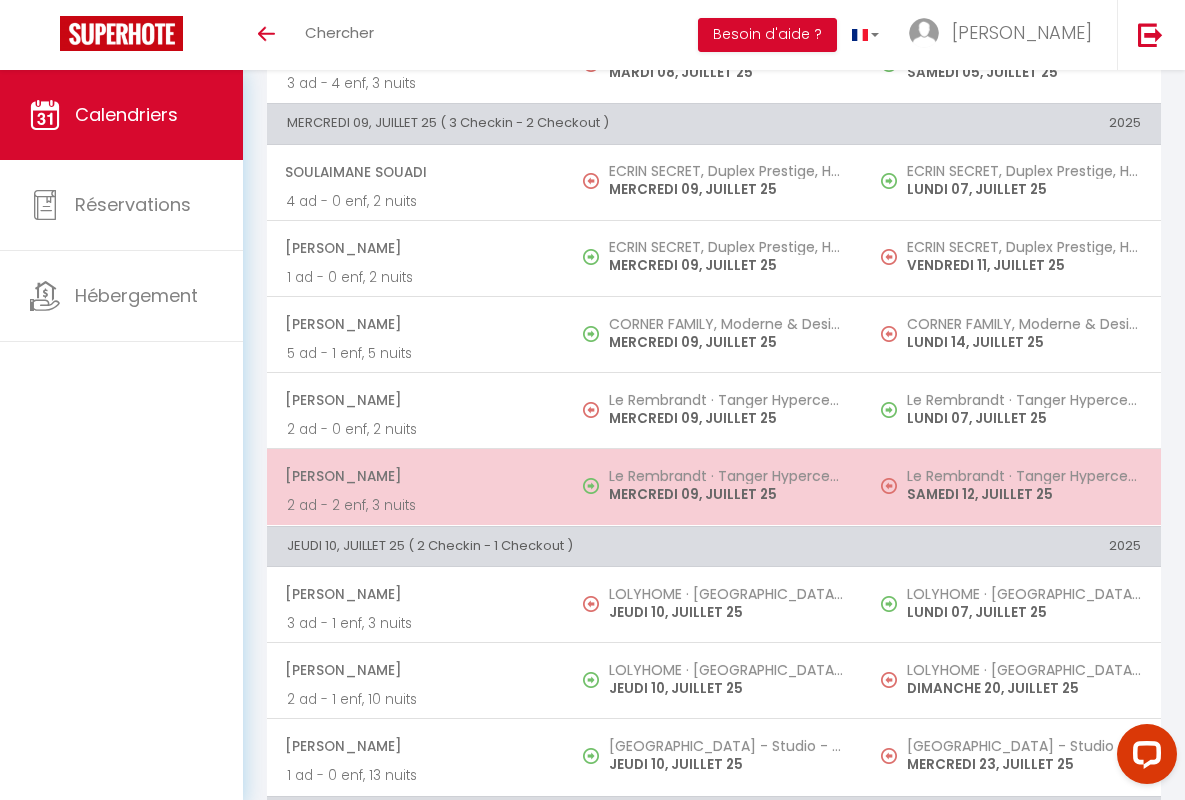 click on "[PERSON_NAME]" at bounding box center (415, 476) 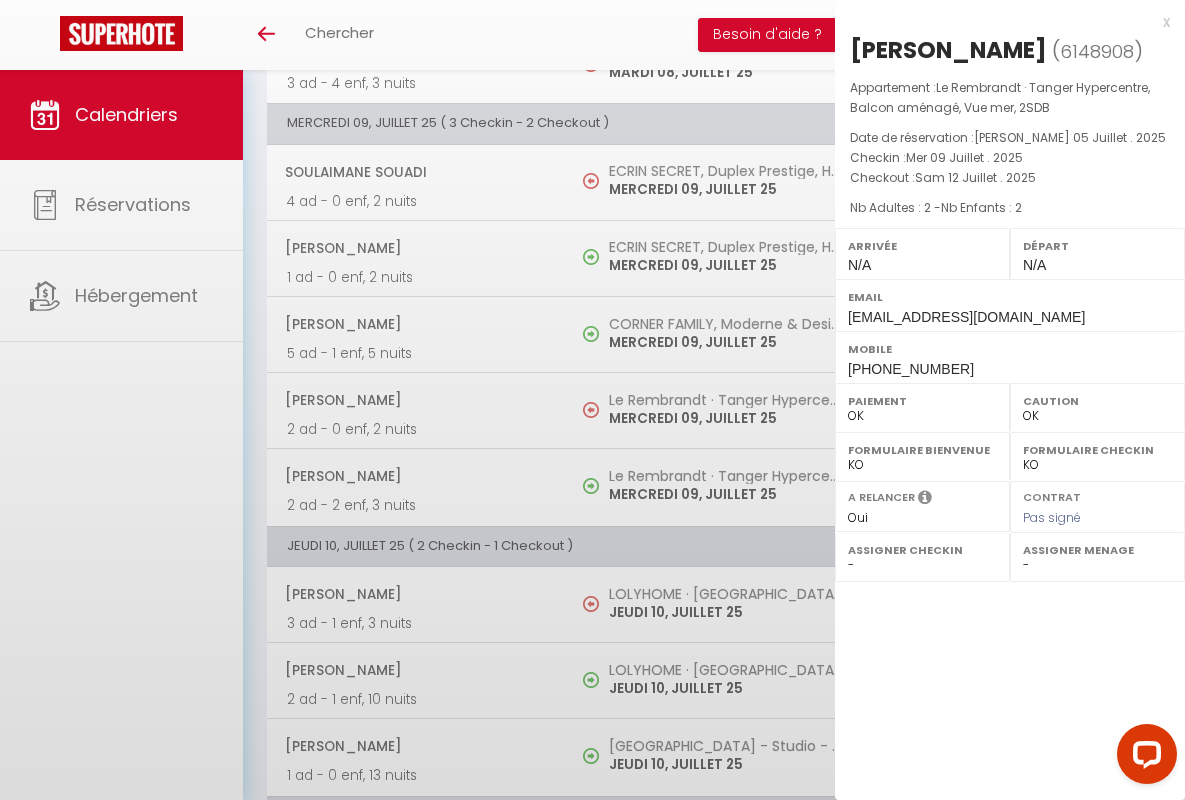 click on "x" at bounding box center [1002, 22] 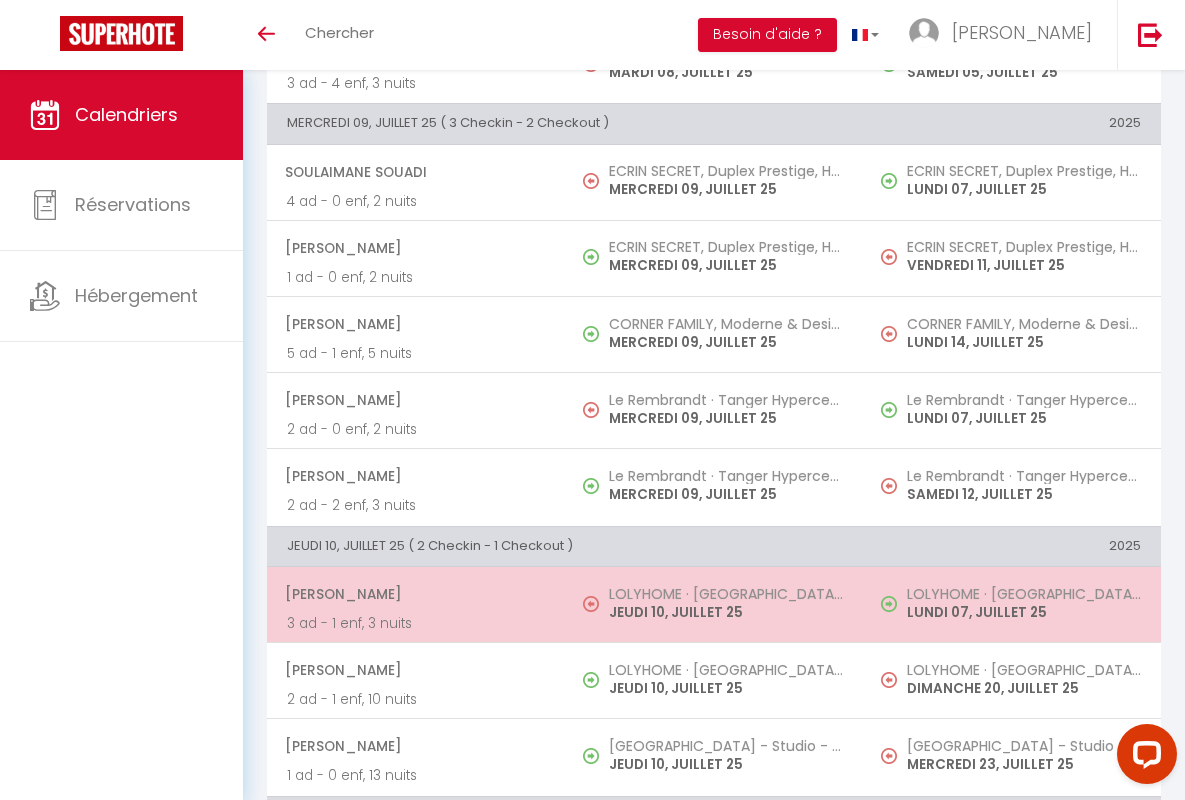 click on "[PERSON_NAME]" at bounding box center (415, 594) 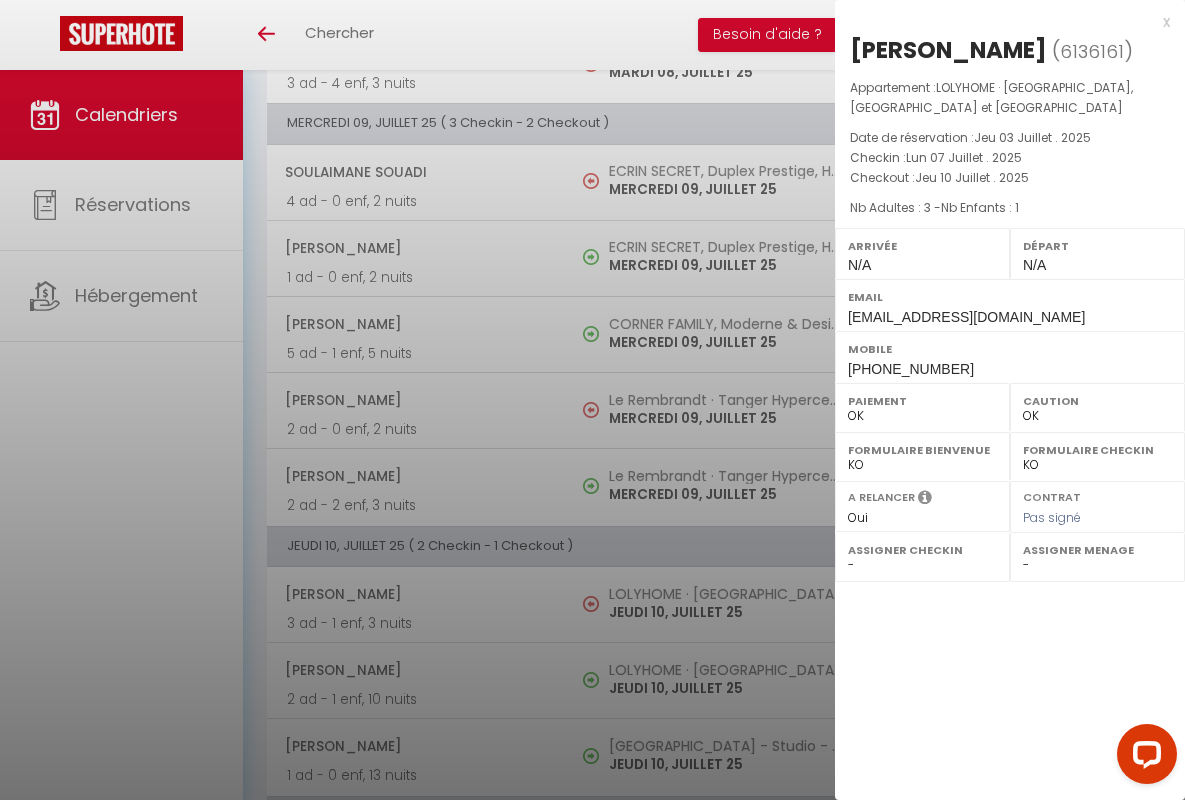 click on "x" at bounding box center (1002, 22) 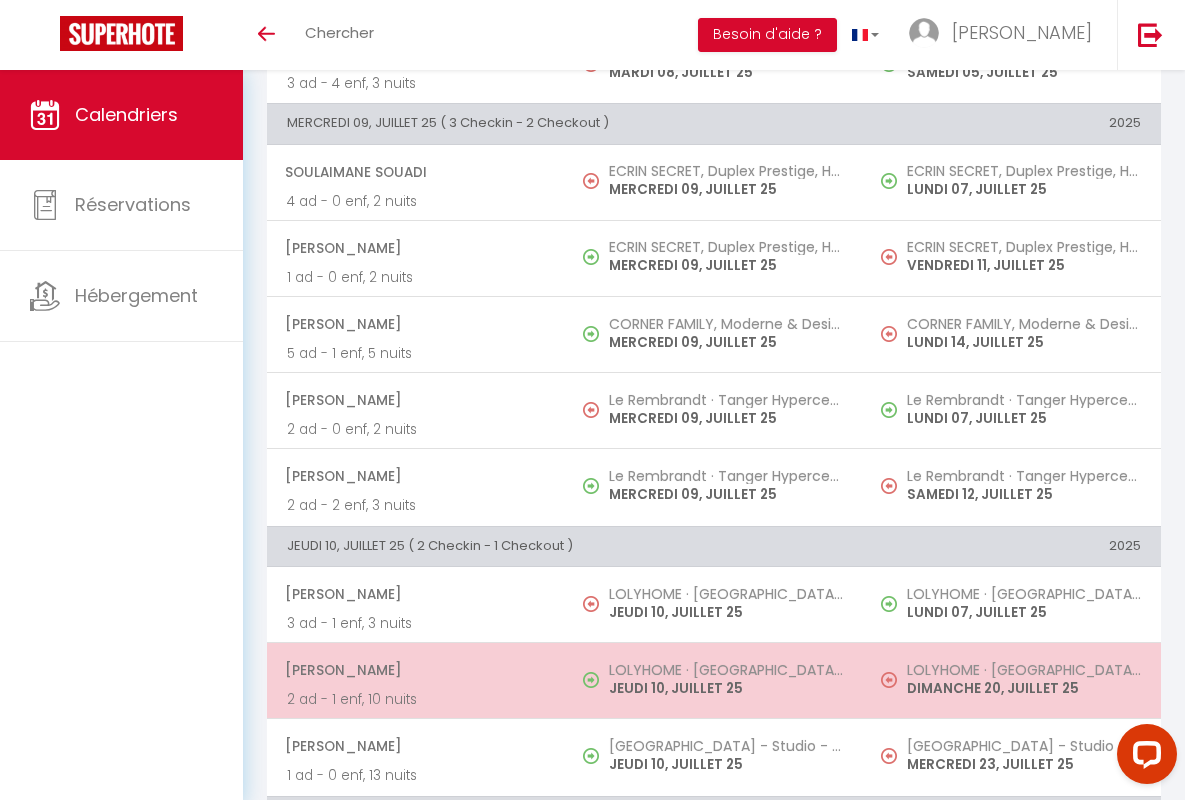 click on "[PERSON_NAME]" at bounding box center (415, 670) 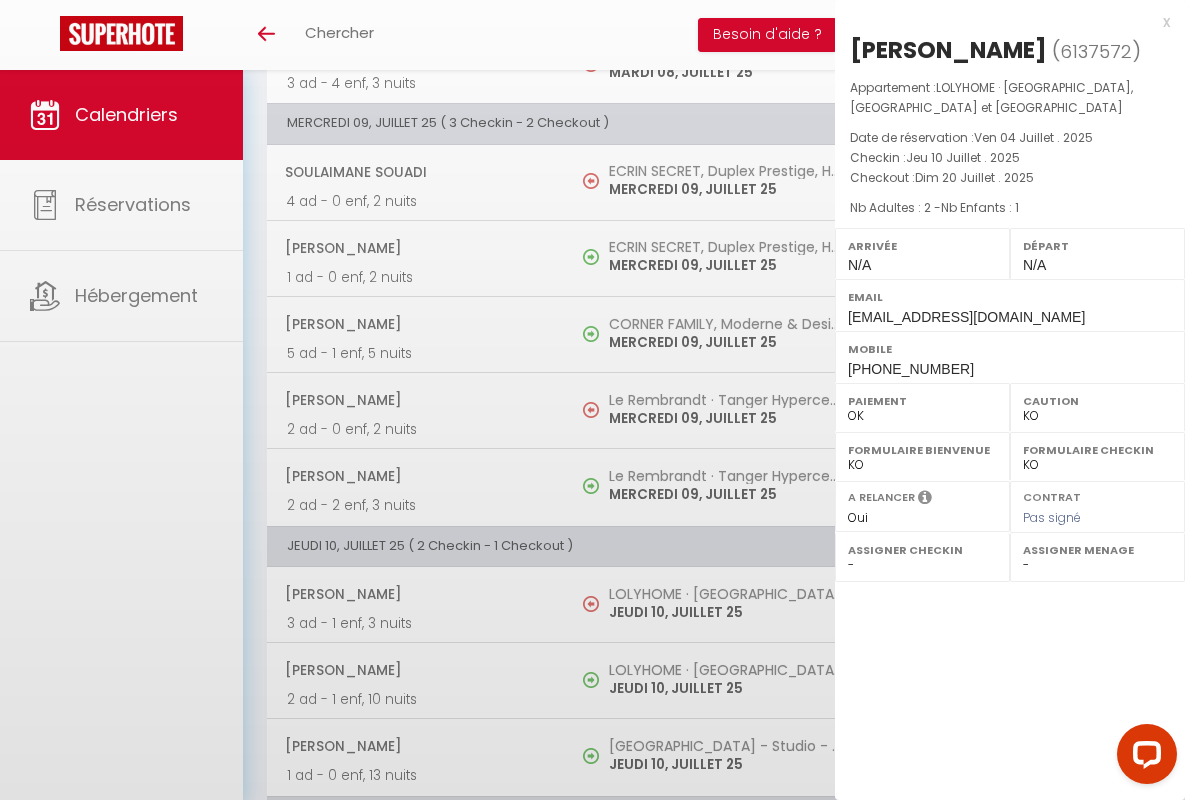 click on "x" at bounding box center [1002, 22] 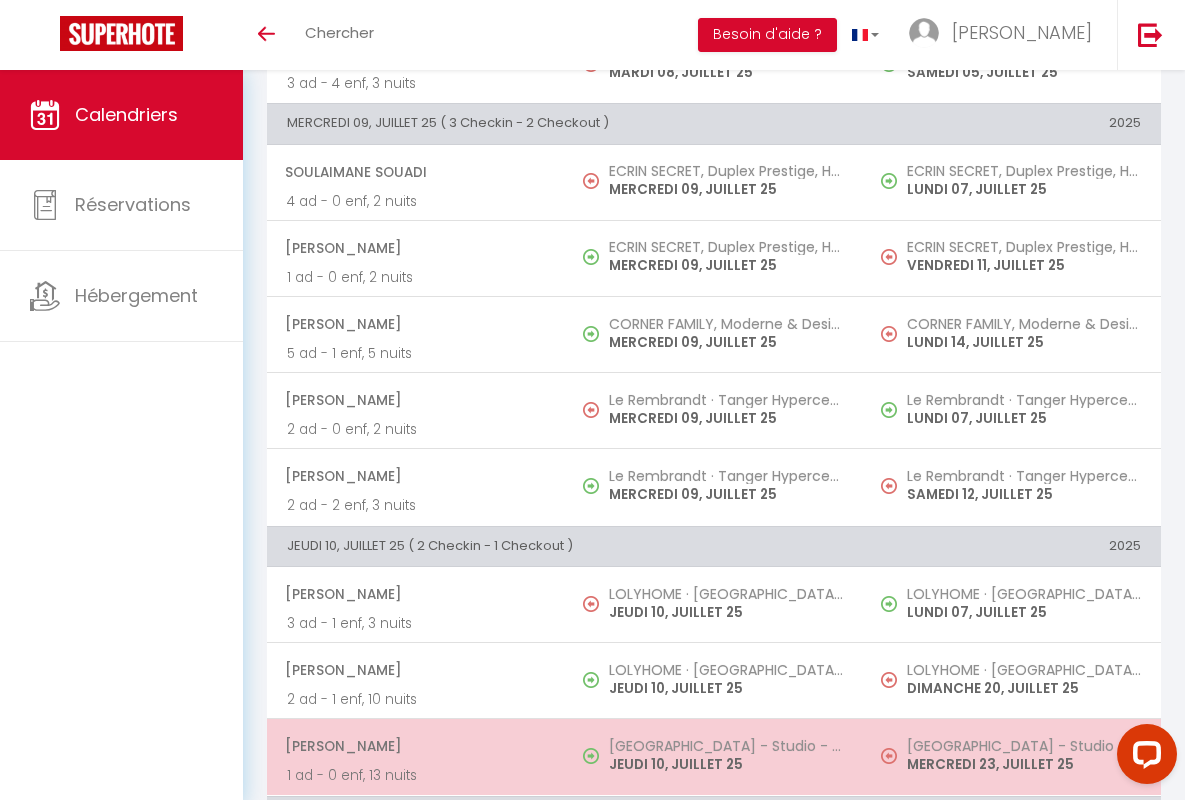 click on "[PERSON_NAME]" at bounding box center (415, 746) 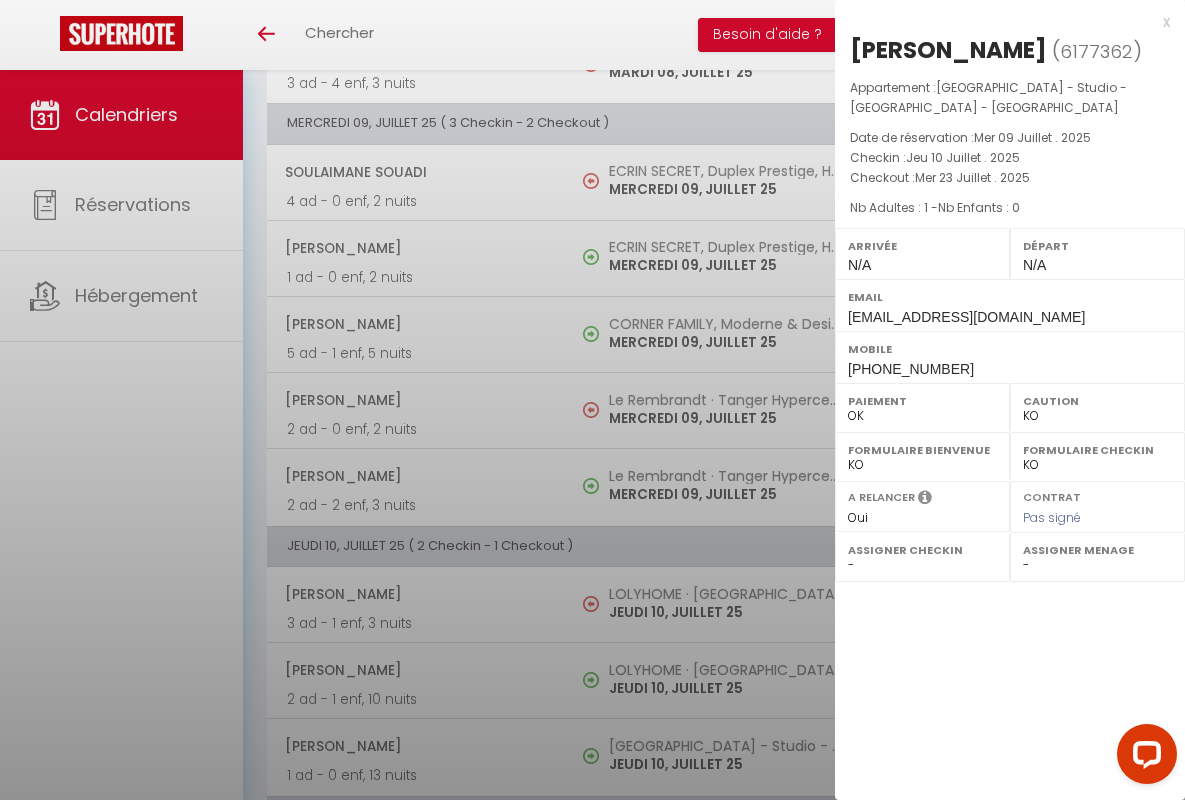click on "x" at bounding box center (1002, 22) 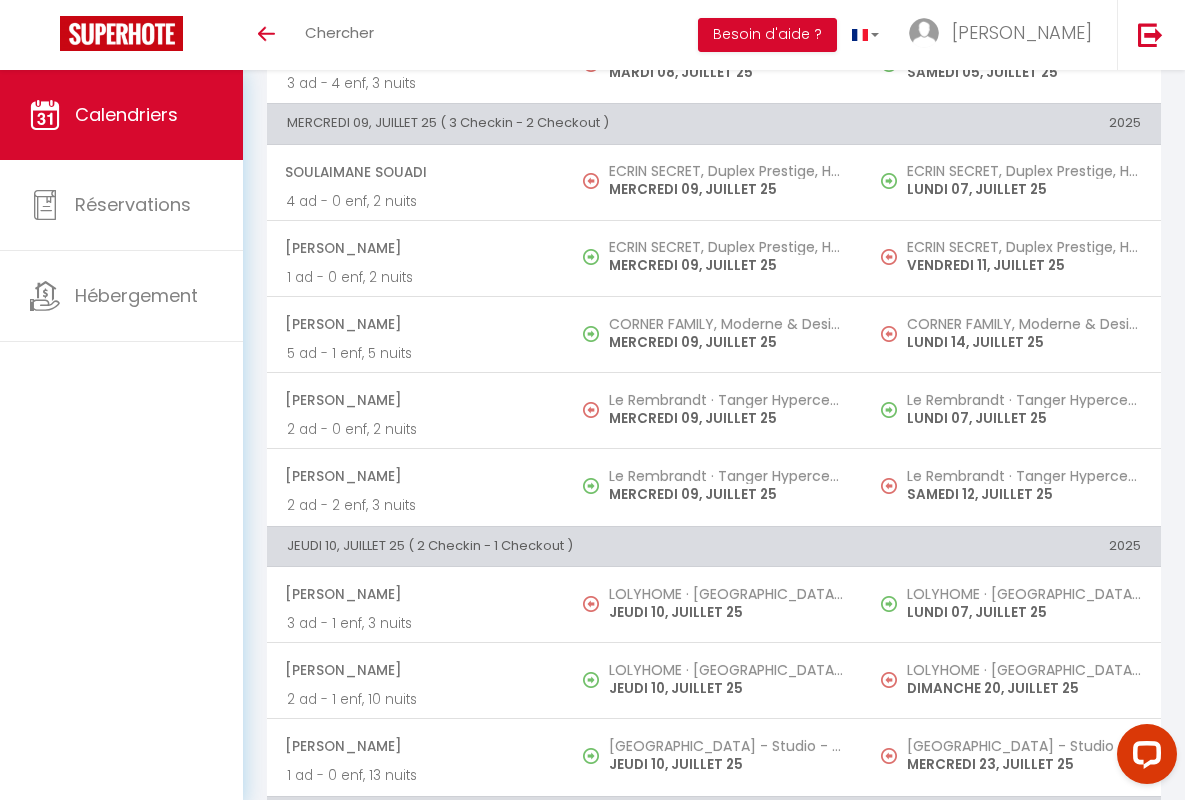 scroll, scrollTop: 1377, scrollLeft: 0, axis: vertical 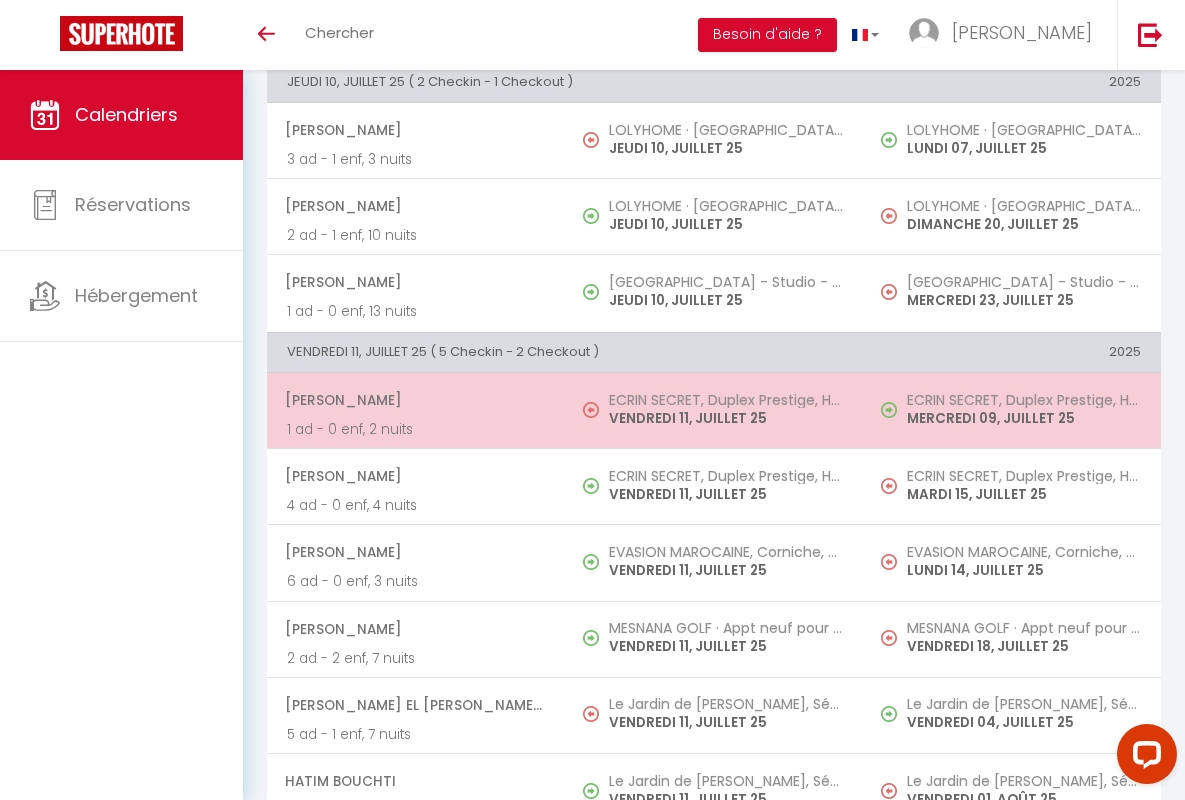 click on "[PERSON_NAME]" at bounding box center [415, 400] 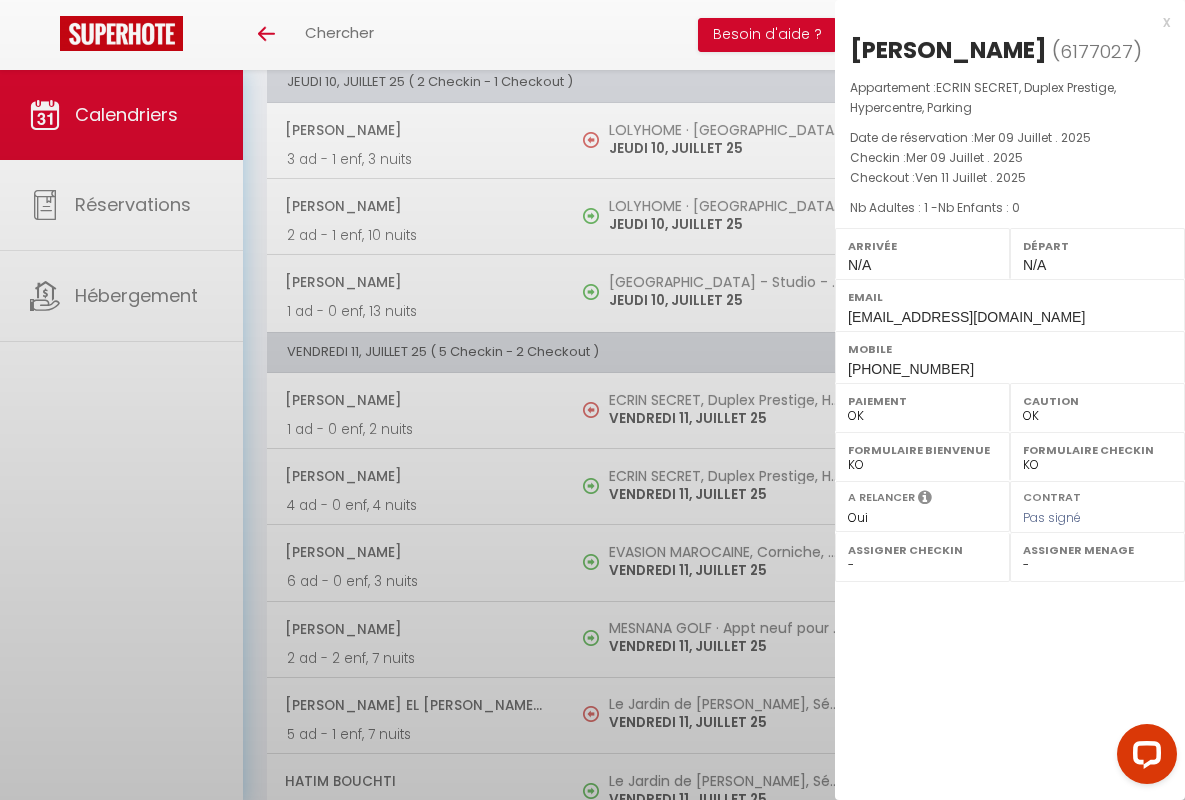 click on "x" at bounding box center [1002, 22] 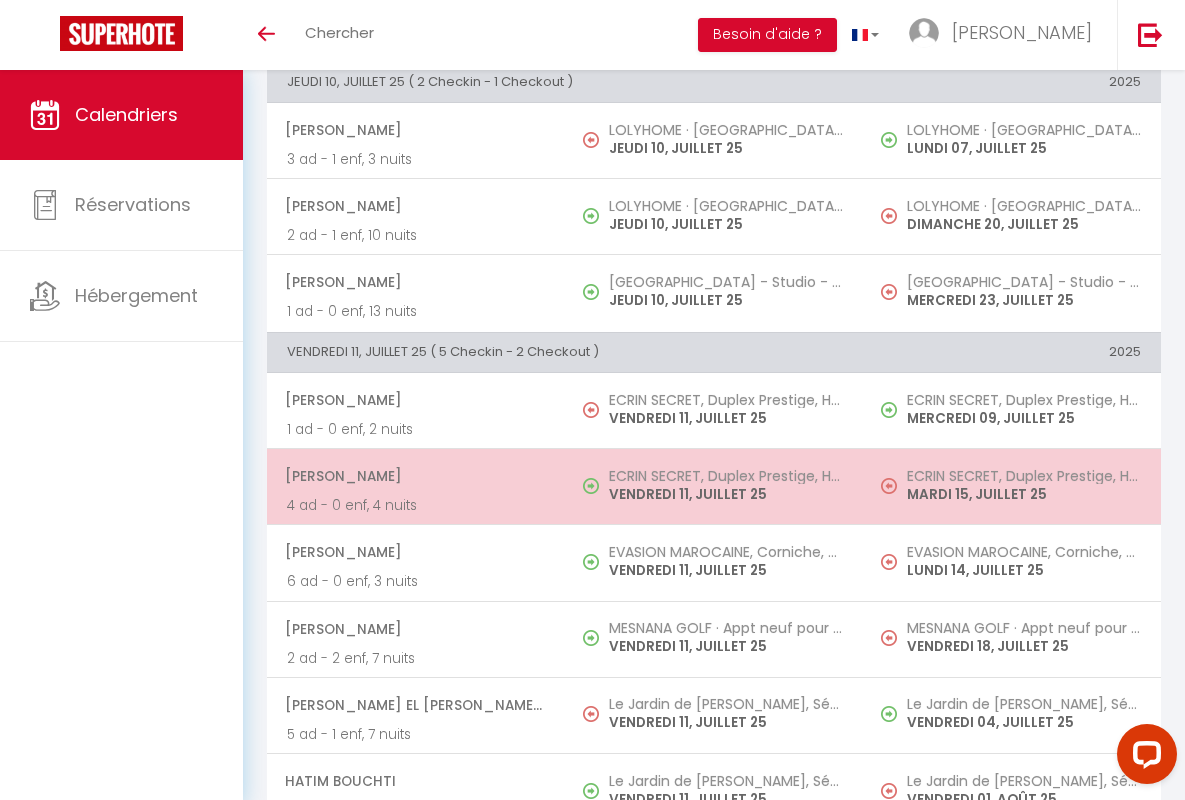click on "[PERSON_NAME]" at bounding box center [415, 476] 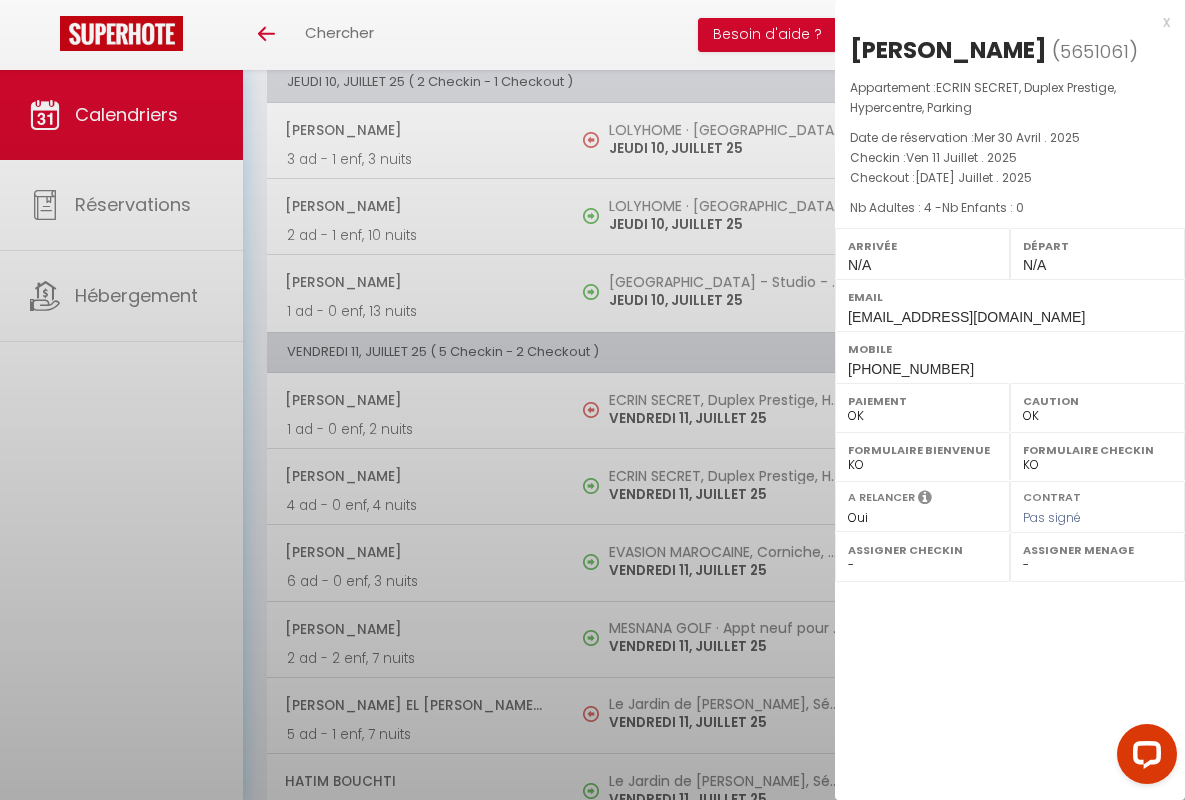 click on "x" at bounding box center [1002, 22] 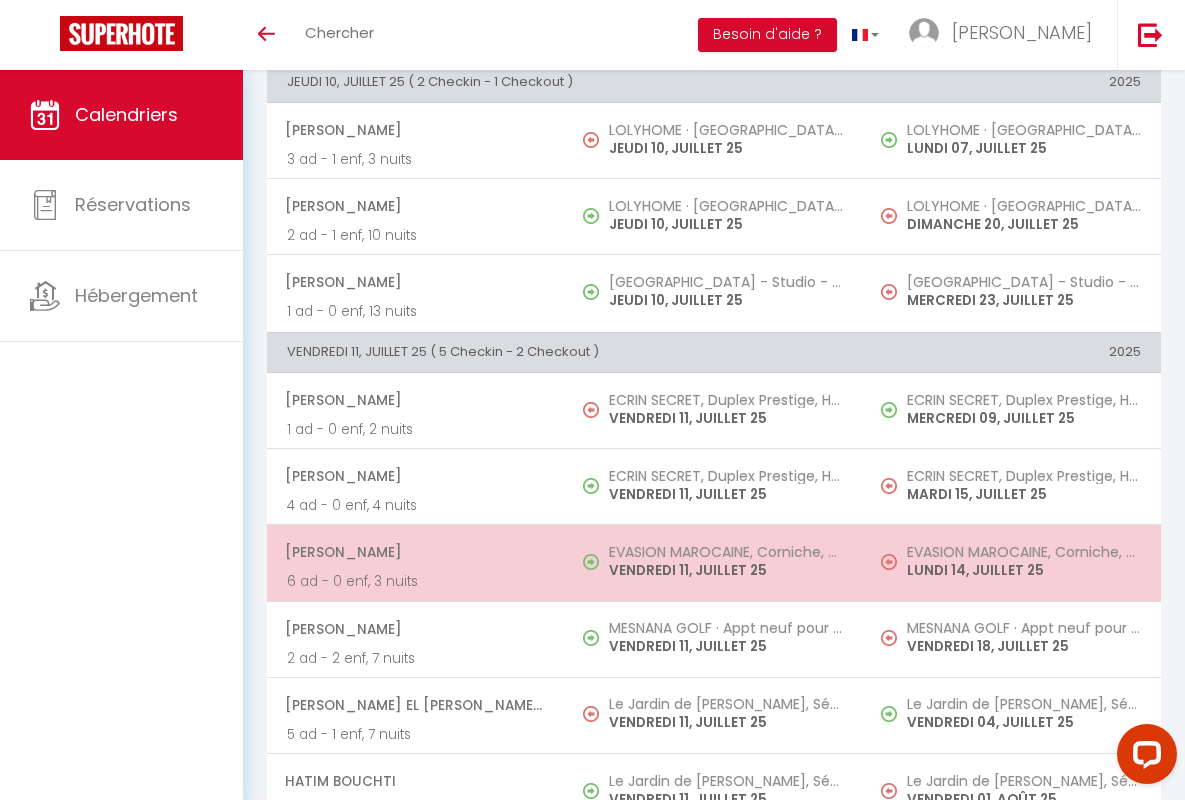 click on "[PERSON_NAME]" at bounding box center [415, 552] 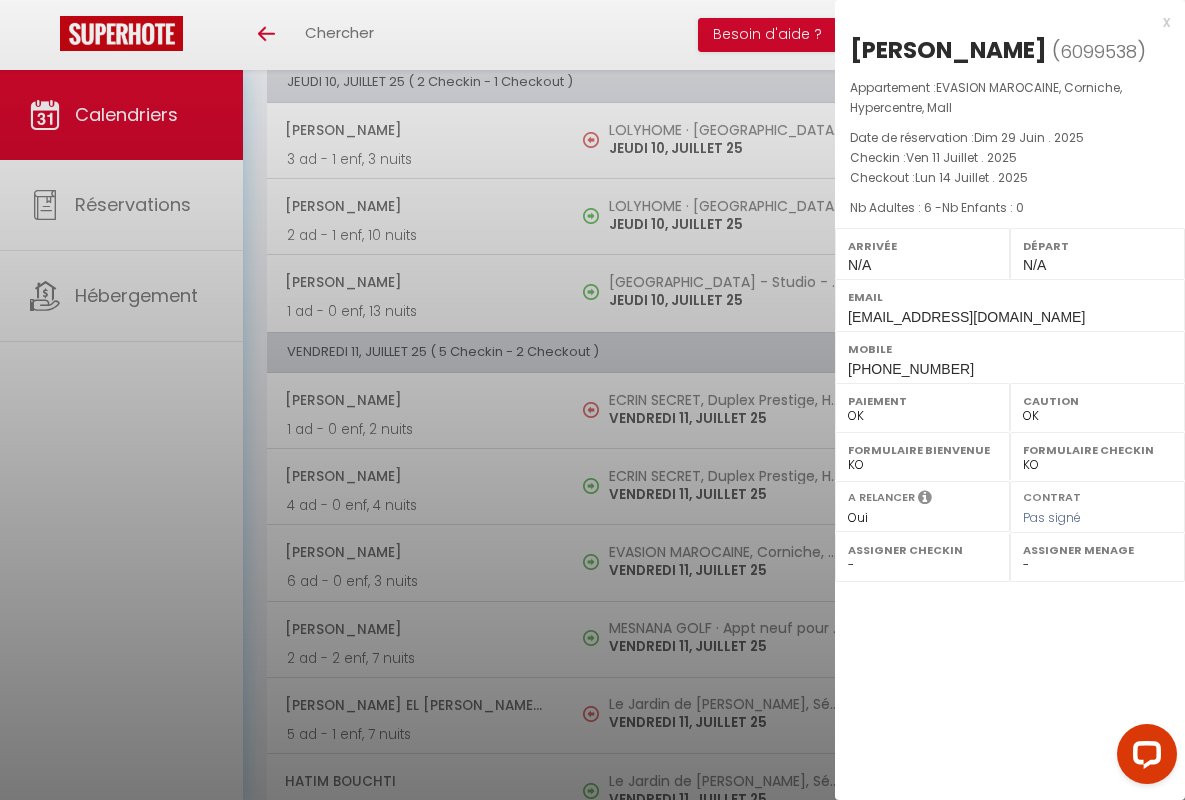 click on "x" at bounding box center (1002, 22) 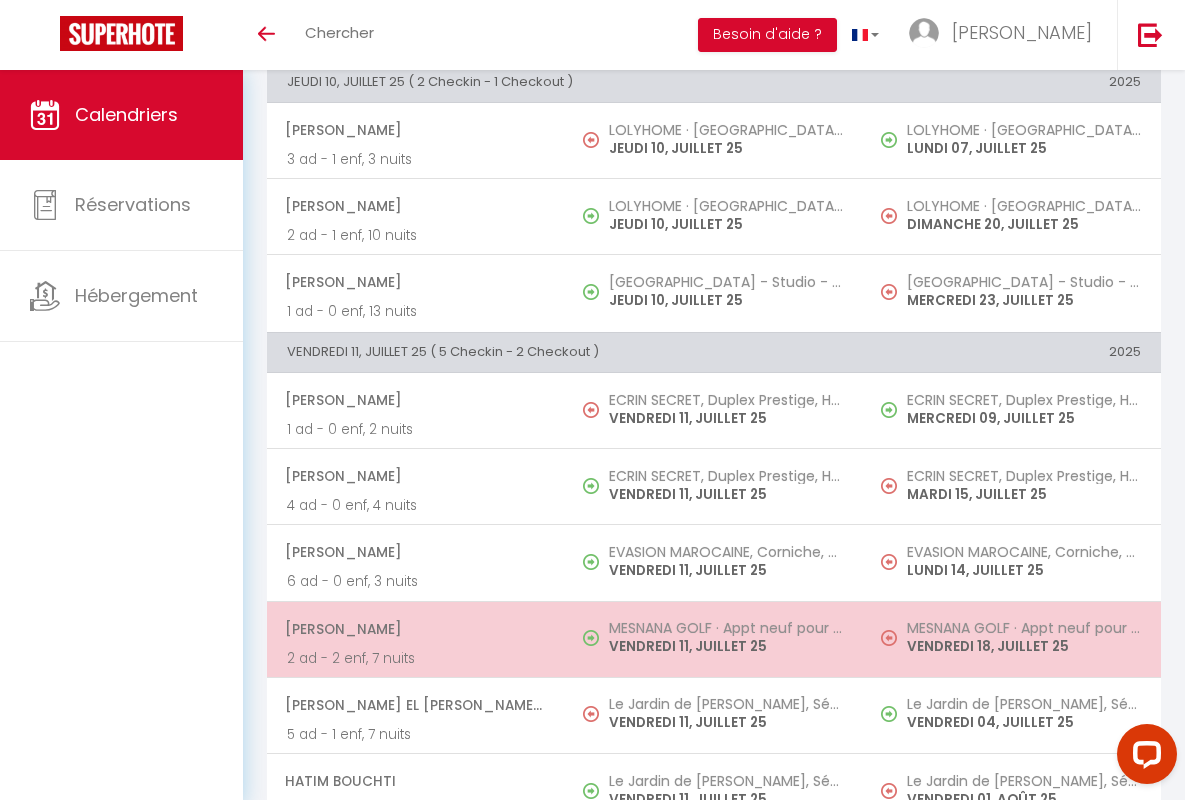 click on "[PERSON_NAME]" at bounding box center [415, 629] 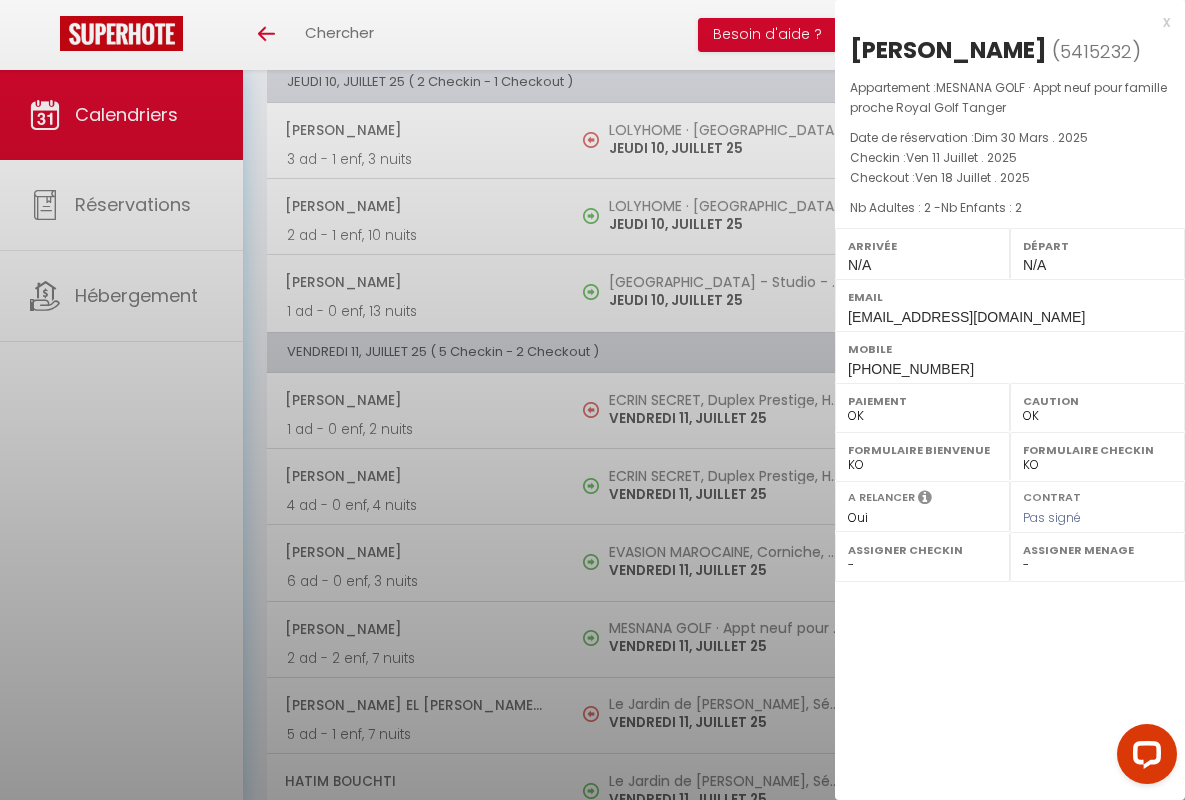 click on "x" at bounding box center (1002, 22) 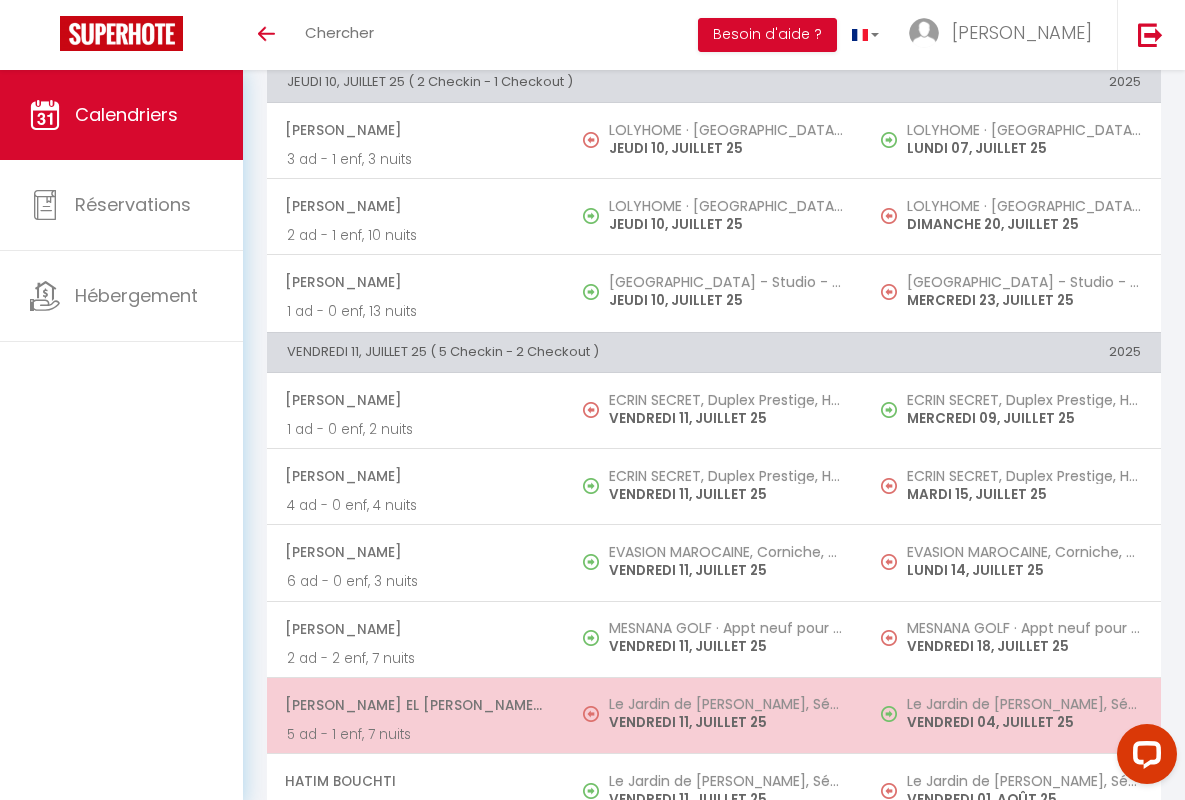 click on "[PERSON_NAME] El [PERSON_NAME] Serroukh" at bounding box center [415, 705] 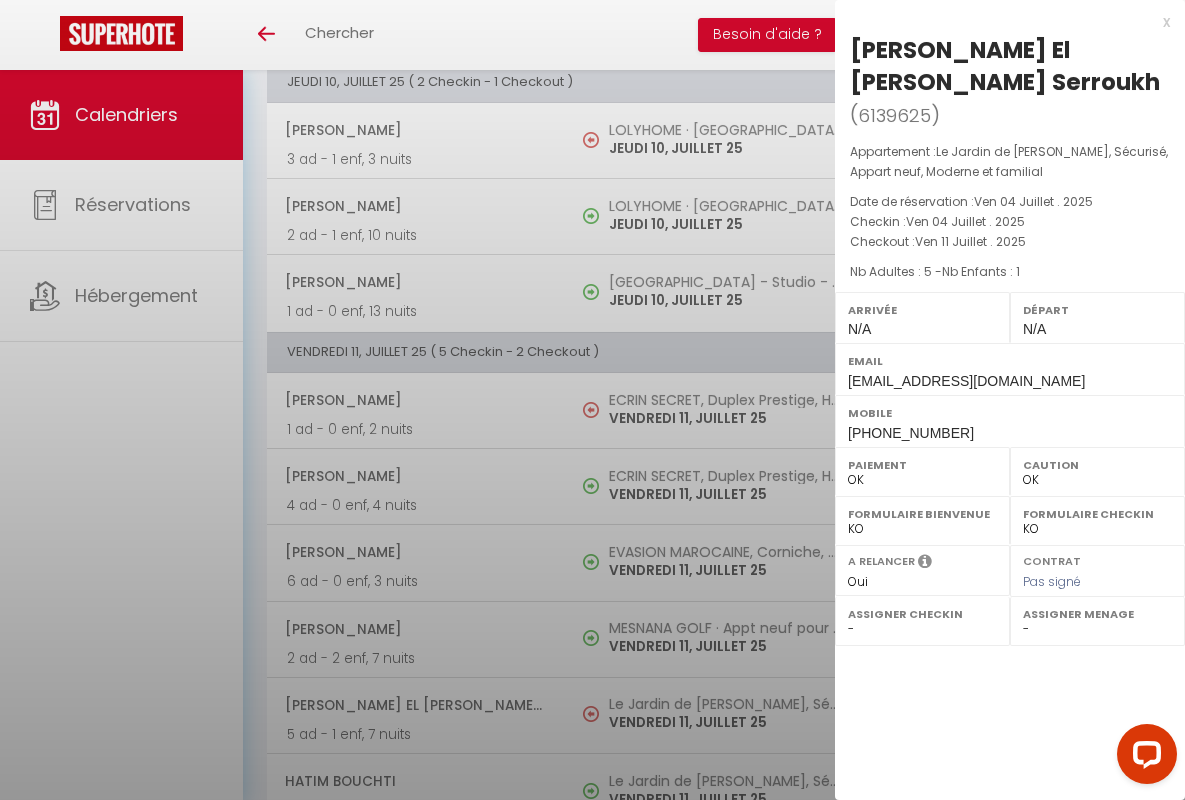 click on "x" at bounding box center [1002, 22] 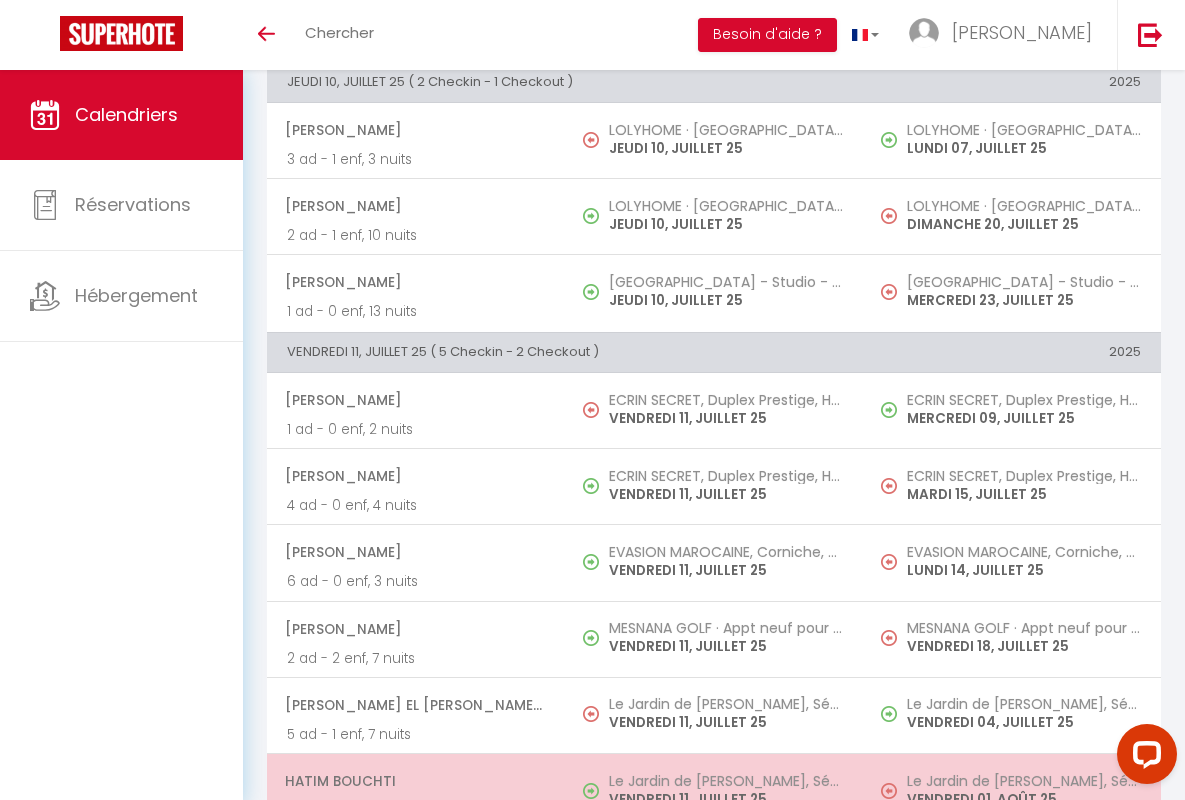click on "Hatim Bouchti" at bounding box center (415, 781) 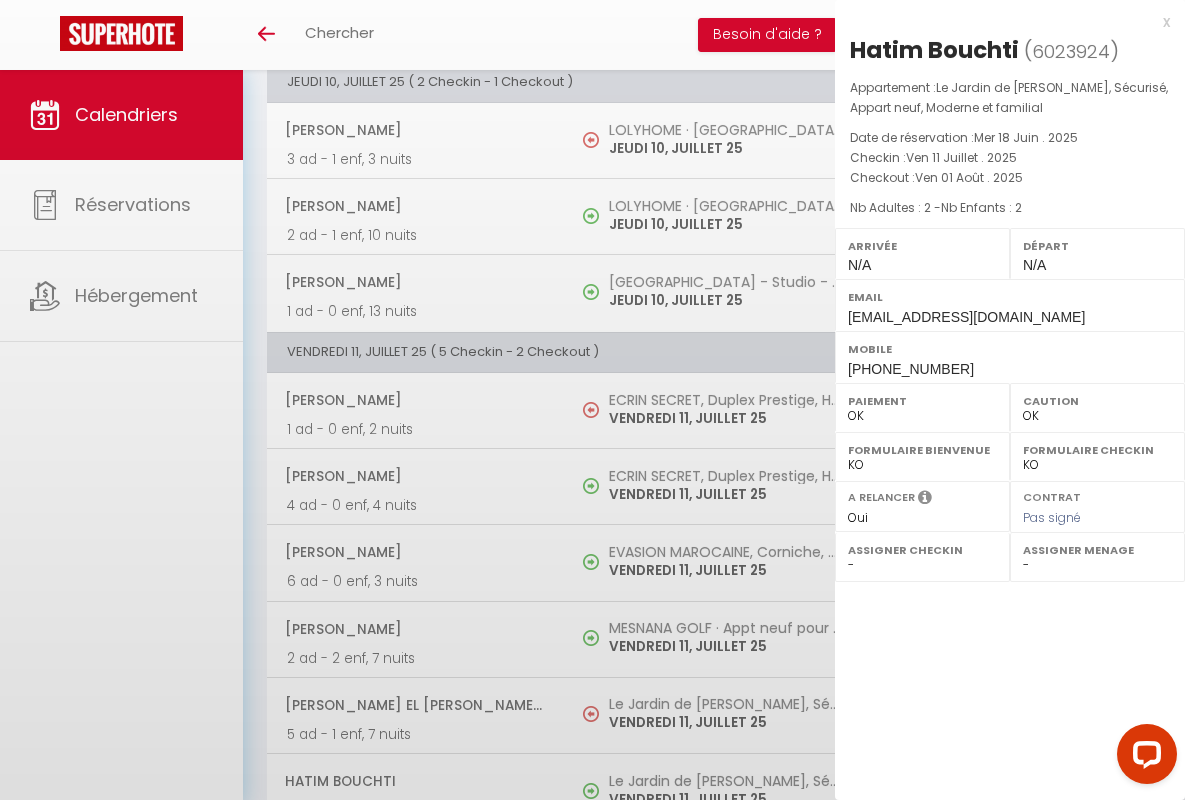 click on "x" at bounding box center (1002, 22) 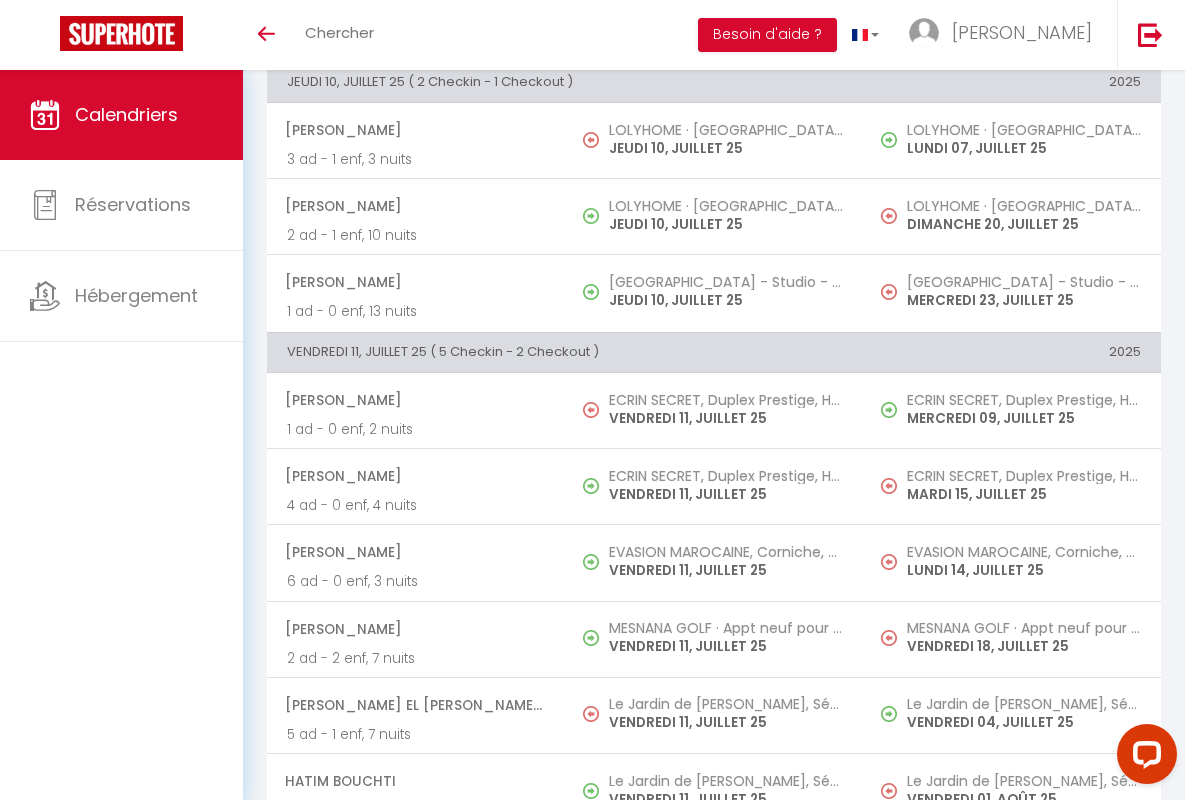 scroll, scrollTop: 1834, scrollLeft: 0, axis: vertical 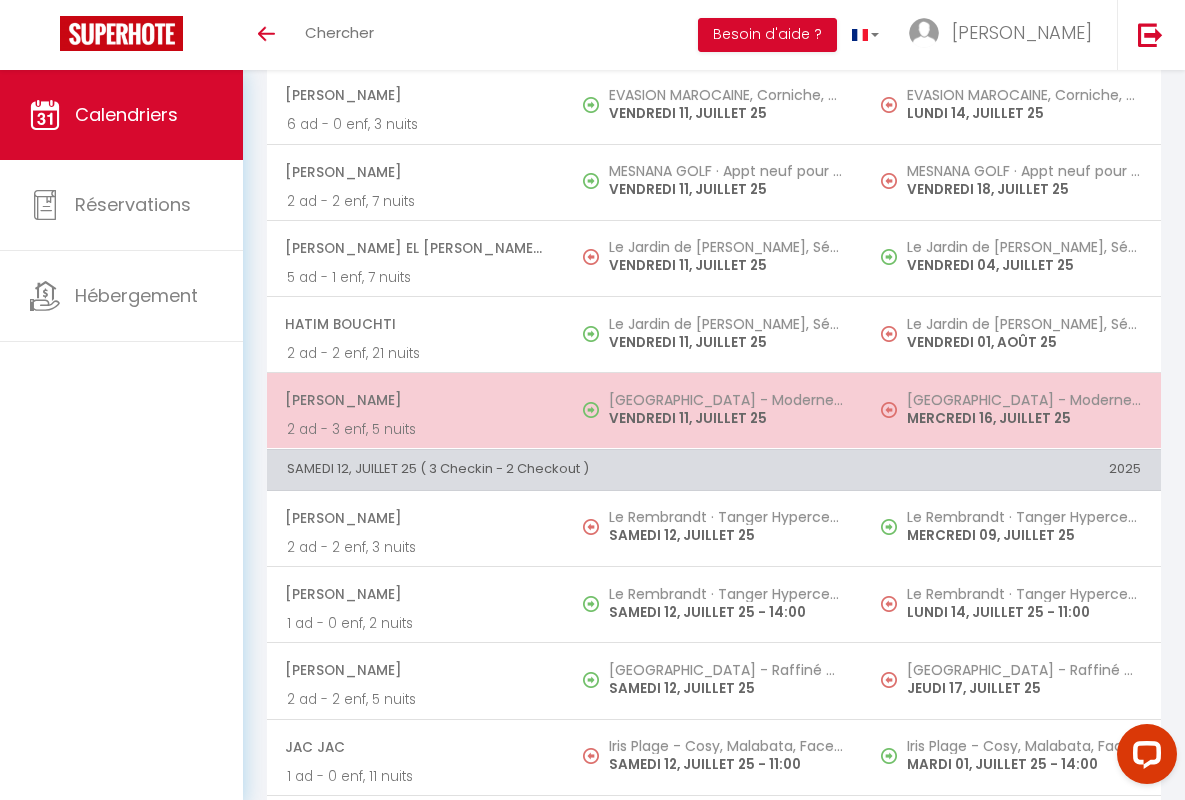 click on "[PERSON_NAME]" at bounding box center [415, 400] 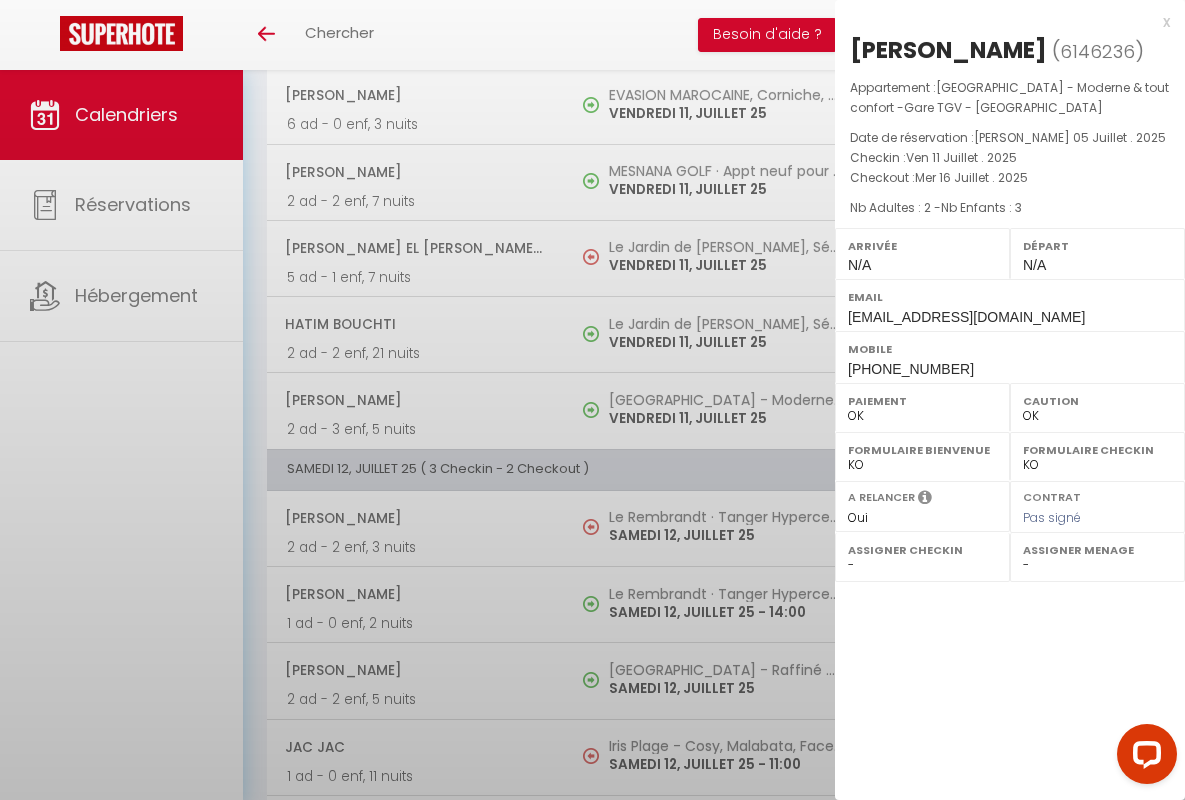 click on "x" at bounding box center [1002, 22] 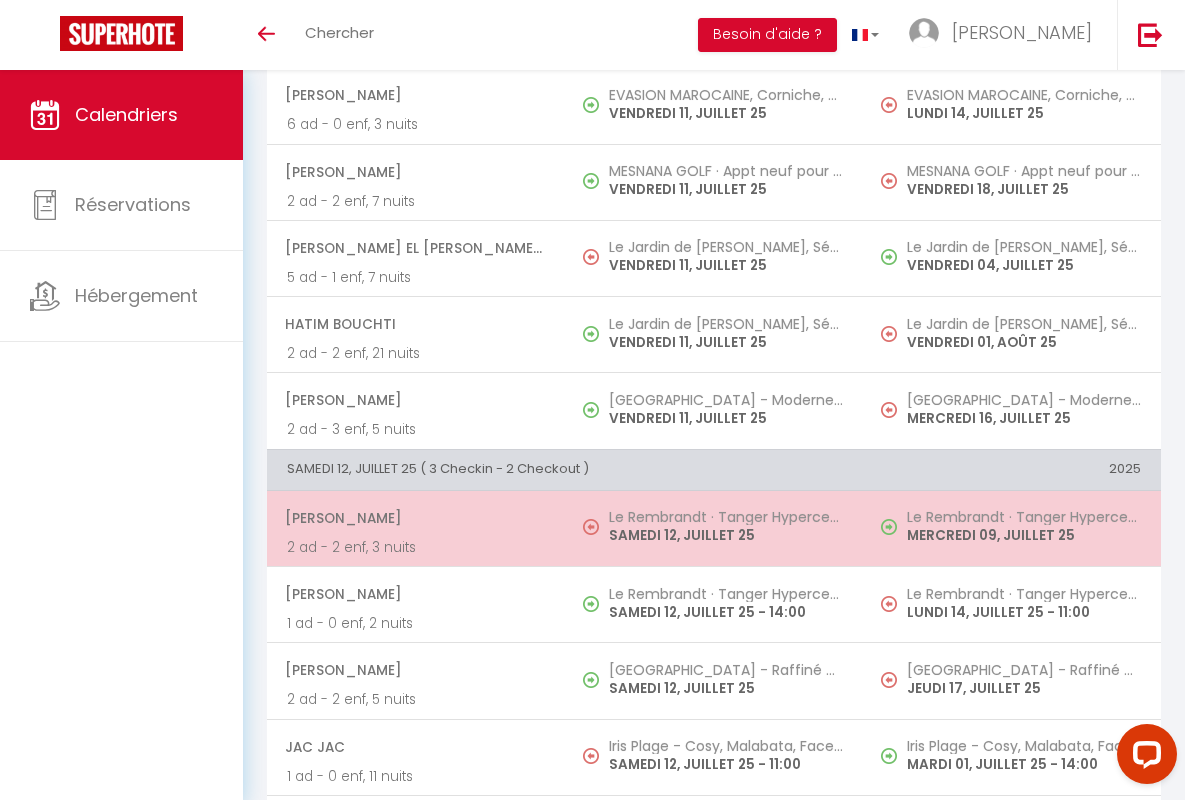 click on "[PERSON_NAME]" at bounding box center [415, 518] 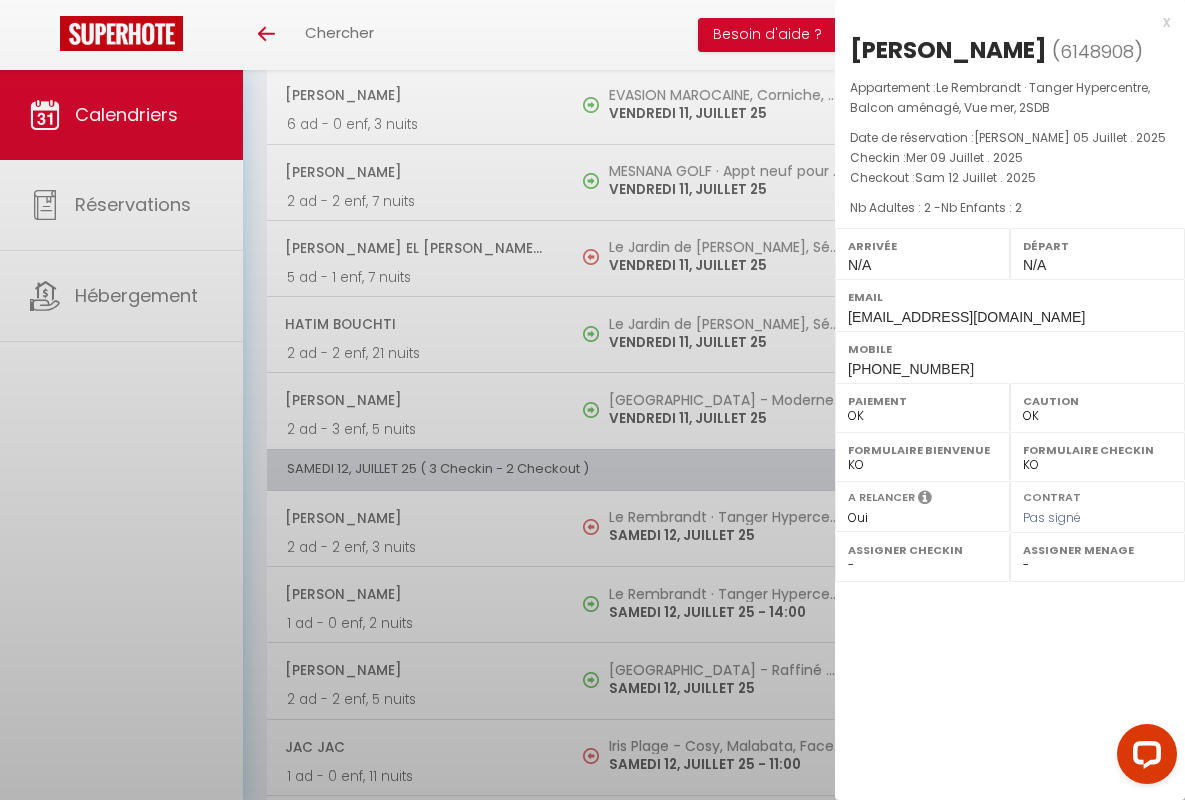 click on "x" at bounding box center [1002, 22] 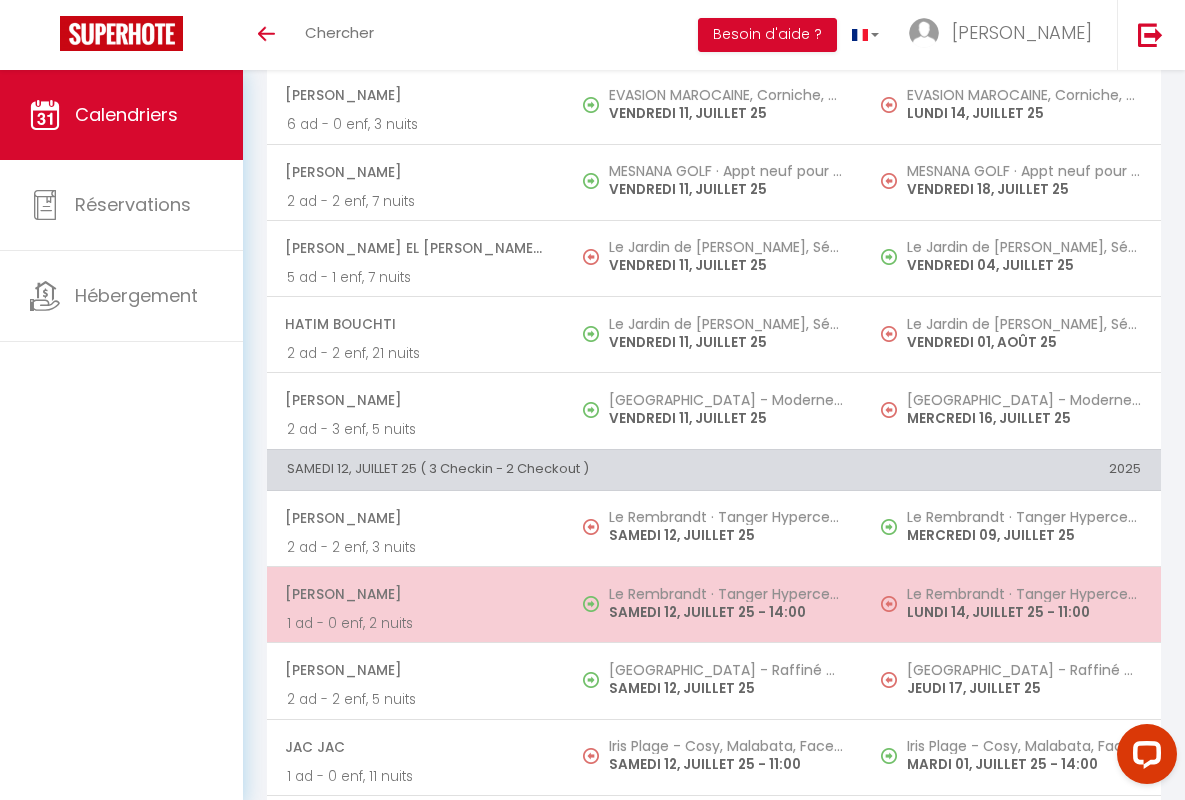 click on "[PERSON_NAME]" at bounding box center (415, 594) 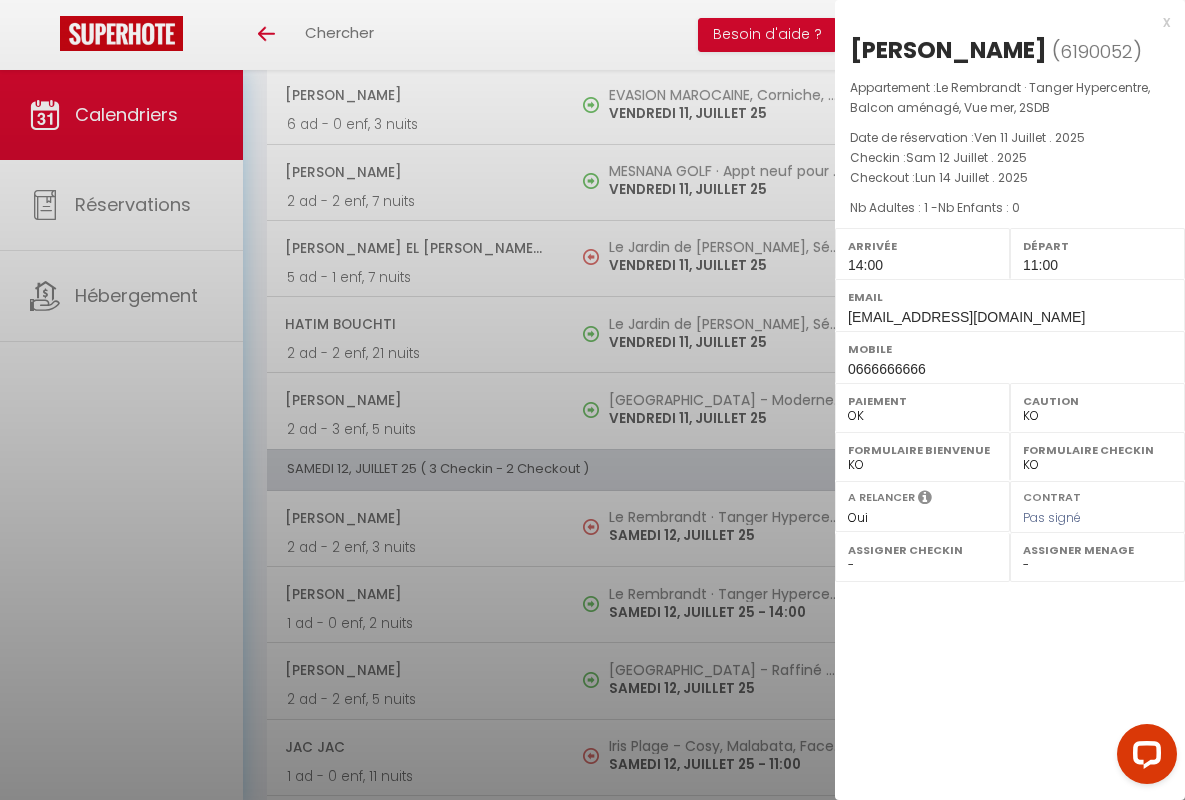 click on "x" at bounding box center (1002, 22) 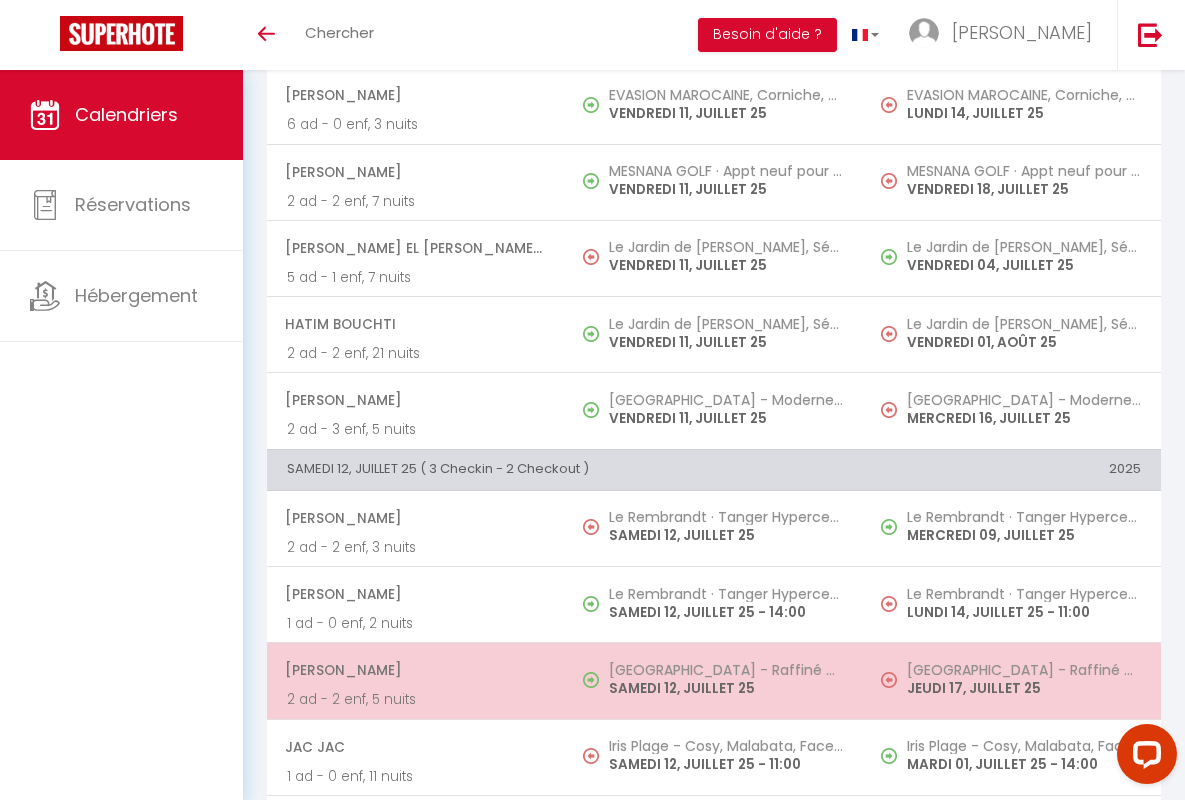 click on "[PERSON_NAME]" at bounding box center (415, 670) 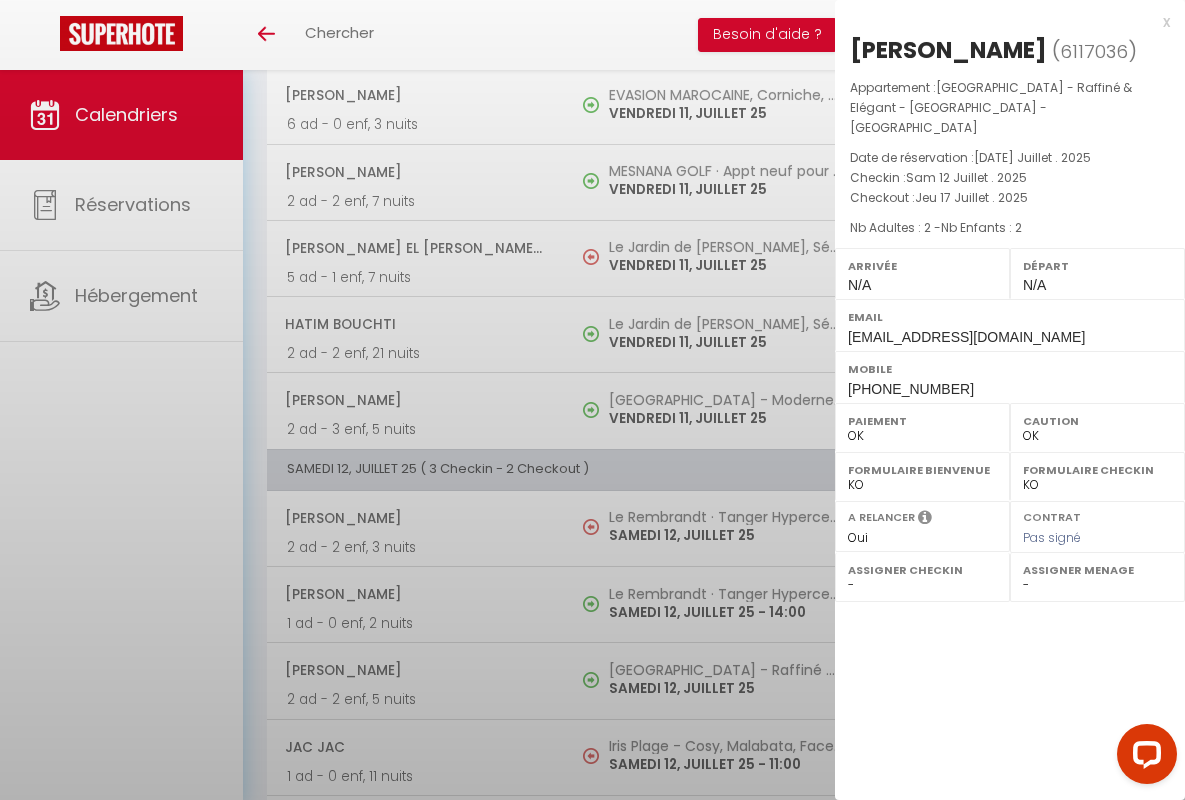 click on "x" at bounding box center (1002, 22) 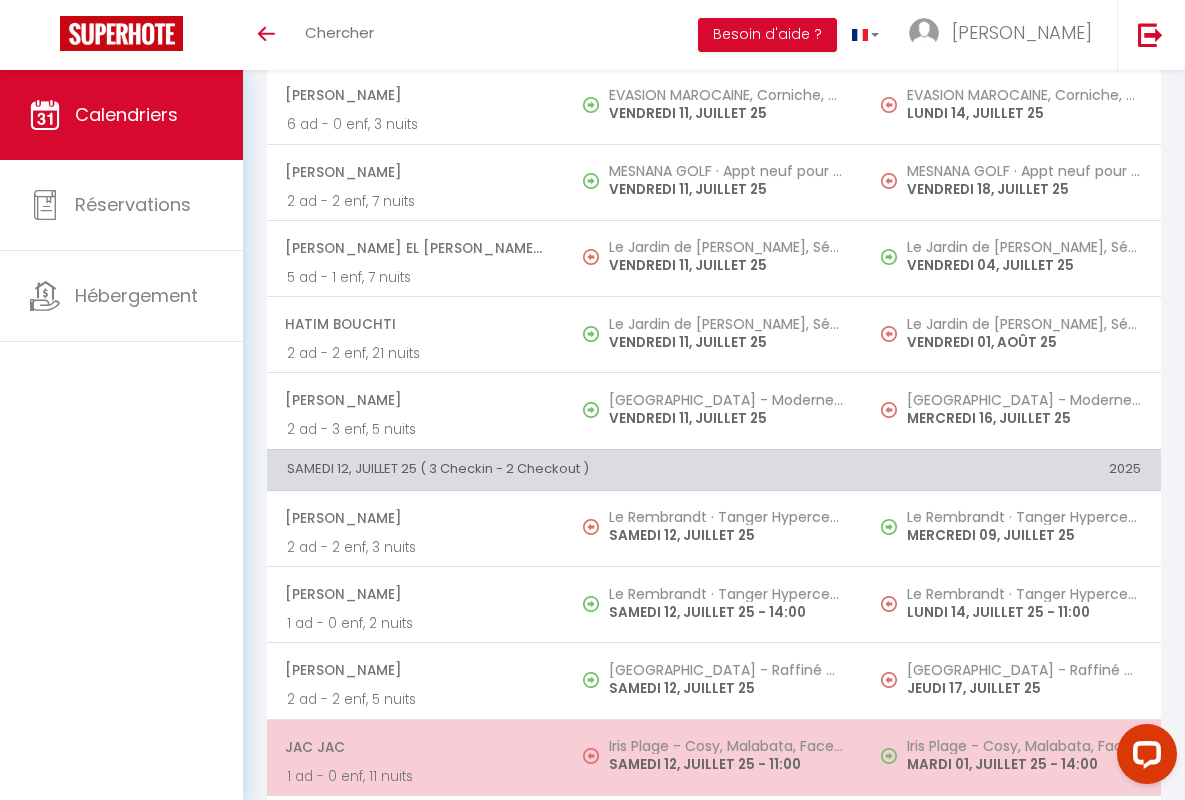 click on "JAC JAC" at bounding box center [415, 747] 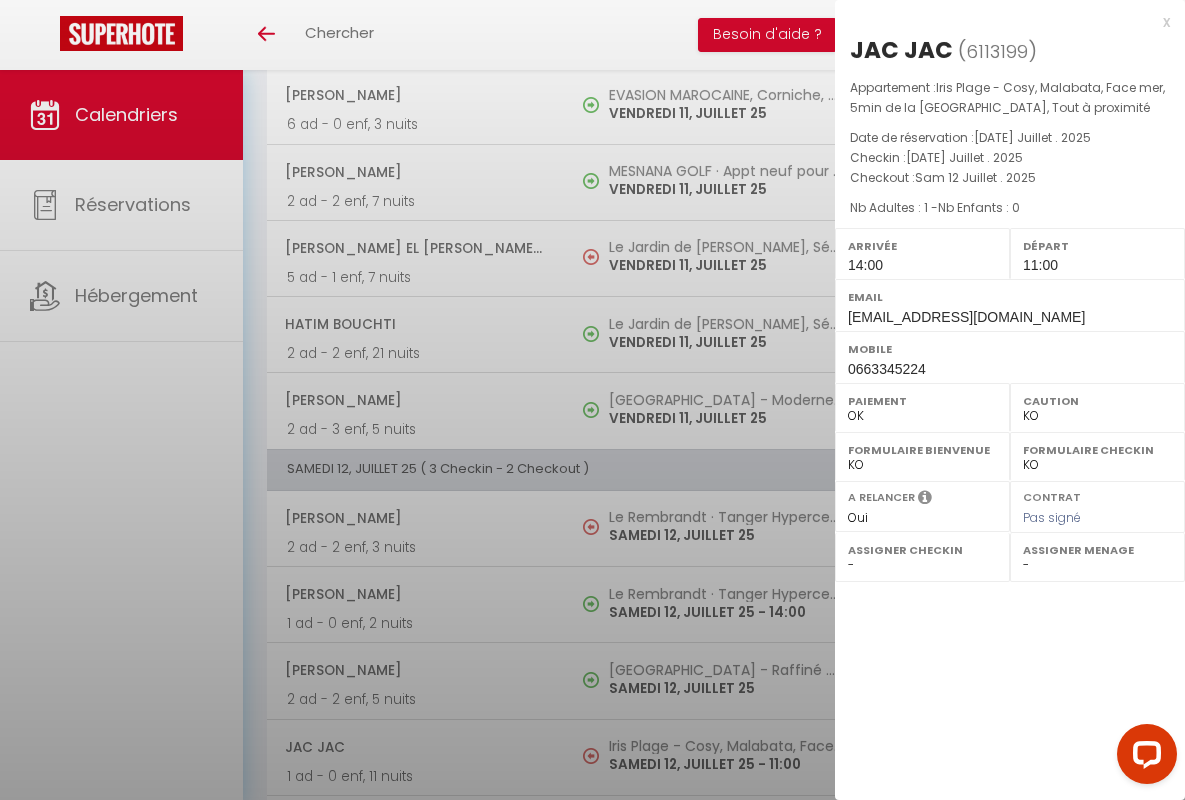 click on "x" at bounding box center (1002, 22) 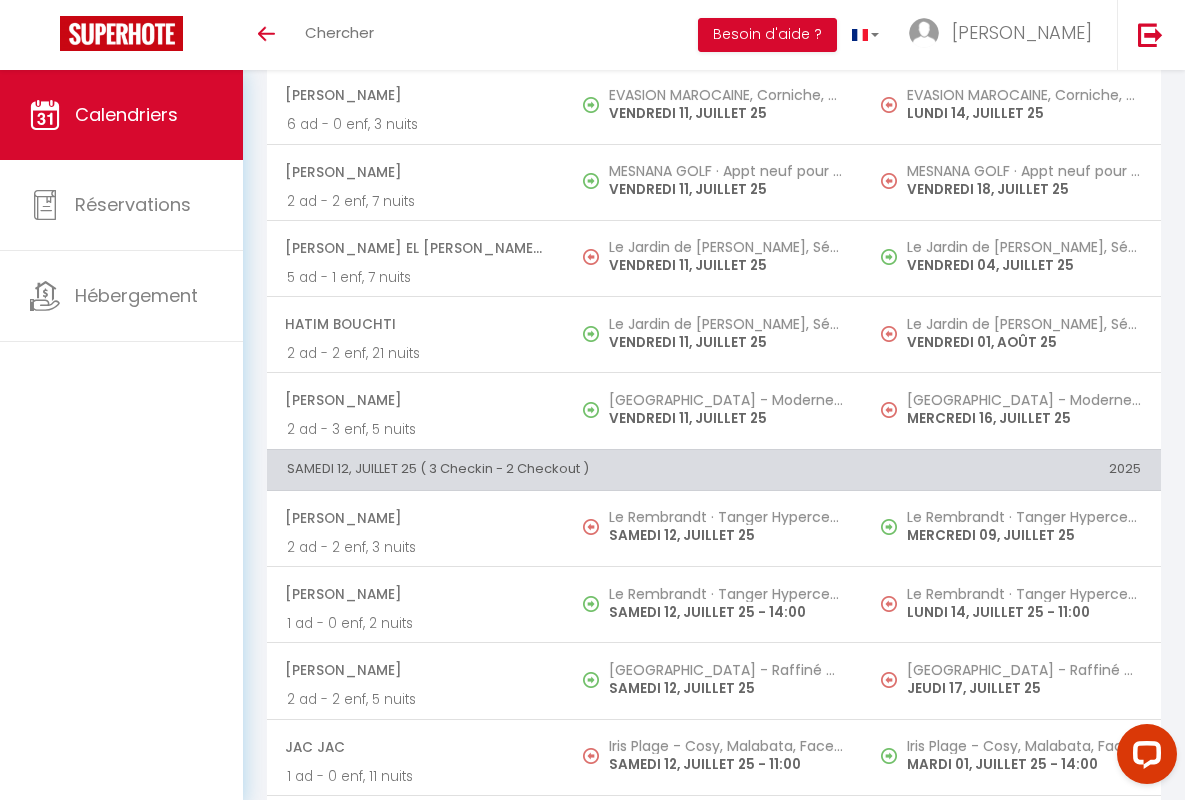 scroll, scrollTop: 2139, scrollLeft: 0, axis: vertical 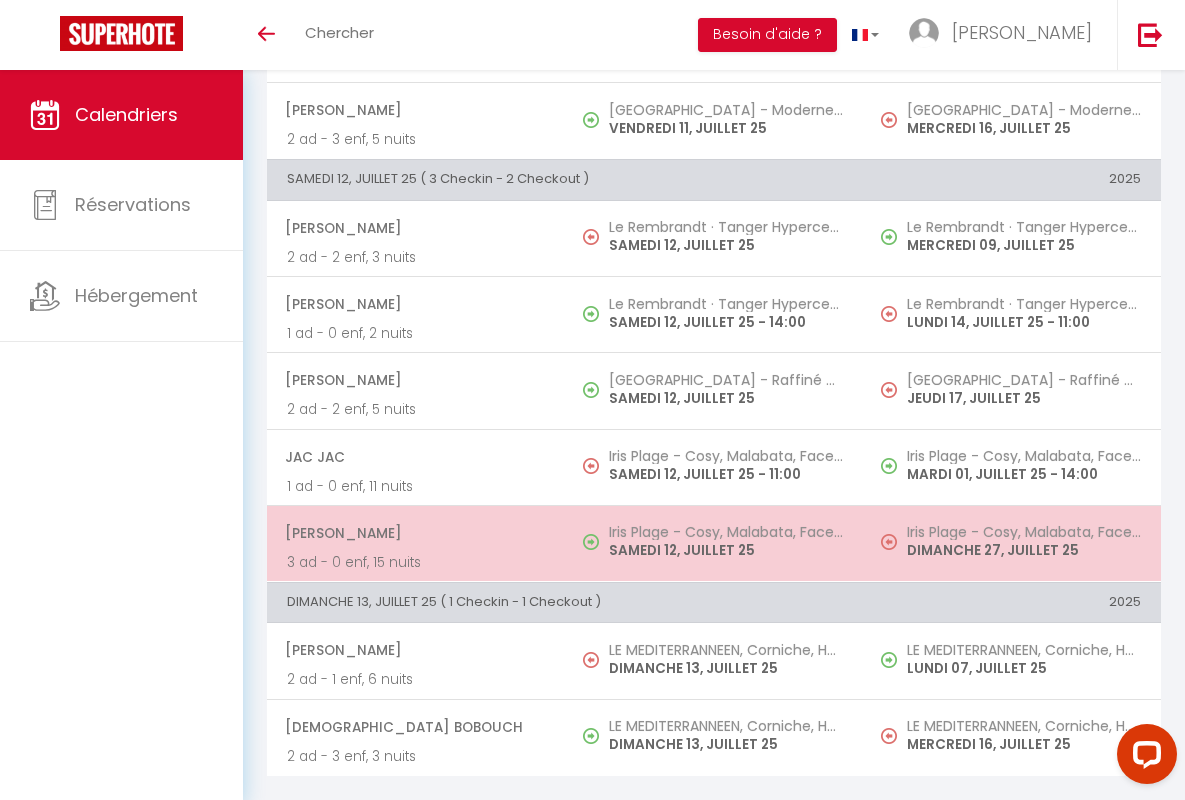 click on "[PERSON_NAME]" at bounding box center [415, 533] 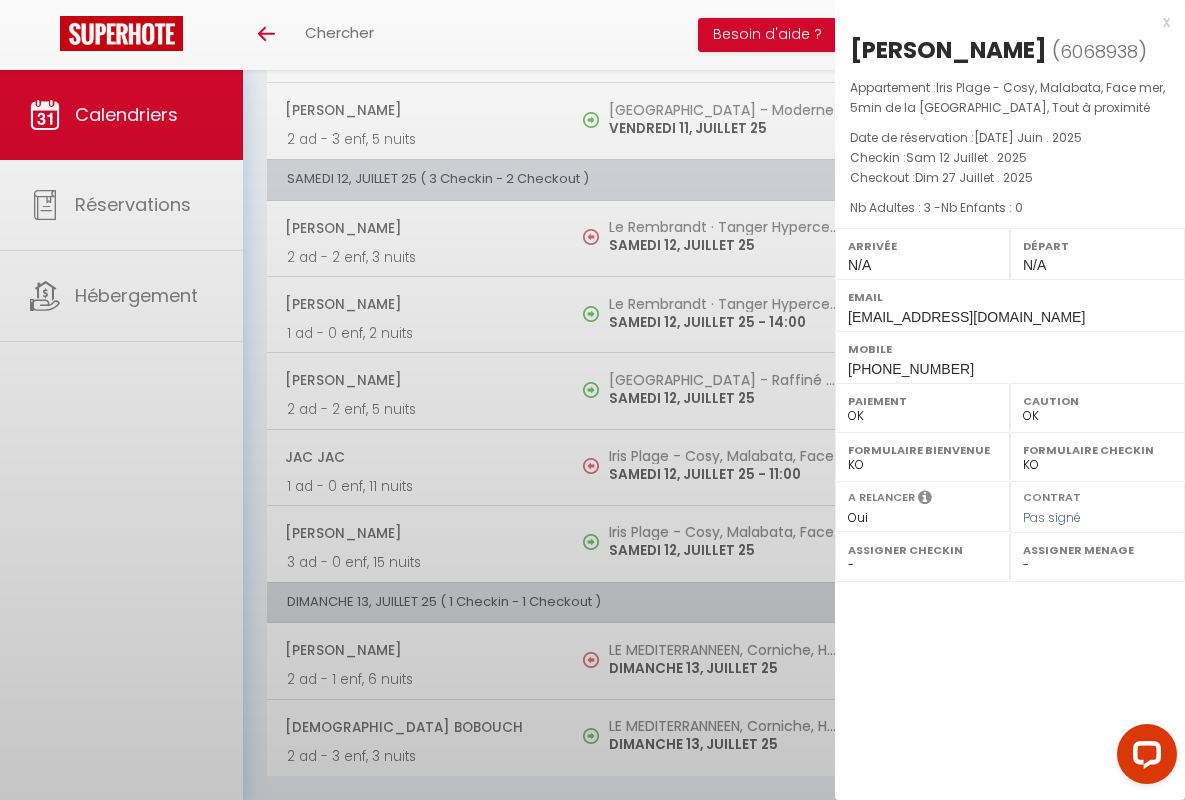 click on "x" at bounding box center (1002, 22) 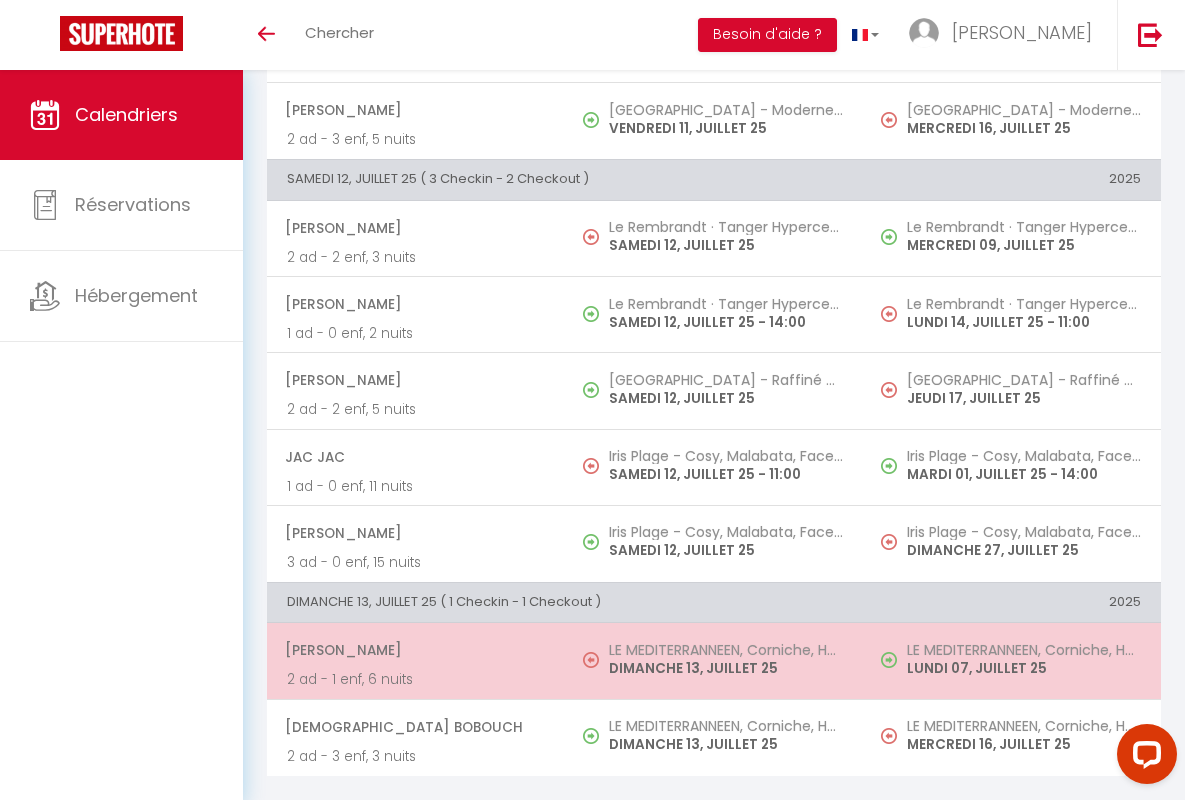 click on "[PERSON_NAME]" at bounding box center (415, 650) 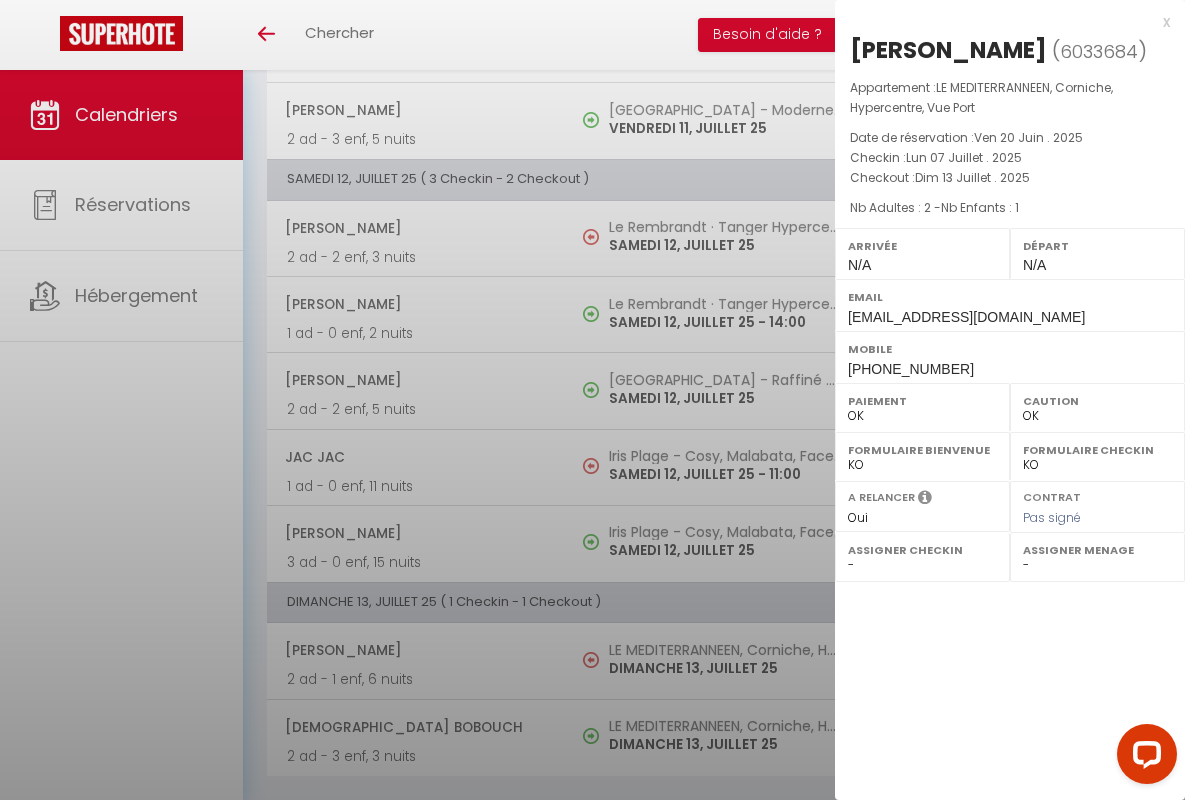 click on "x" at bounding box center (1002, 22) 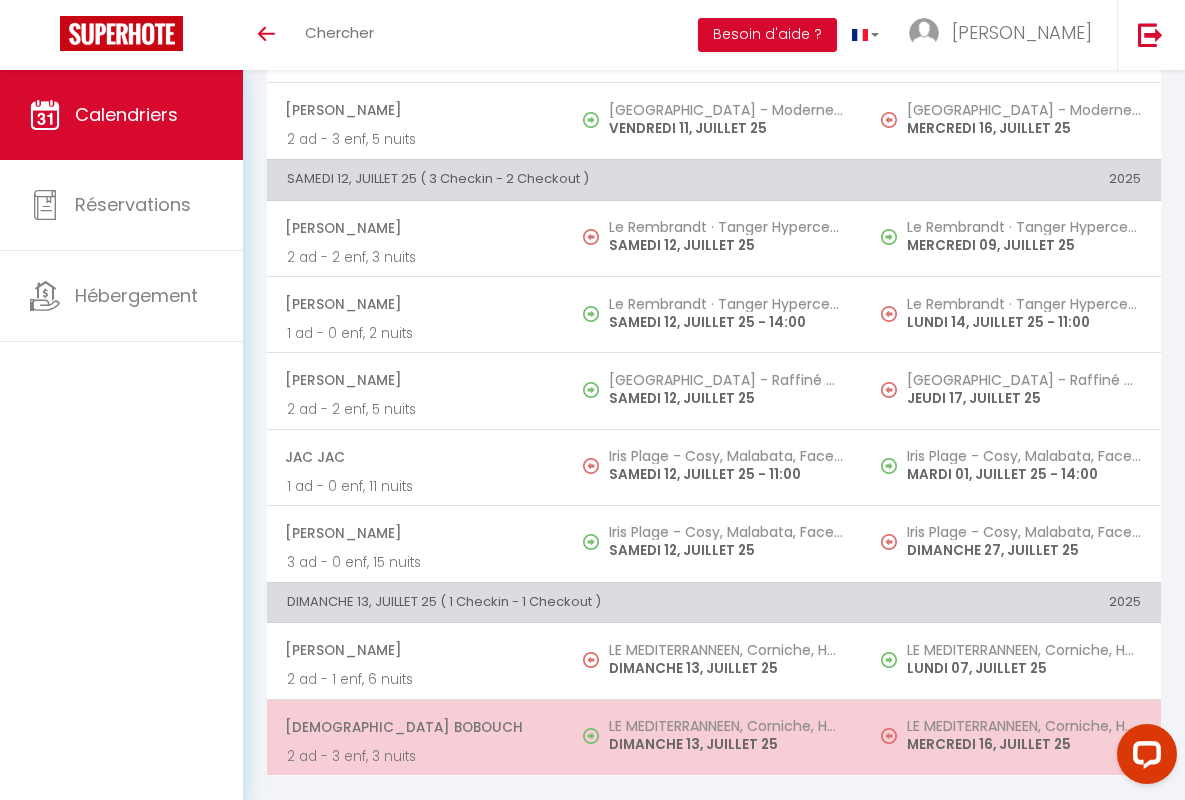 click on "[DEMOGRAPHIC_DATA] Bobouch" at bounding box center [415, 727] 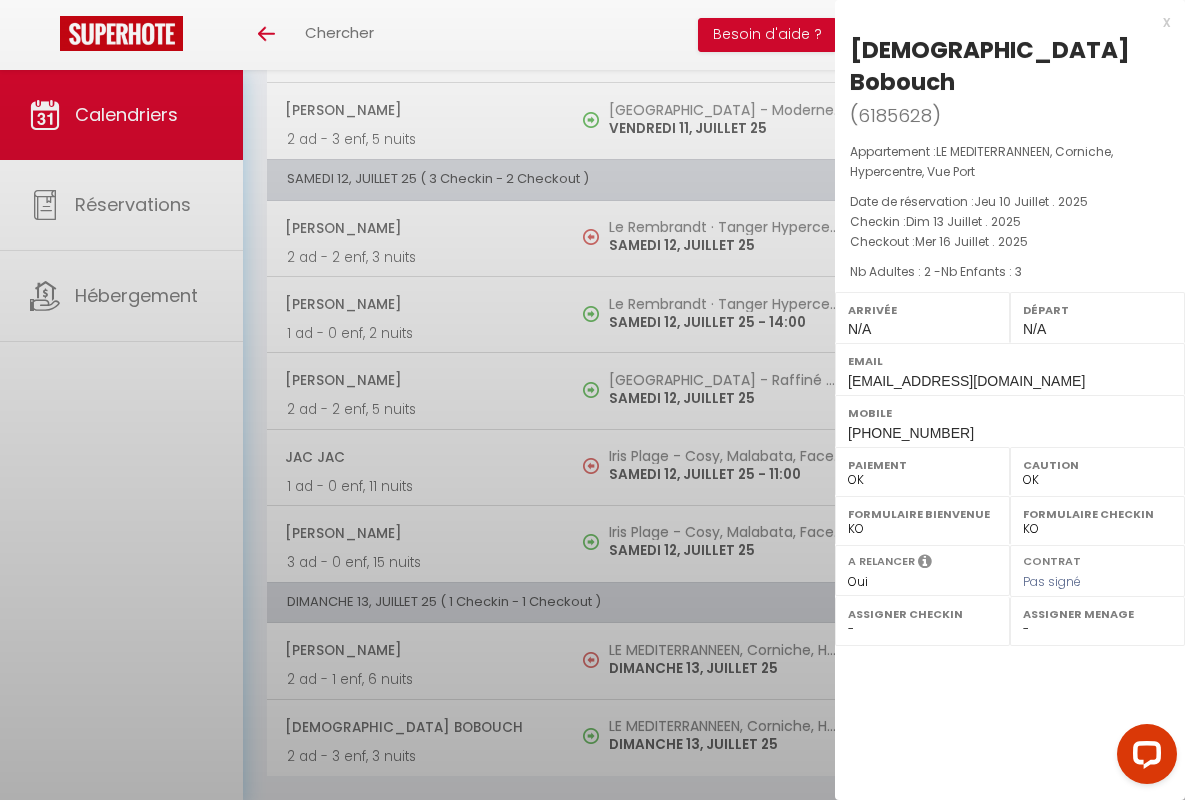 click on "x" at bounding box center [1002, 22] 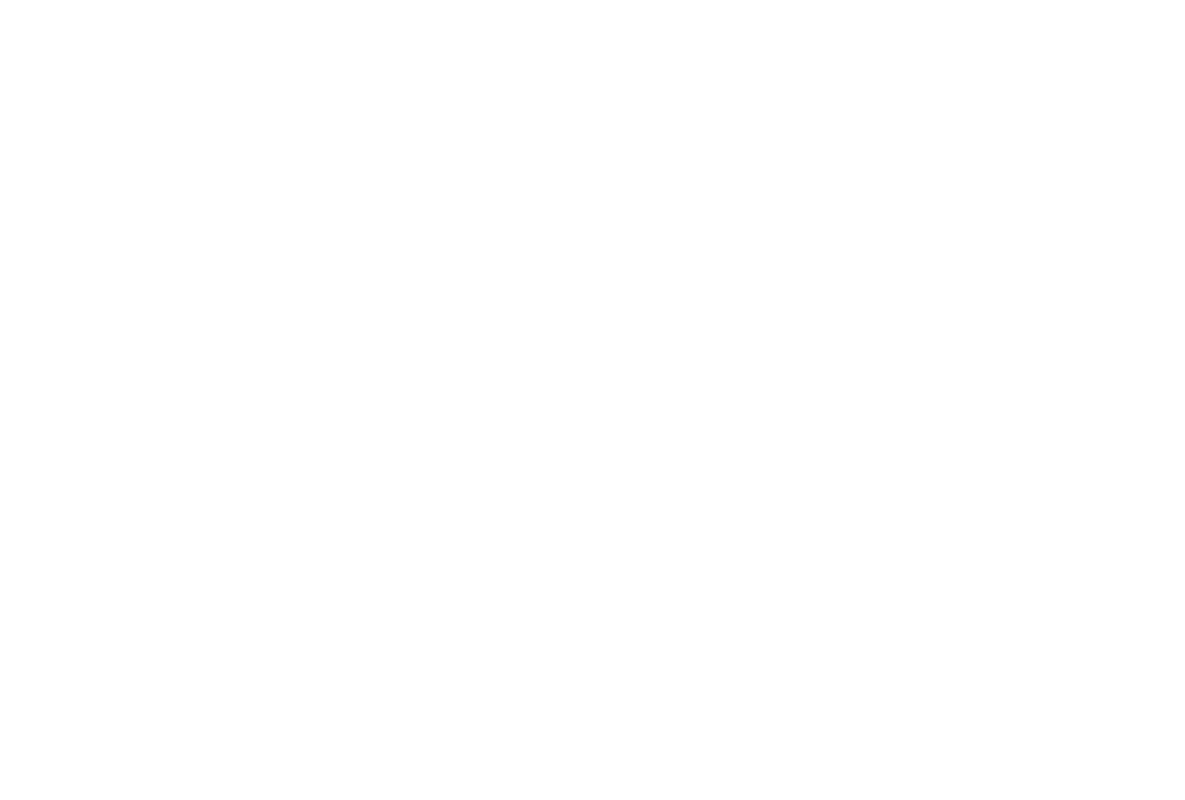 scroll, scrollTop: 0, scrollLeft: 0, axis: both 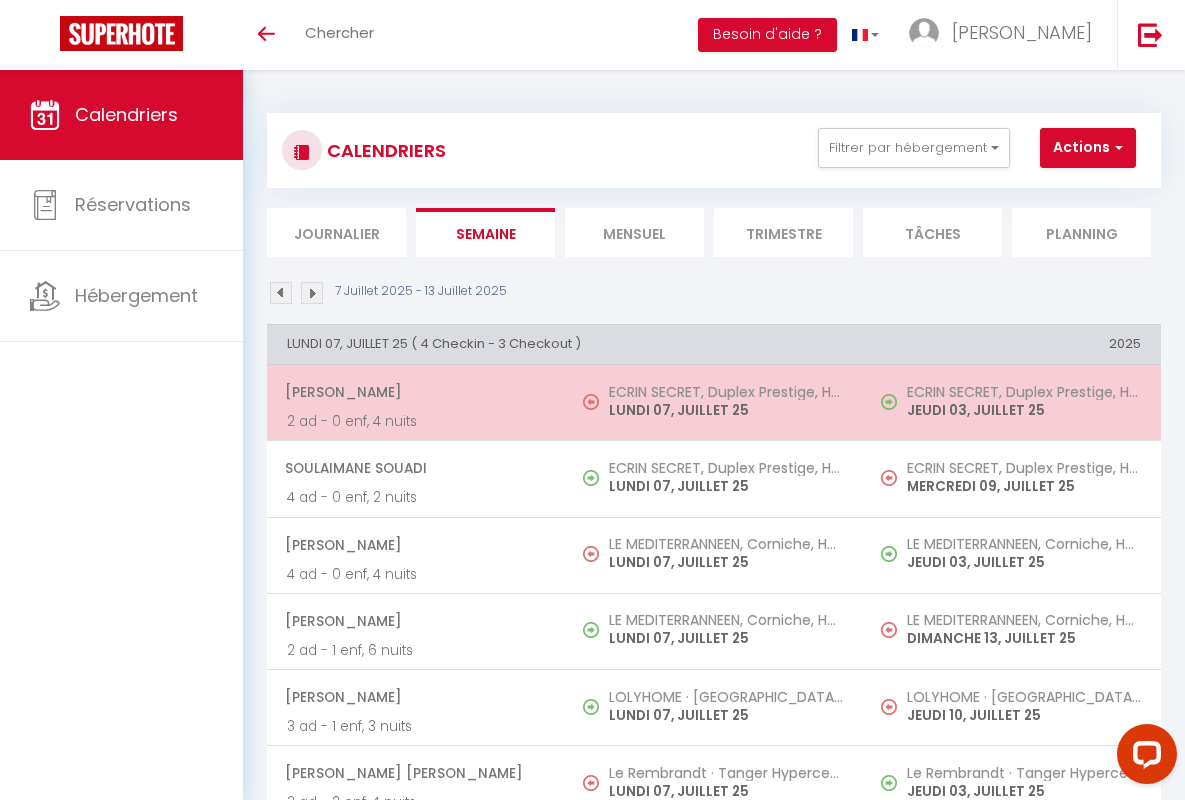 click on "[PERSON_NAME]" at bounding box center [415, 392] 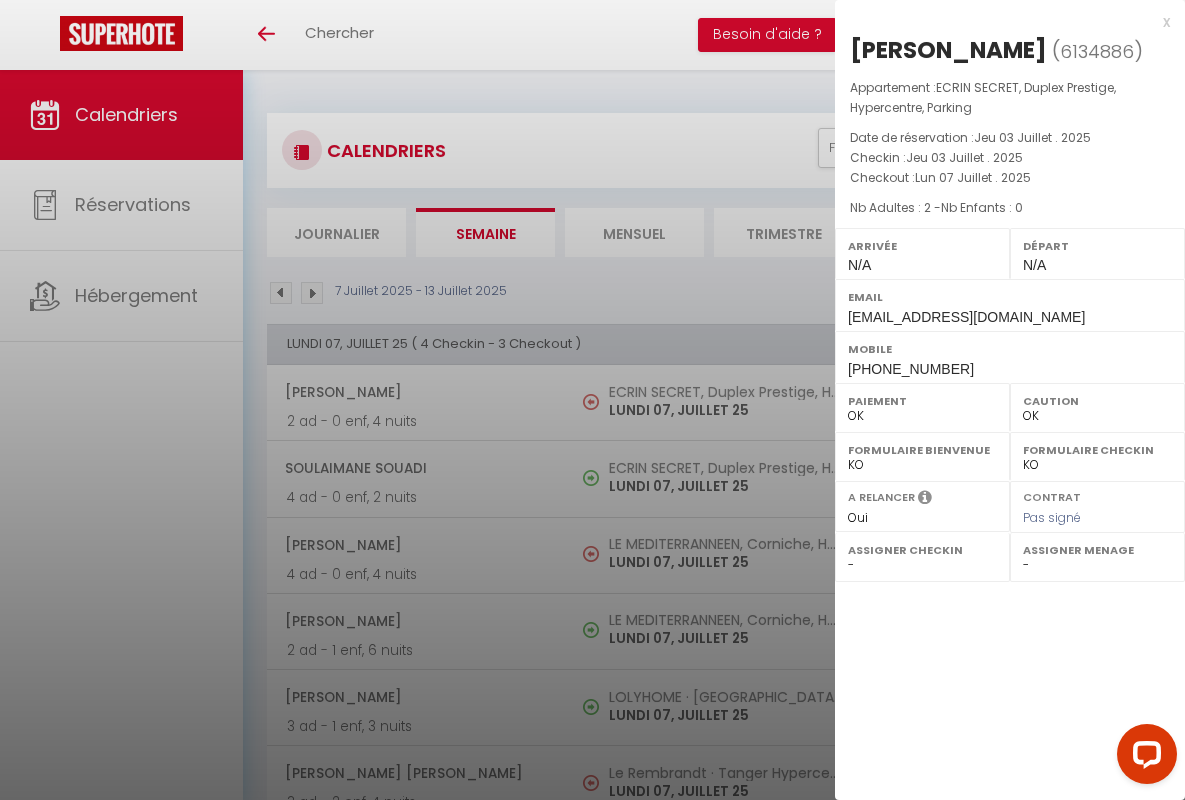 click on "x" at bounding box center (1002, 22) 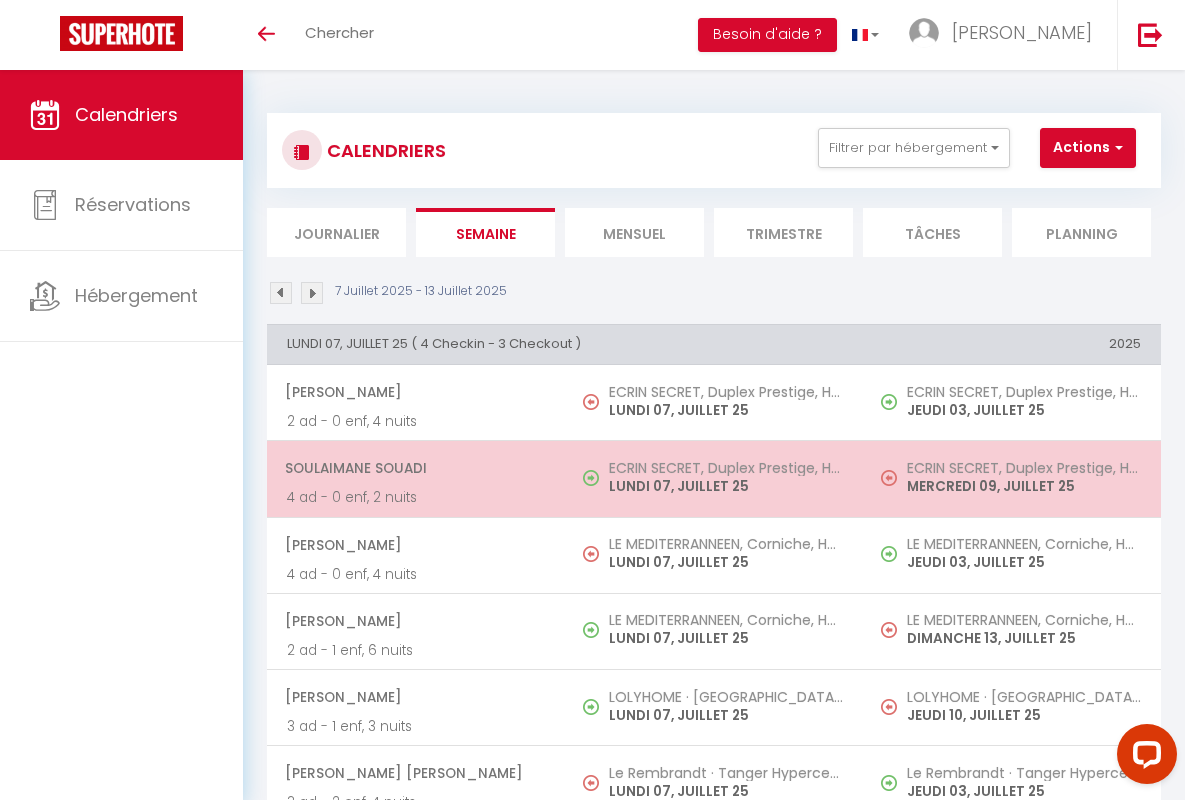 click on "Soulaimane Souadi" at bounding box center [415, 468] 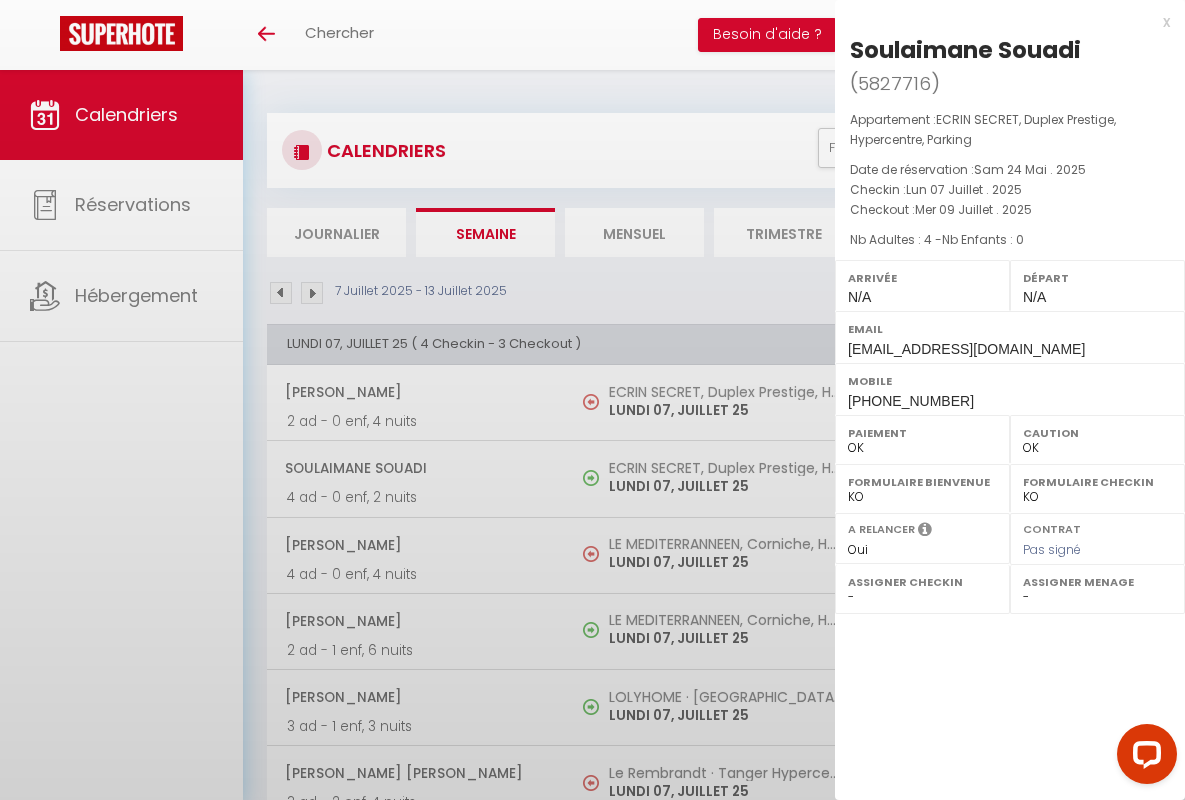 click on "x" at bounding box center [1002, 22] 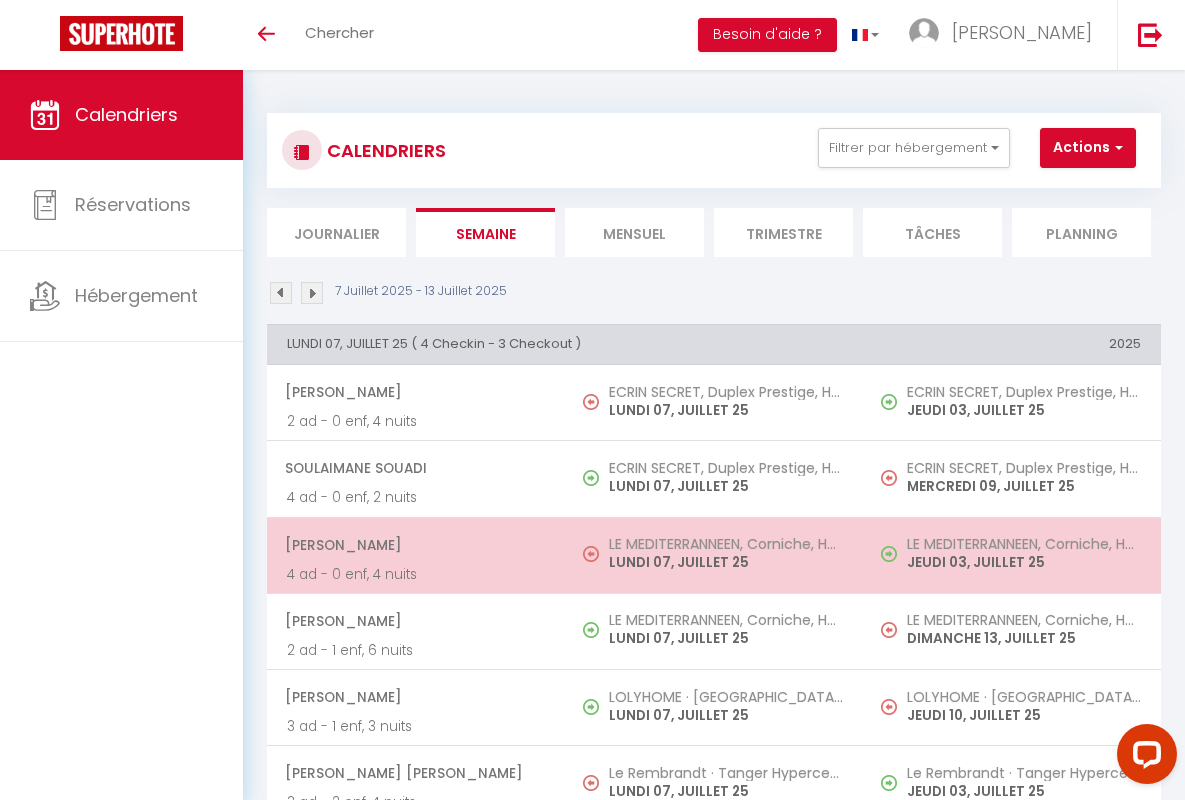 click on "[PERSON_NAME]" at bounding box center (415, 545) 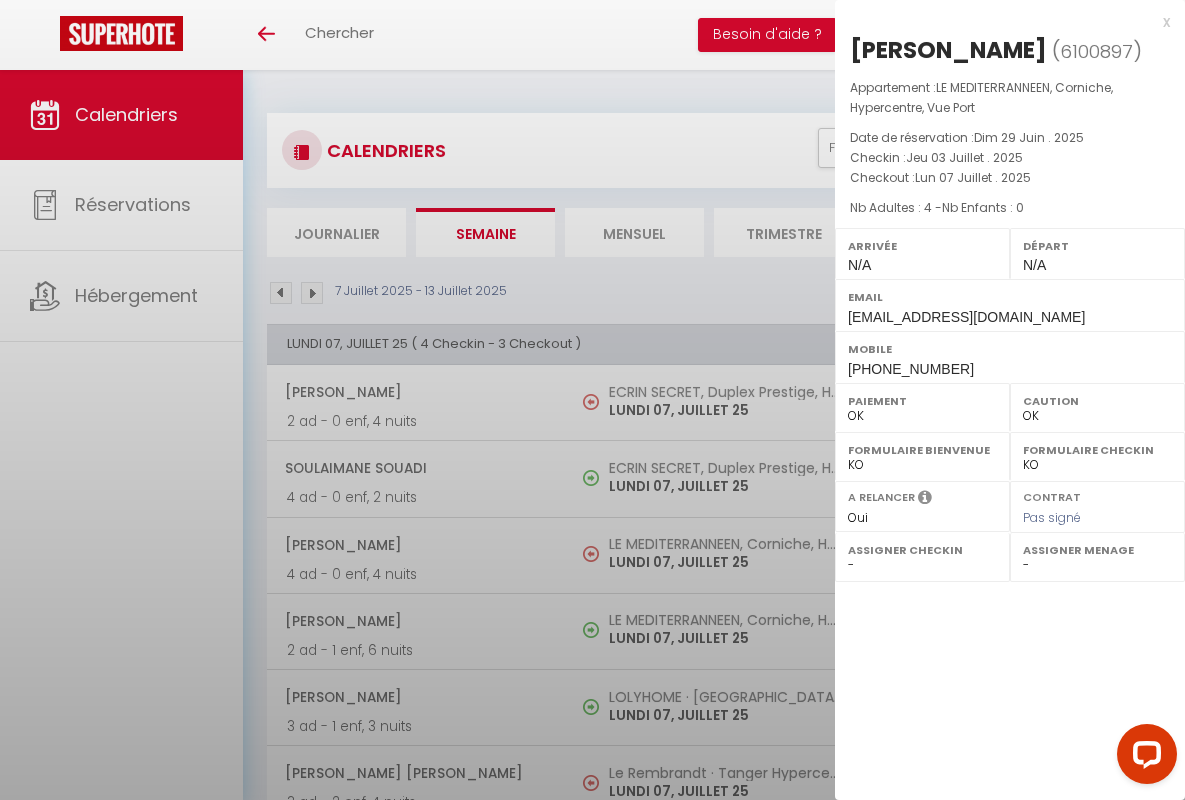 click on "x" at bounding box center [1002, 22] 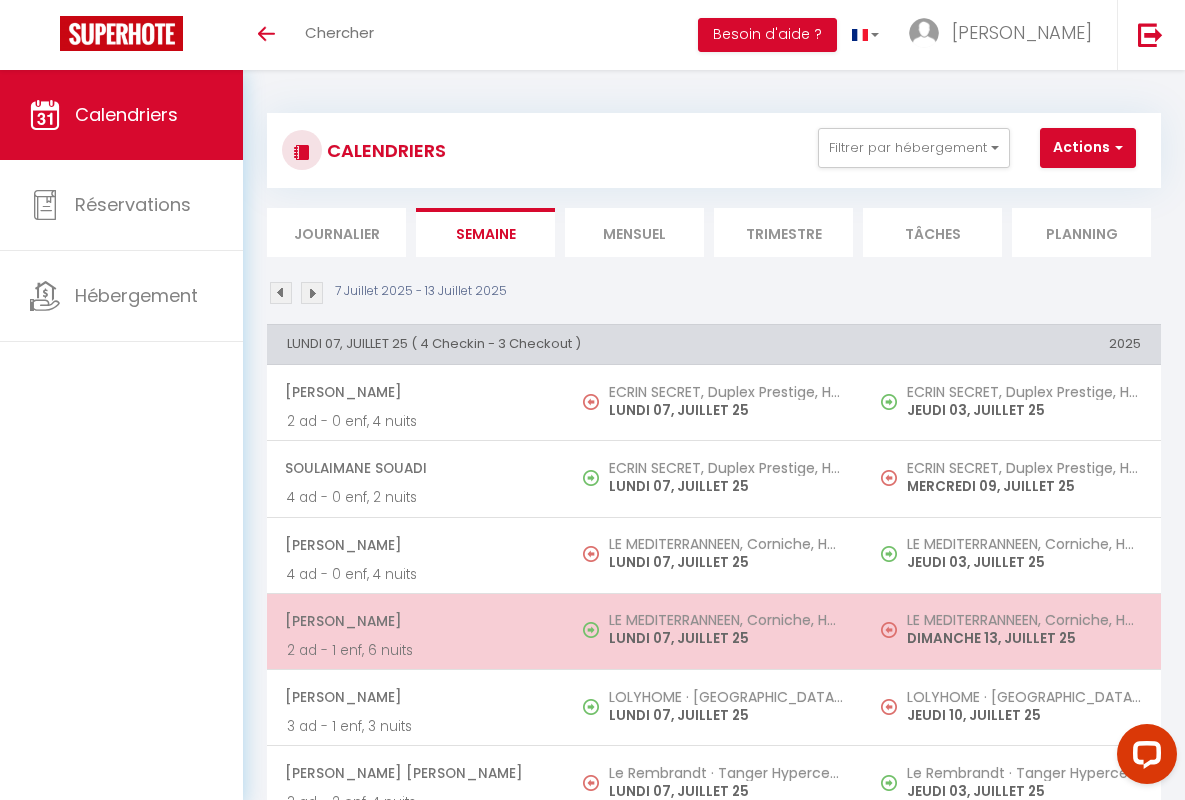 click on "[PERSON_NAME]" at bounding box center (415, 621) 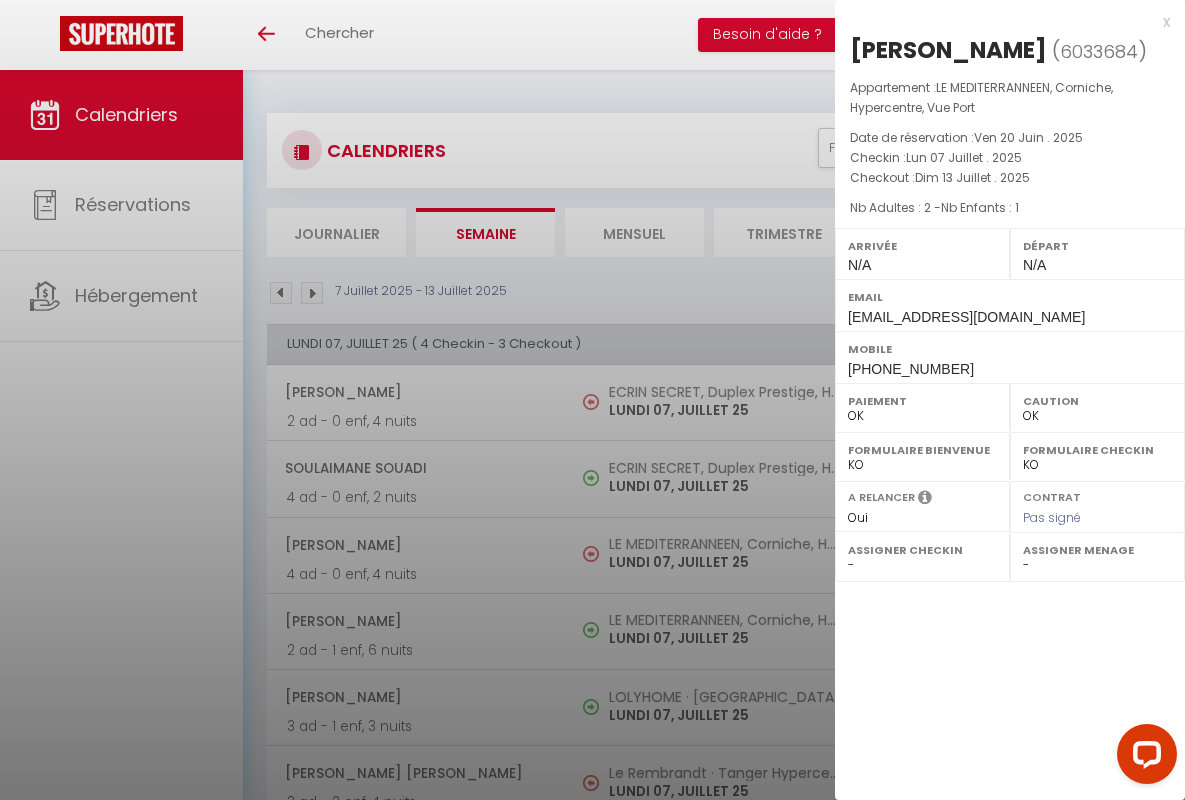 click on "x" at bounding box center [1002, 22] 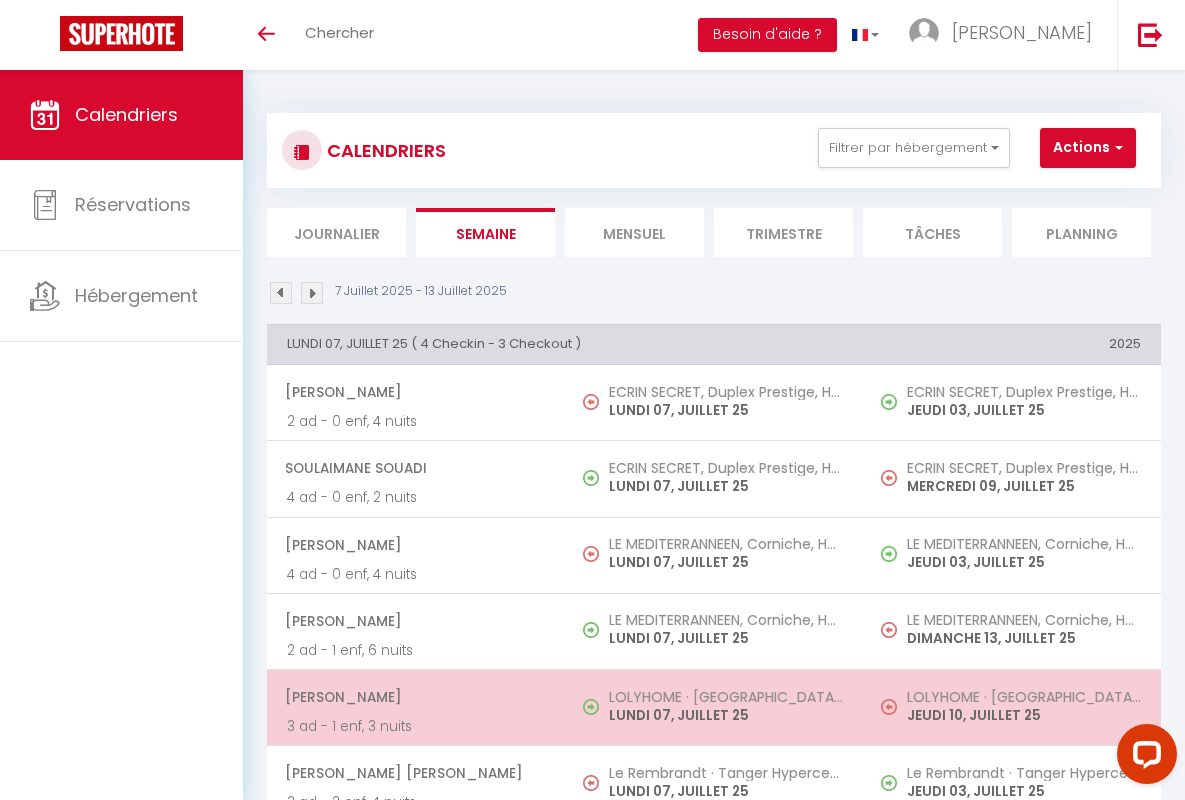click on "[PERSON_NAME]" at bounding box center [415, 697] 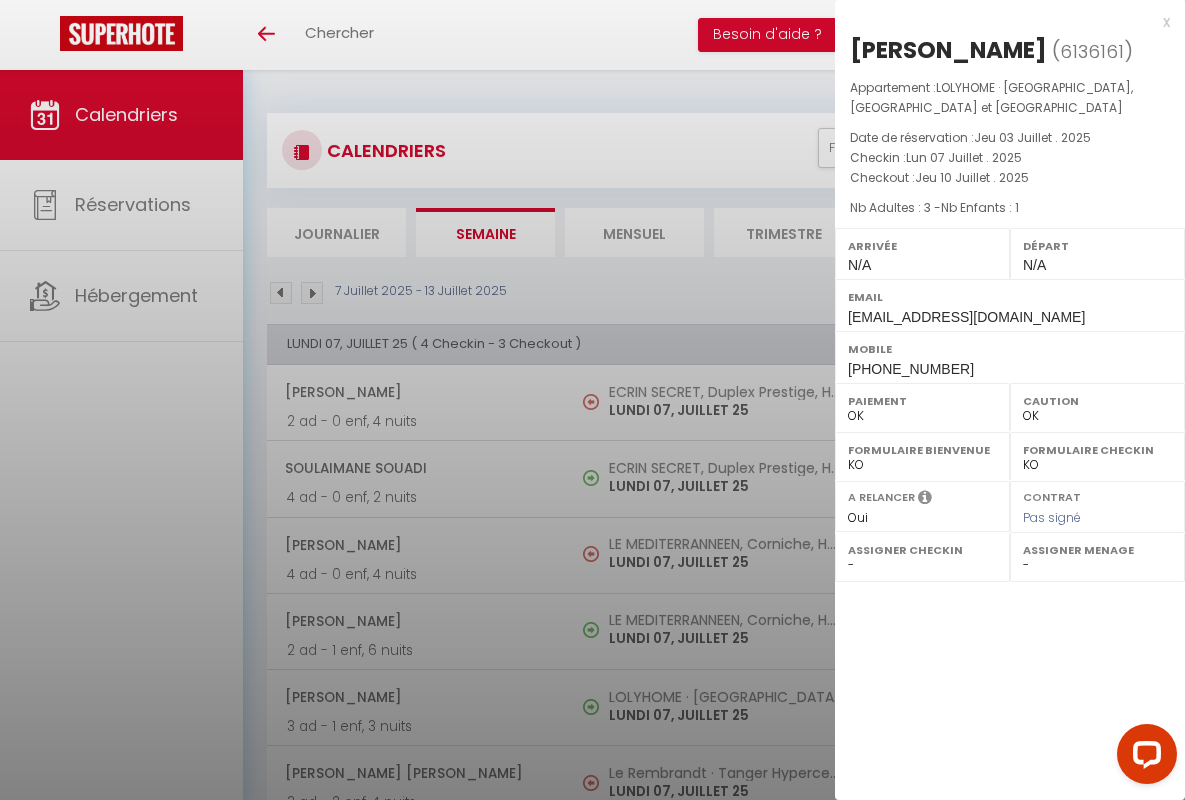 click on "x" at bounding box center [1002, 22] 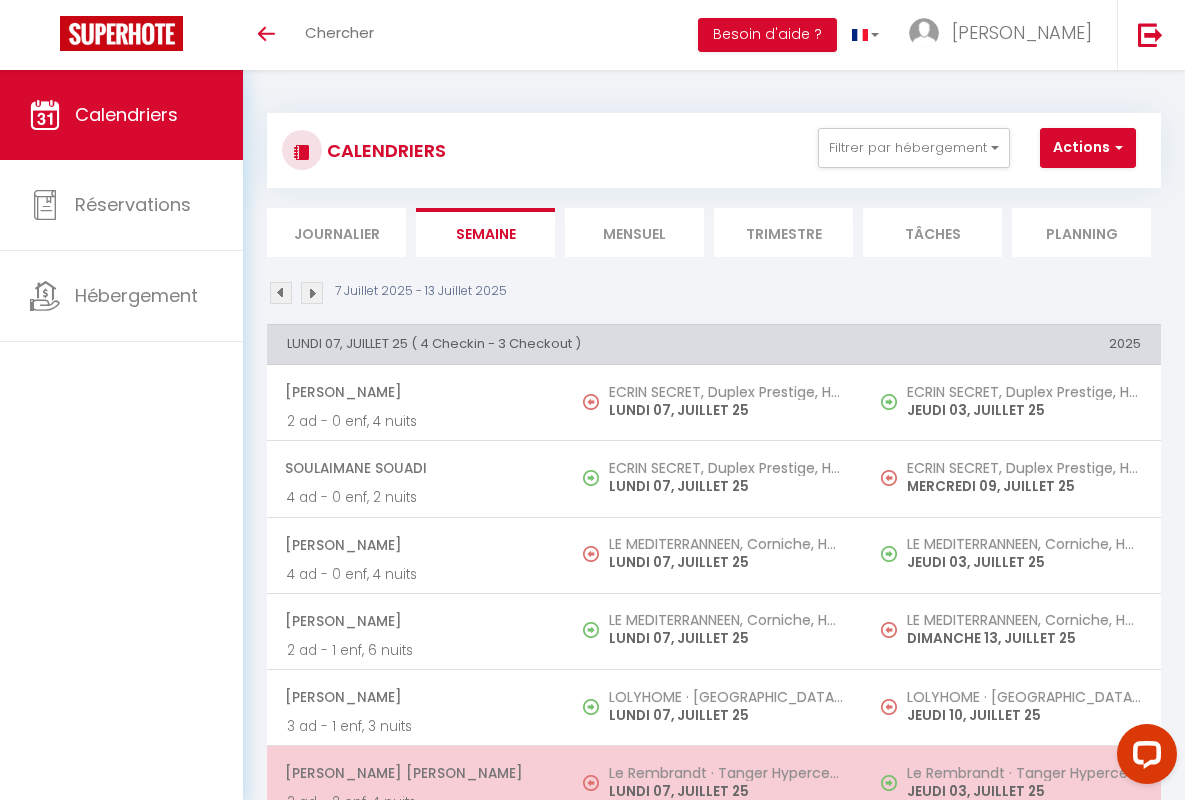 click on "[PERSON_NAME] [PERSON_NAME]" at bounding box center [415, 773] 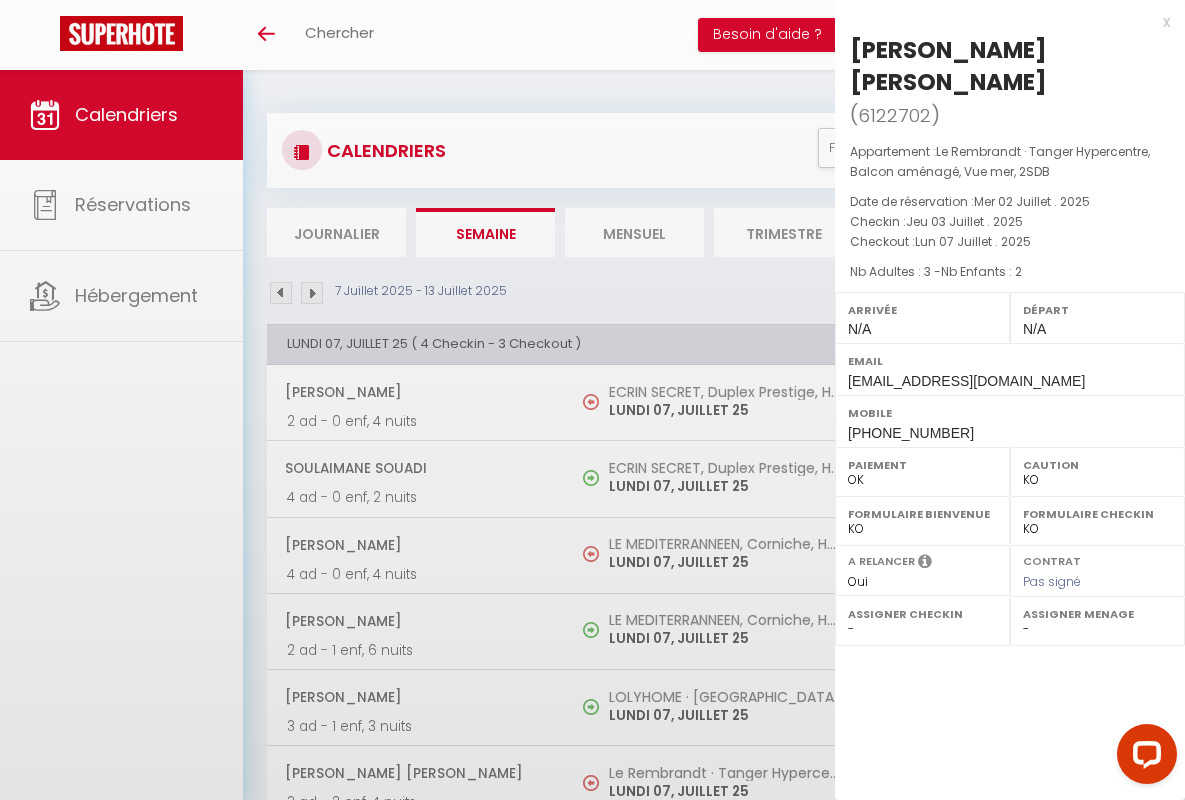 click on "x" at bounding box center (1002, 22) 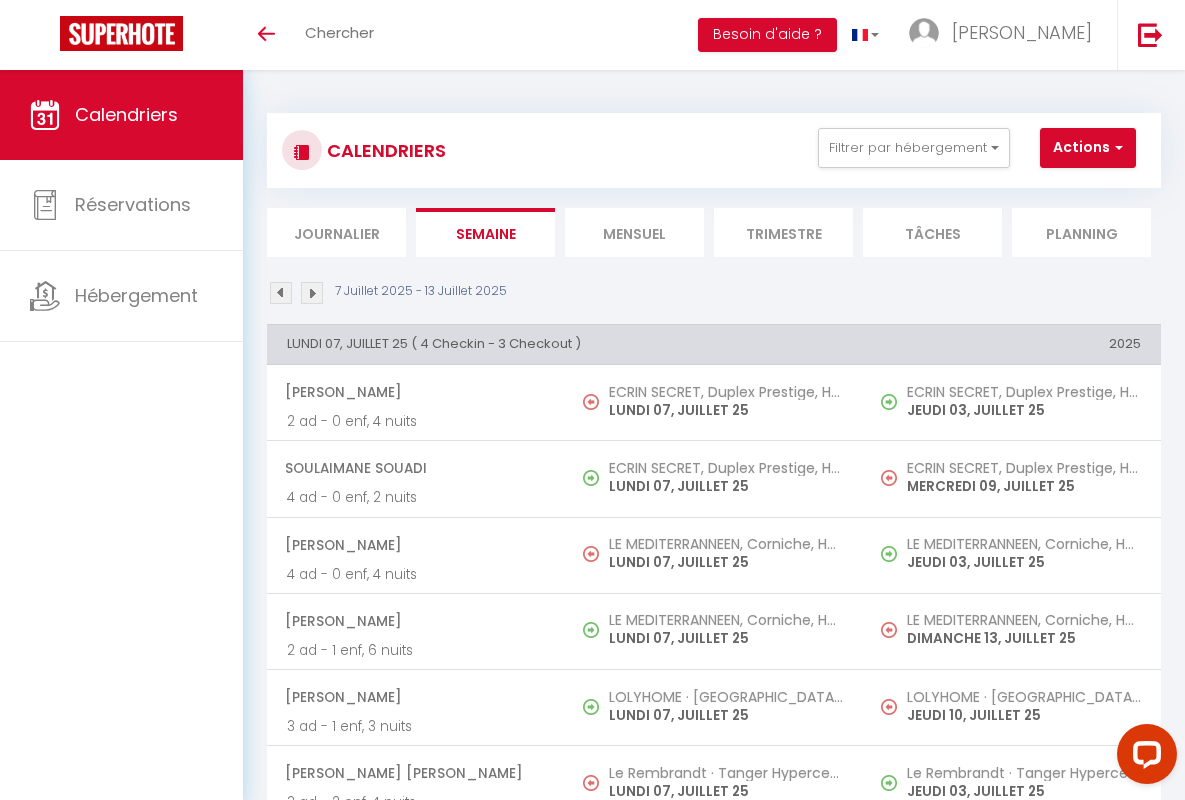 scroll, scrollTop: 449, scrollLeft: 0, axis: vertical 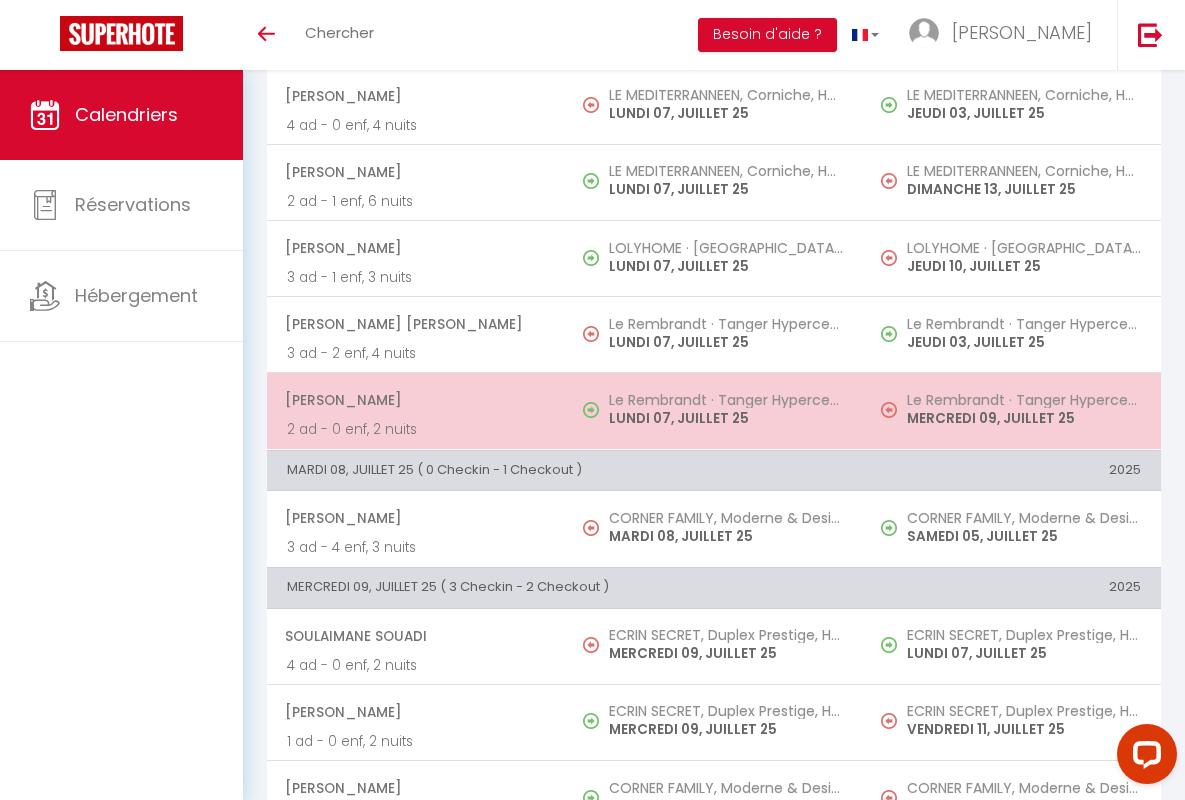 click on "[PERSON_NAME]" at bounding box center (415, 400) 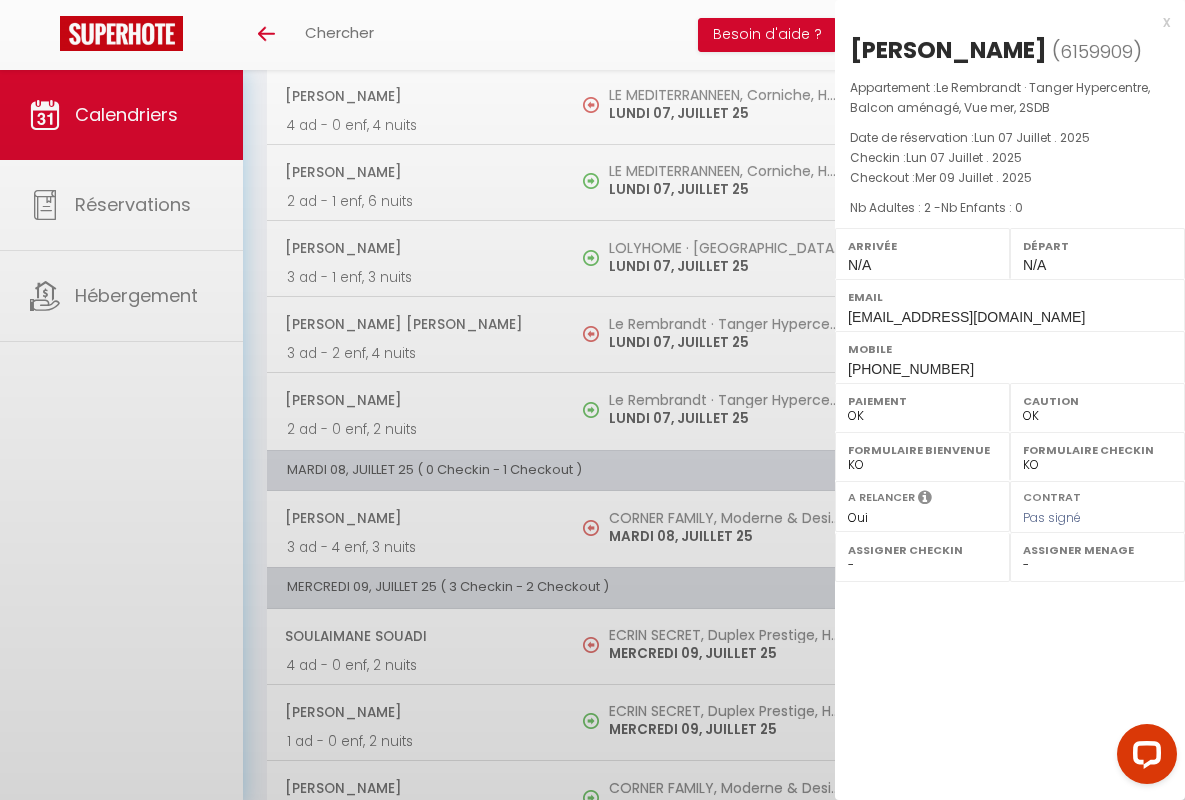 click on "x" at bounding box center (1002, 22) 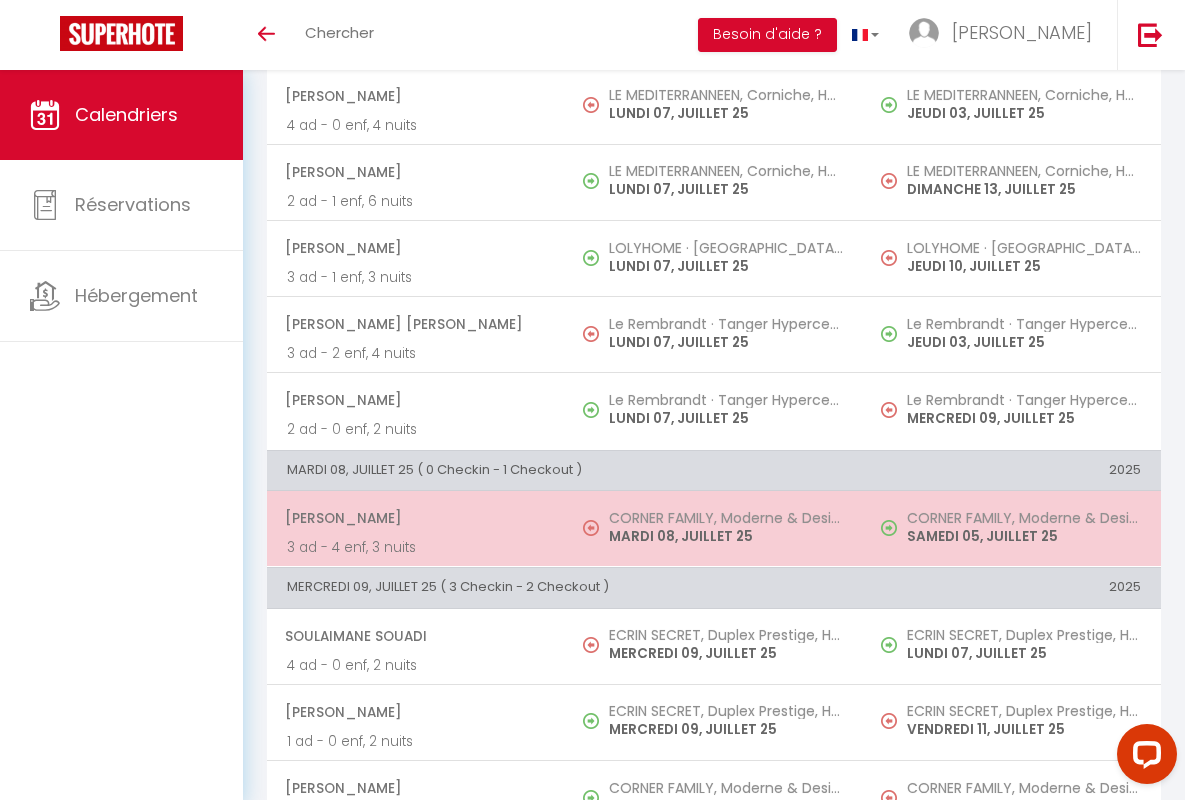 click on "[PERSON_NAME]" at bounding box center [415, 518] 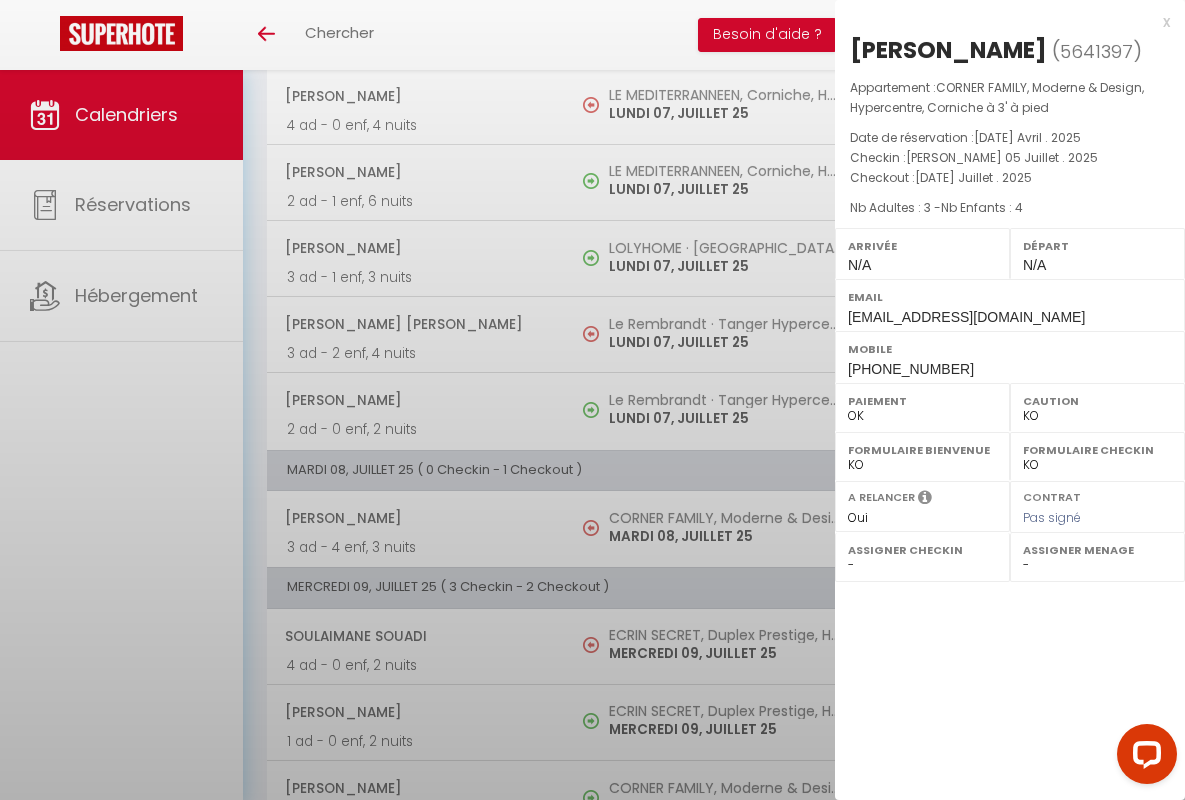 click on "x" at bounding box center (1002, 22) 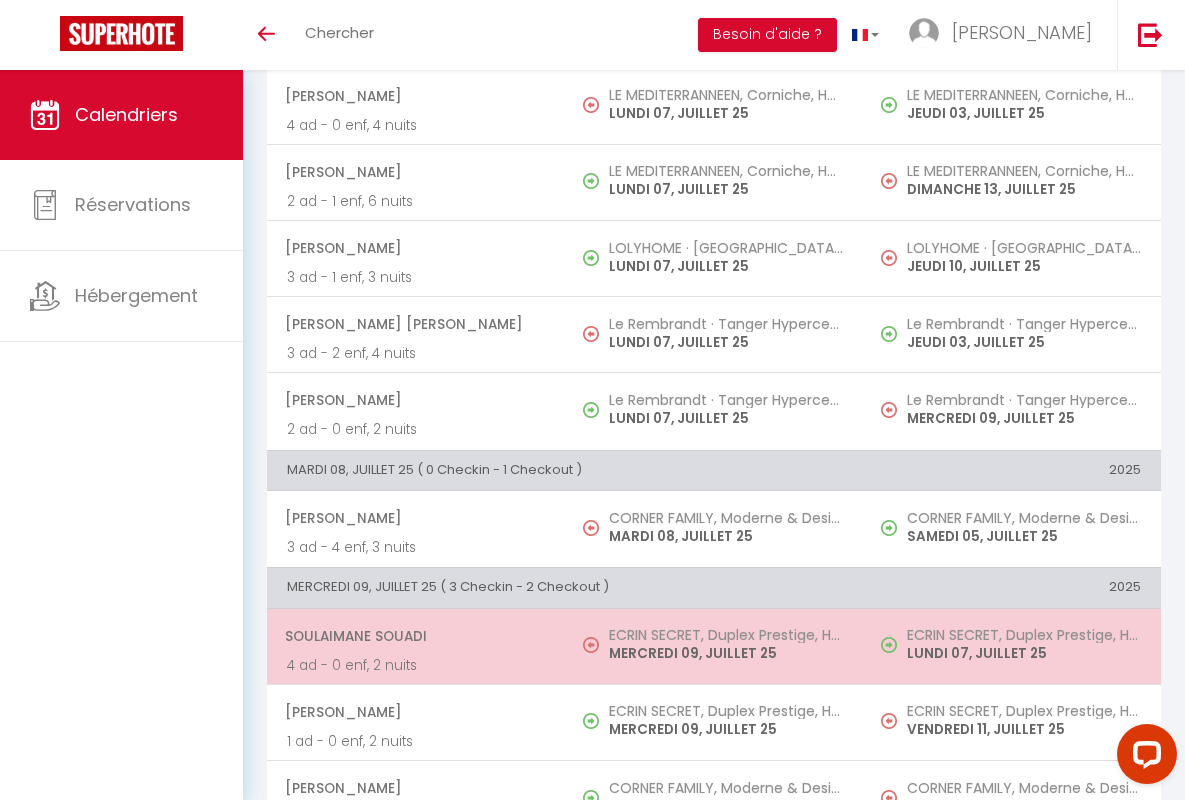 click on "Soulaimane Souadi" at bounding box center [415, 636] 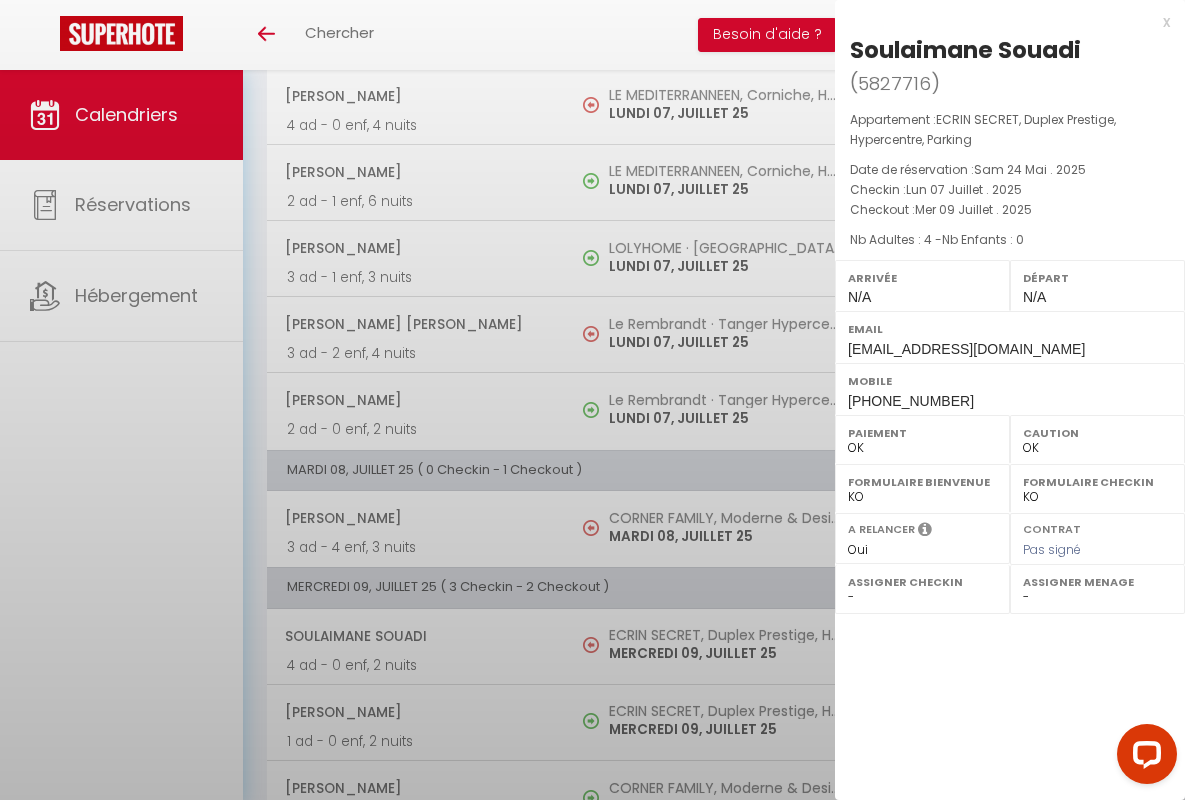 click on "x" at bounding box center [1002, 22] 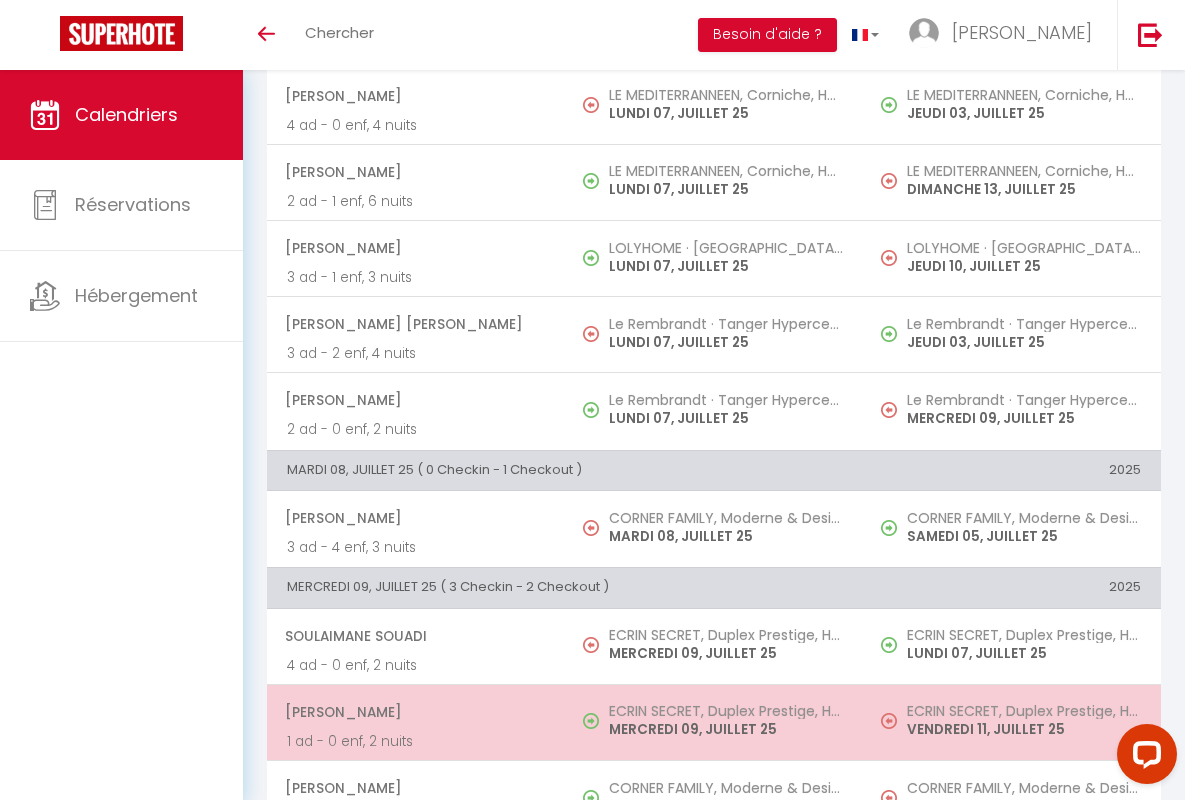 click on "[PERSON_NAME]" at bounding box center (415, 712) 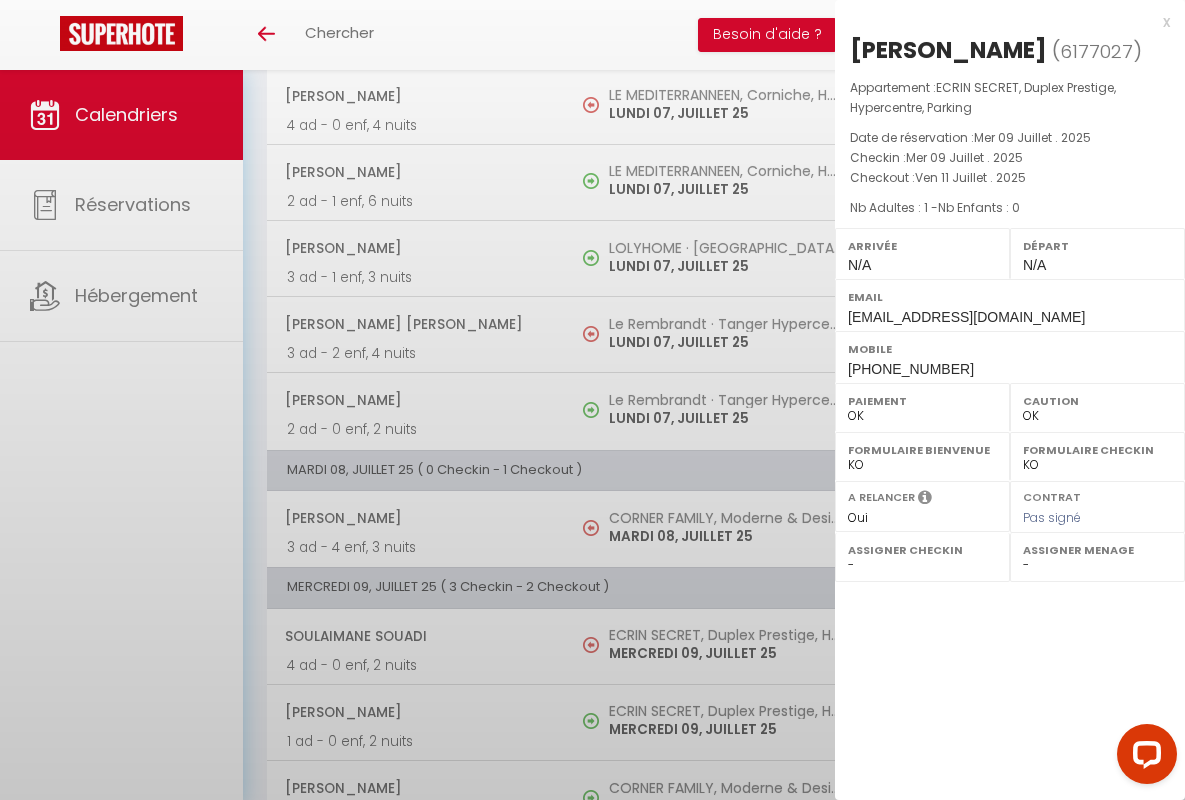 click on "x" at bounding box center [1002, 22] 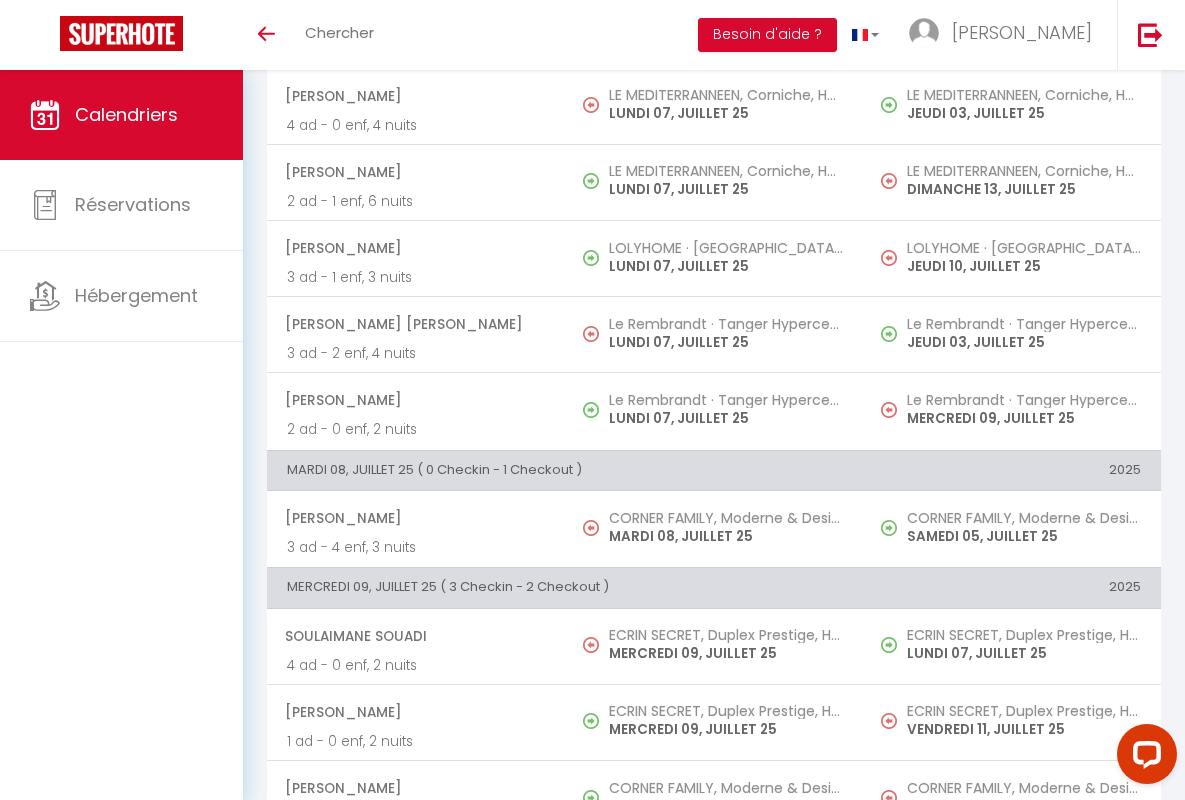 scroll, scrollTop: 456, scrollLeft: 0, axis: vertical 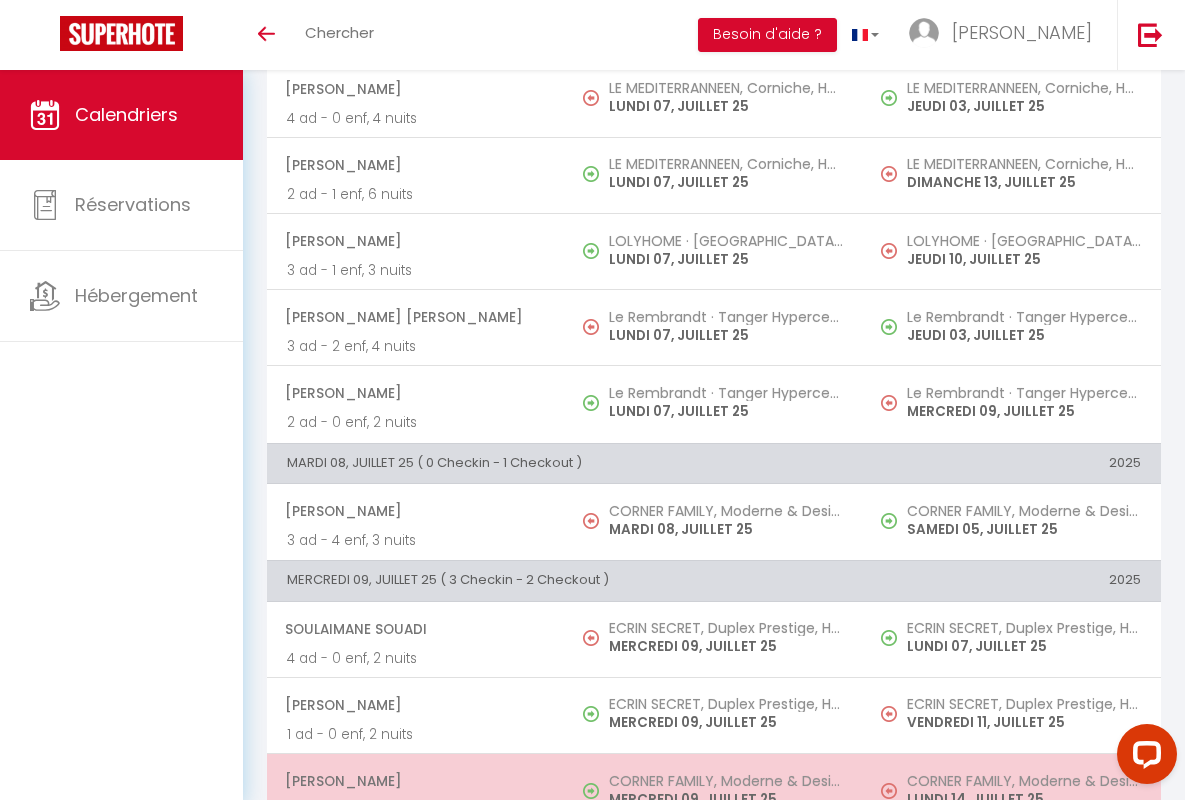 click on "[PERSON_NAME]" at bounding box center (415, 781) 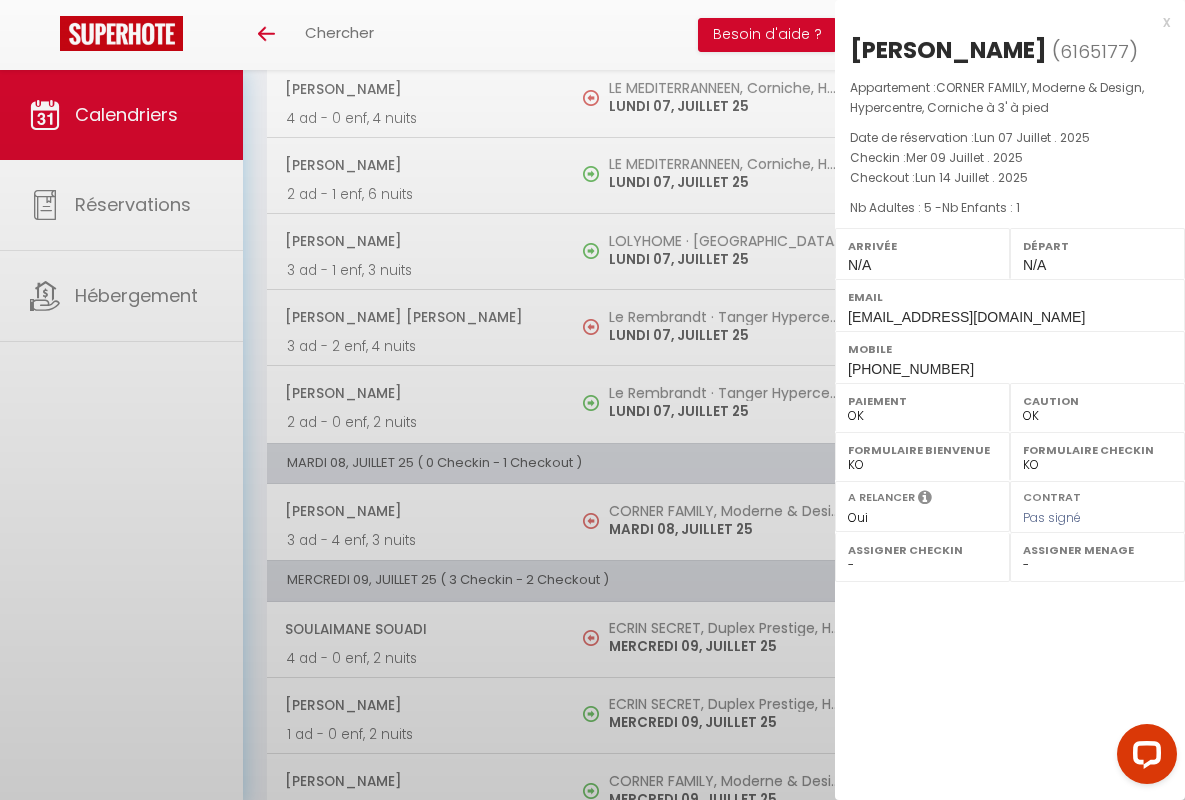 click on "x" at bounding box center [1002, 22] 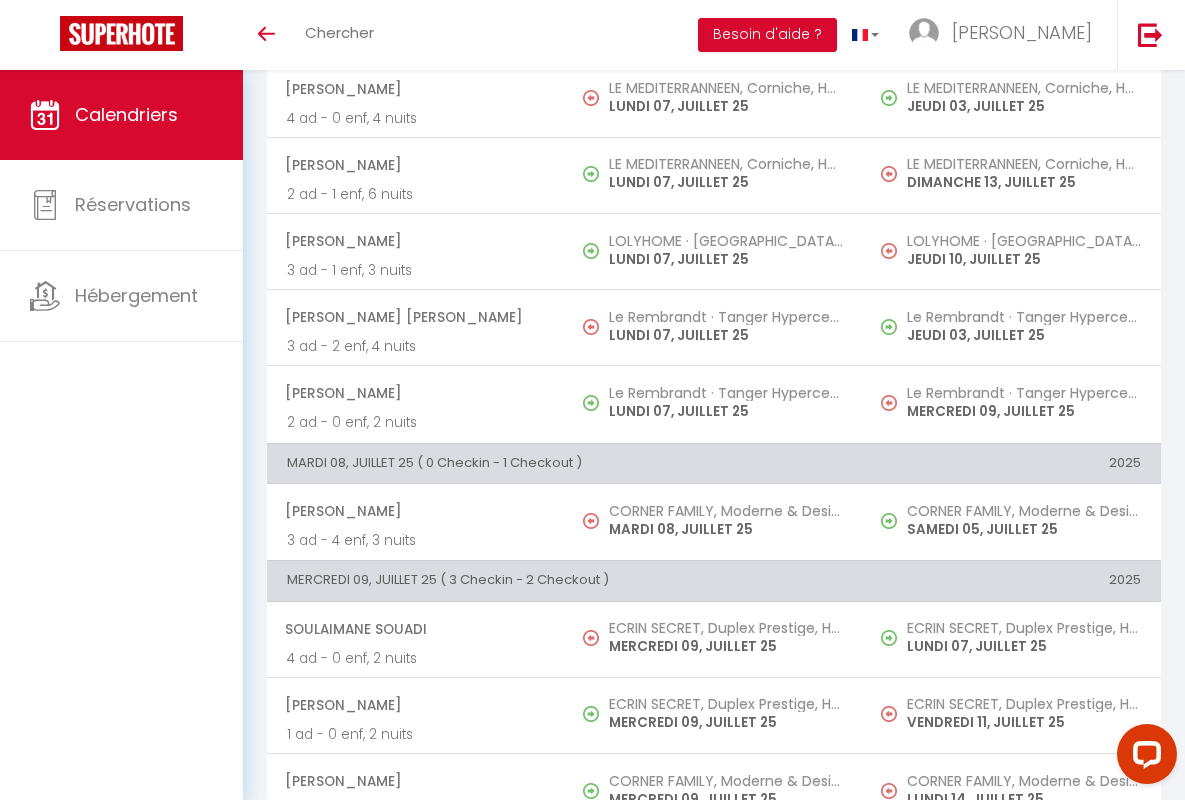 scroll, scrollTop: 913, scrollLeft: 0, axis: vertical 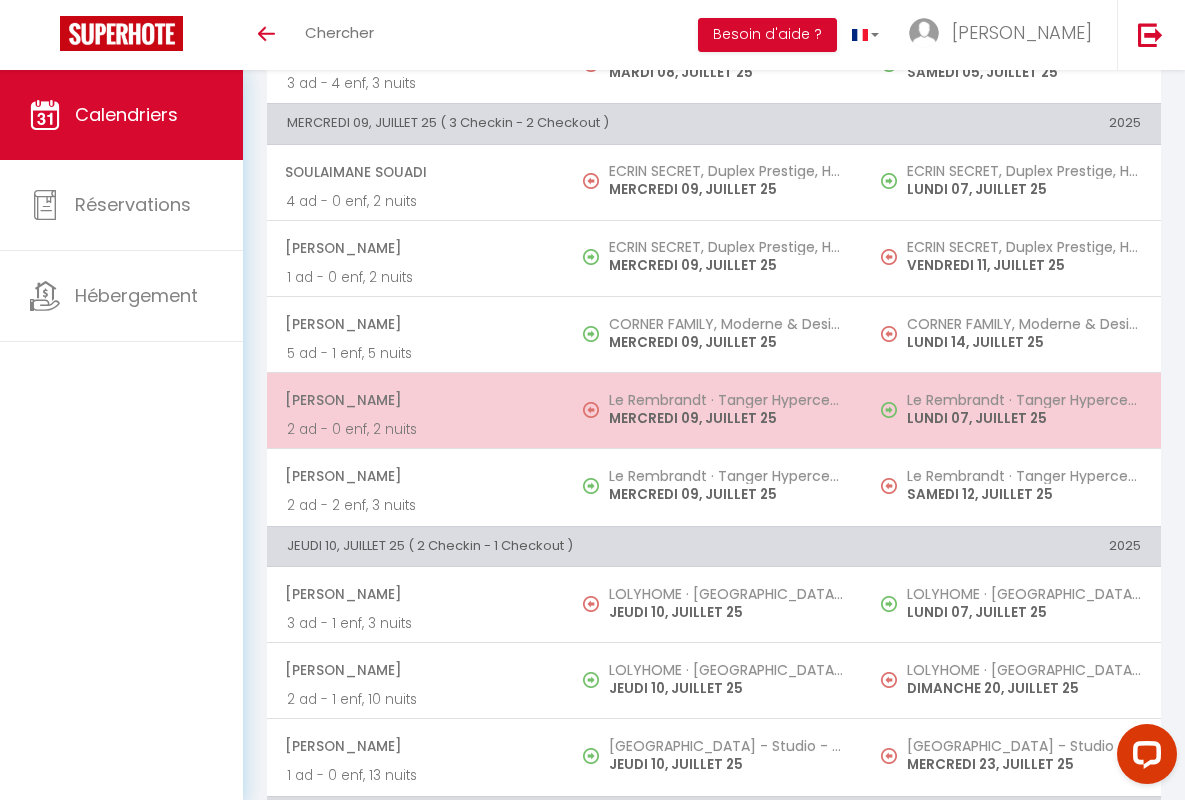 click on "[PERSON_NAME]" at bounding box center (415, 400) 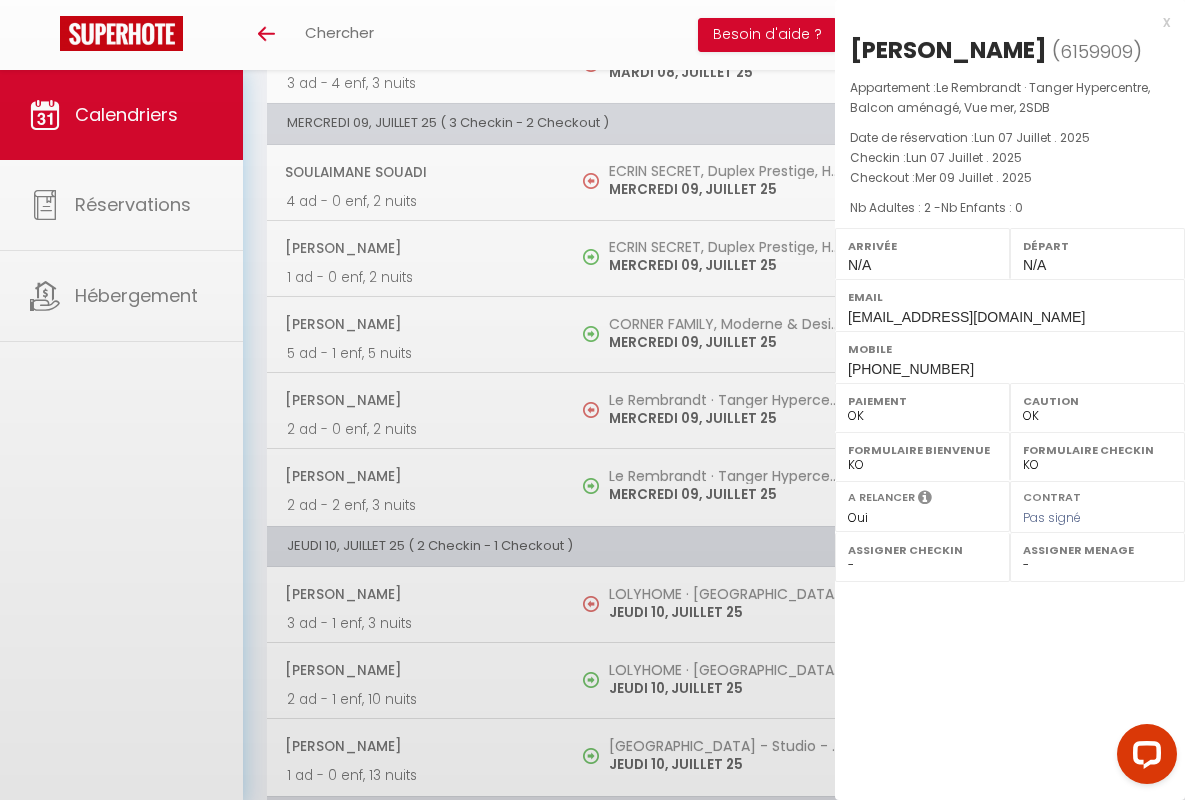 click on "x" at bounding box center (1002, 22) 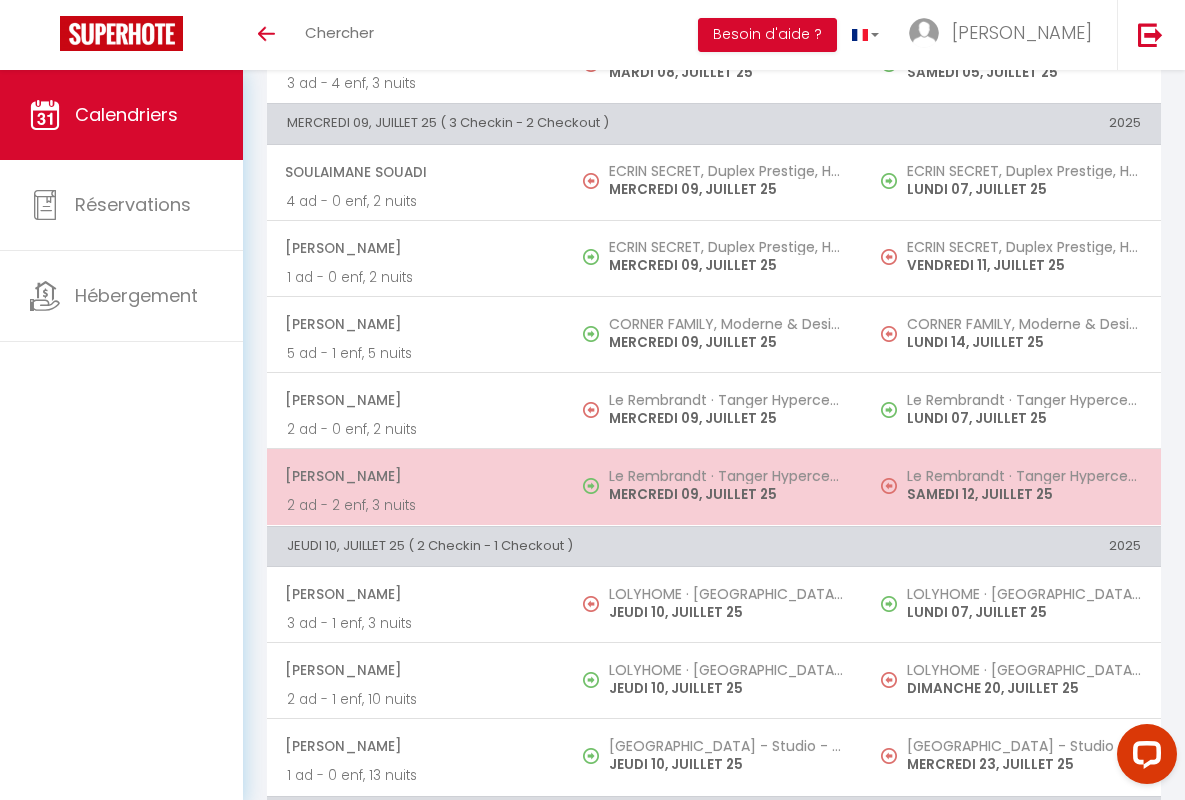 click on "[PERSON_NAME]" at bounding box center (415, 476) 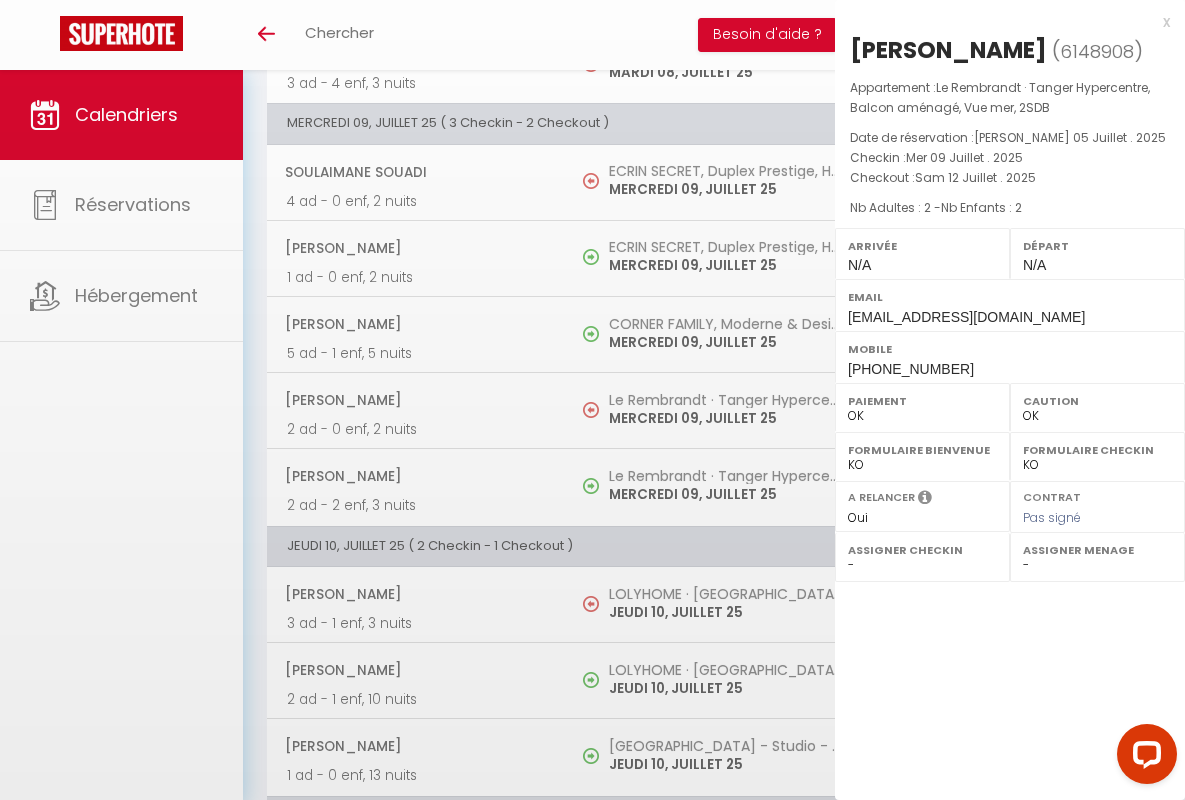 click on "x" at bounding box center [1002, 22] 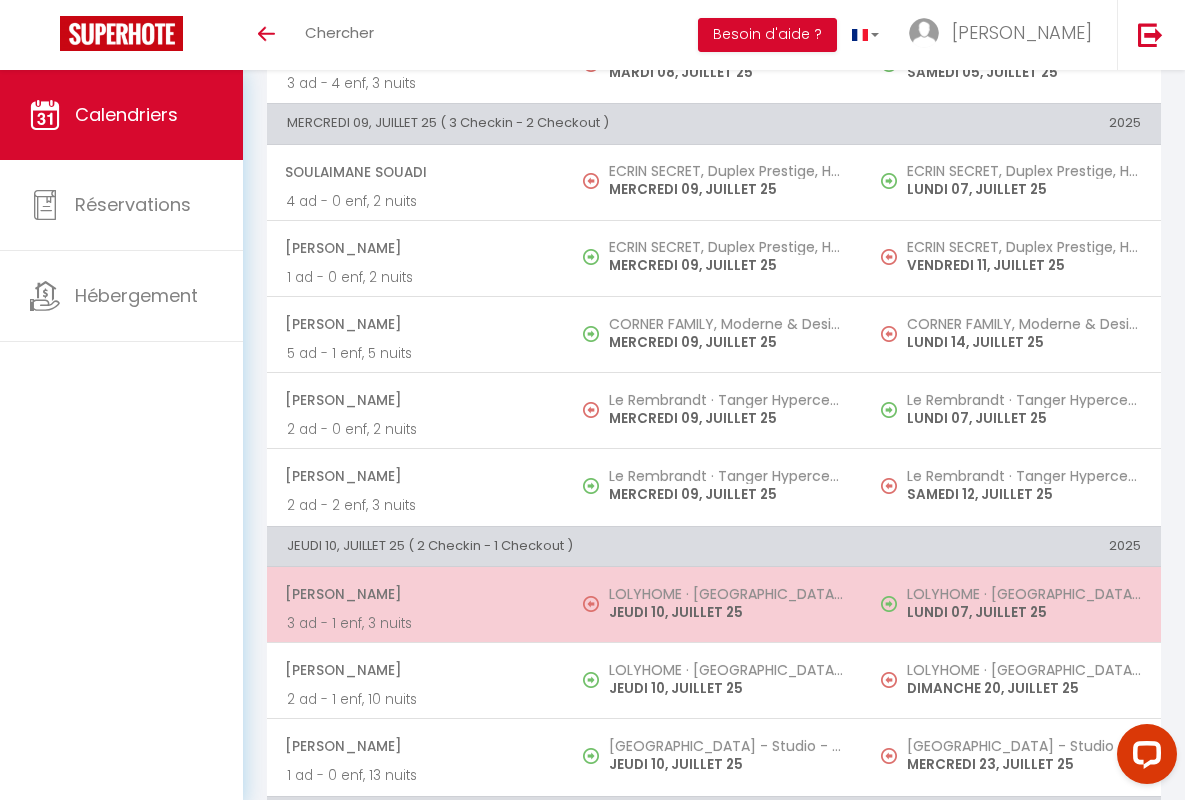 click on "[PERSON_NAME]" at bounding box center (415, 594) 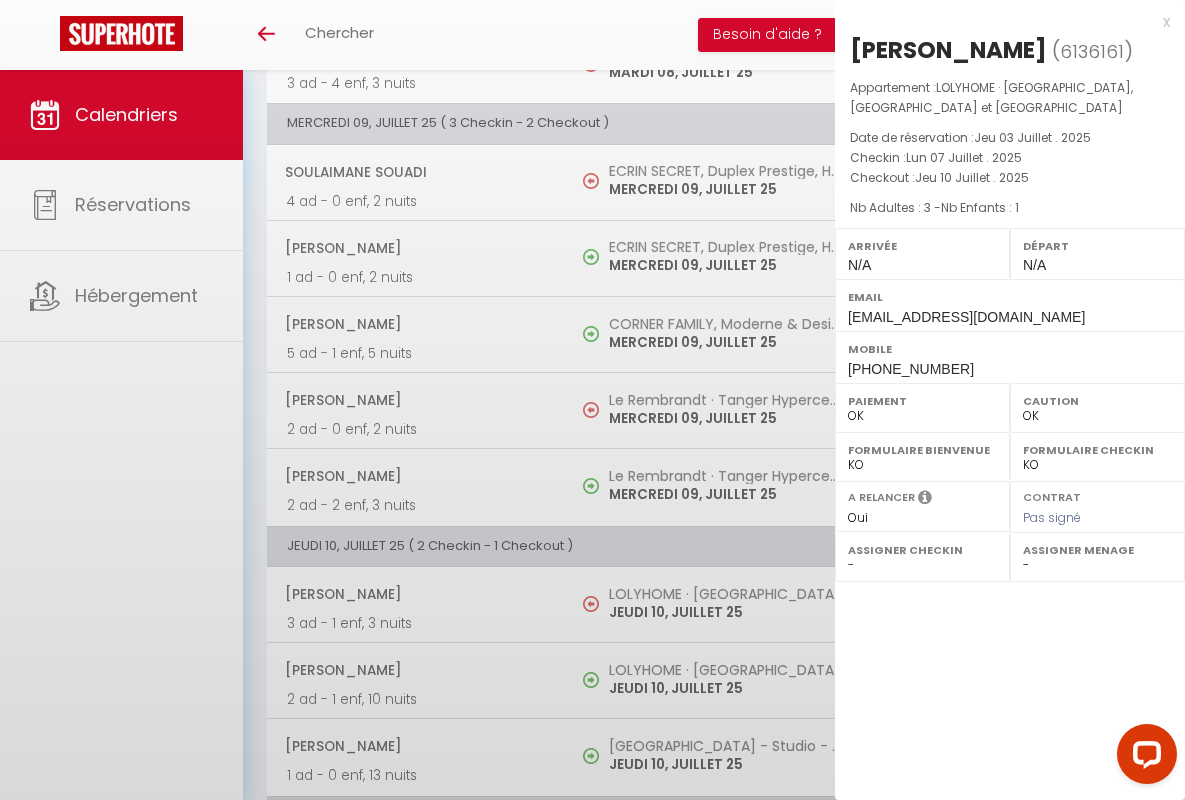 click on "x" at bounding box center (1002, 22) 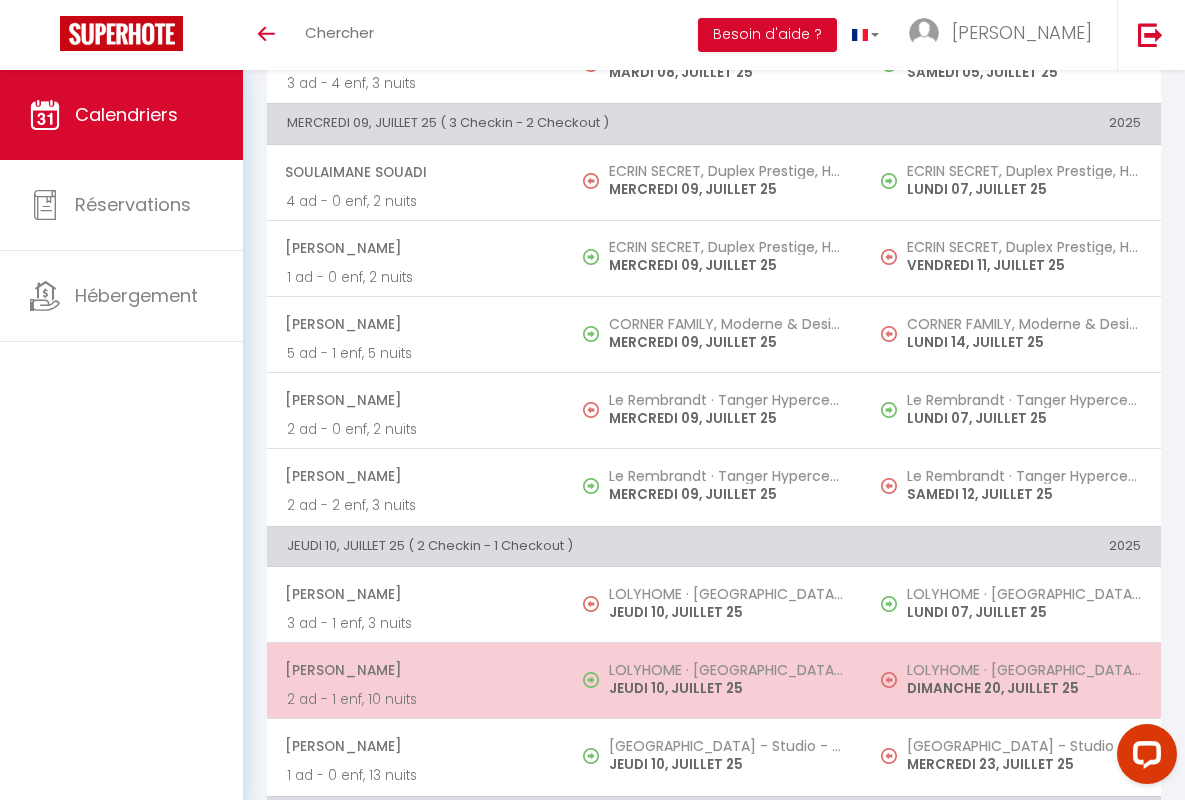click on "[PERSON_NAME]" at bounding box center (415, 670) 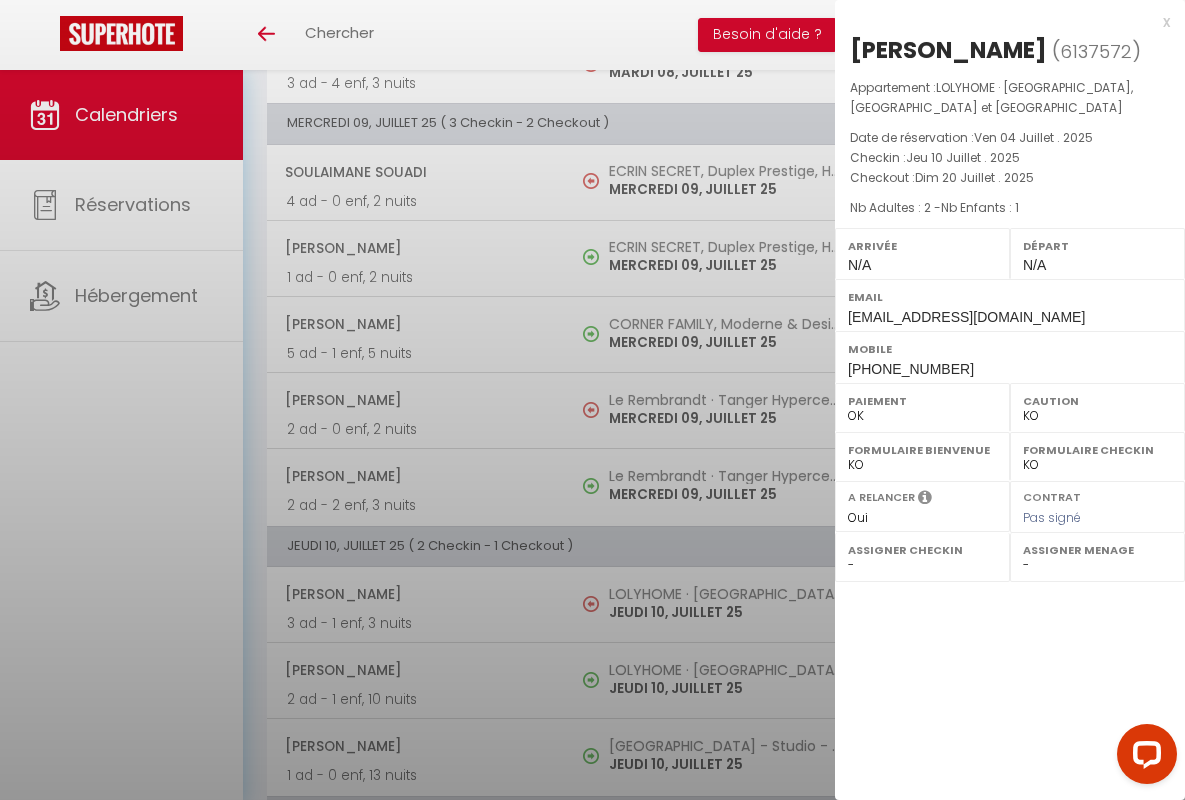 click on "x" at bounding box center [1002, 22] 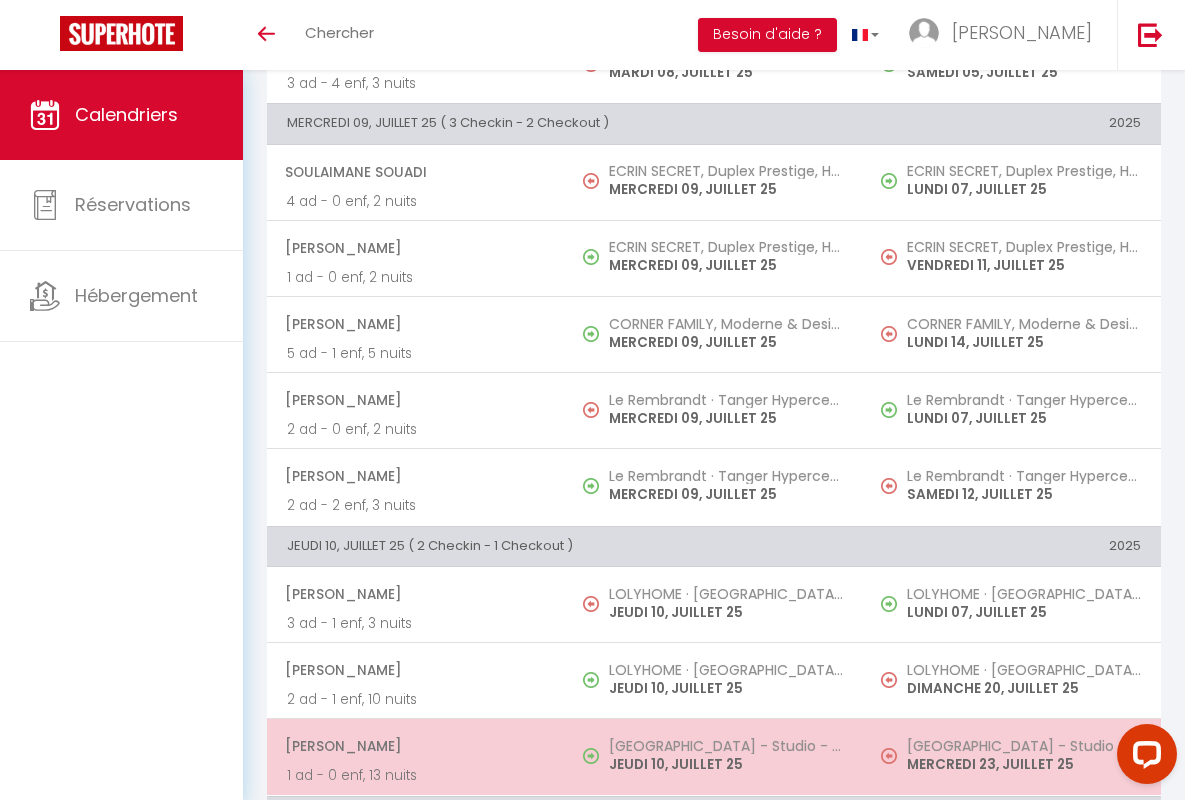 click on "[PERSON_NAME]" at bounding box center [415, 746] 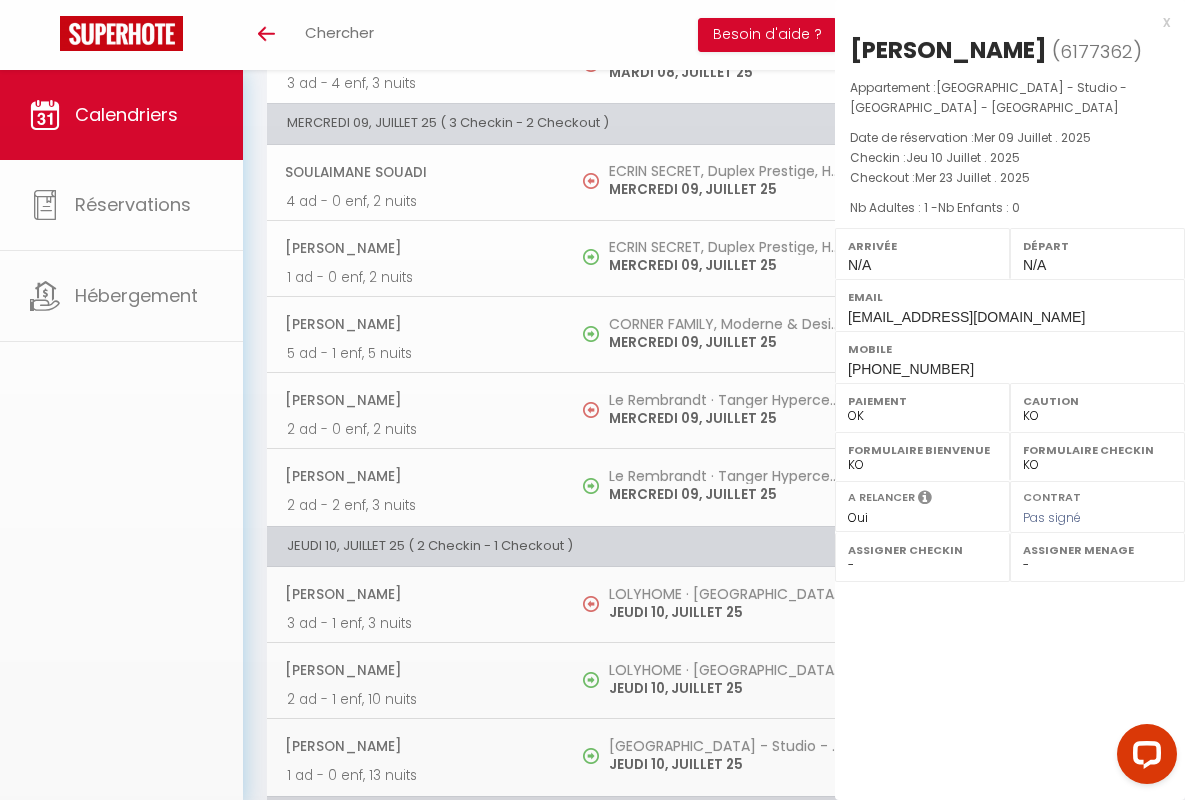 click on "x" at bounding box center (1002, 22) 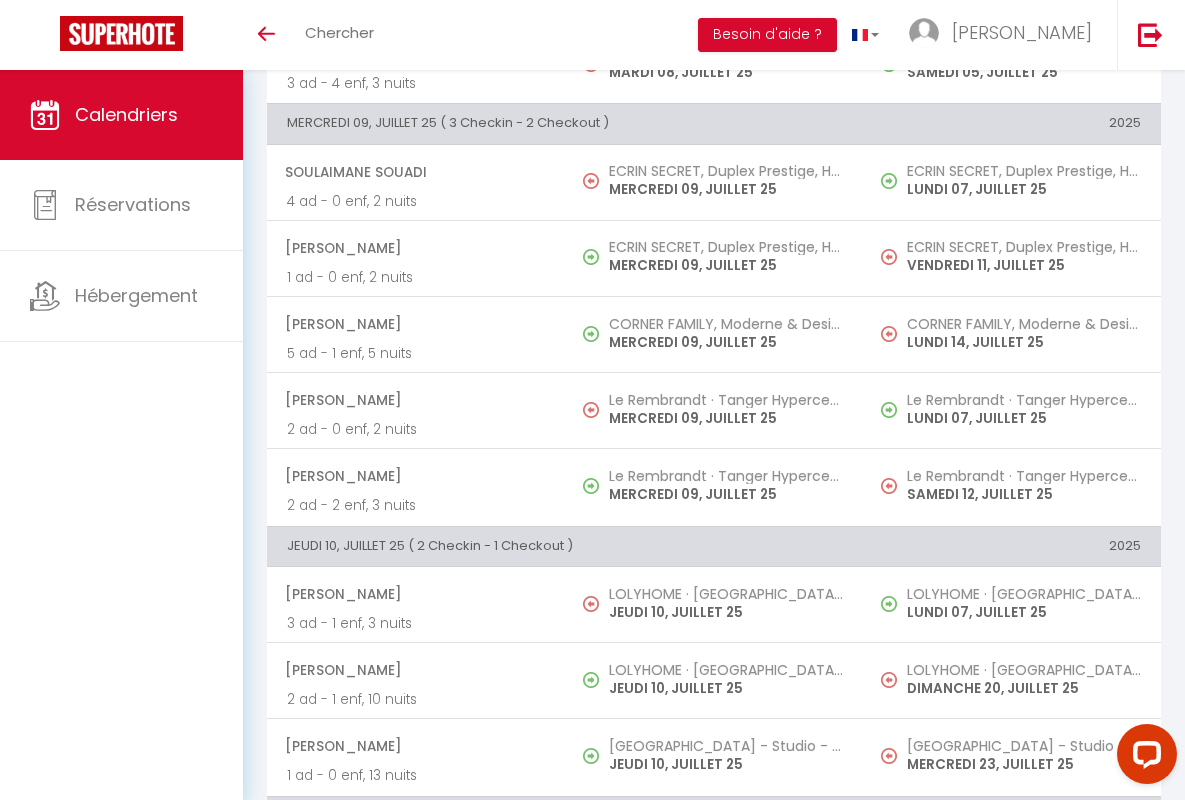 scroll, scrollTop: 1377, scrollLeft: 0, axis: vertical 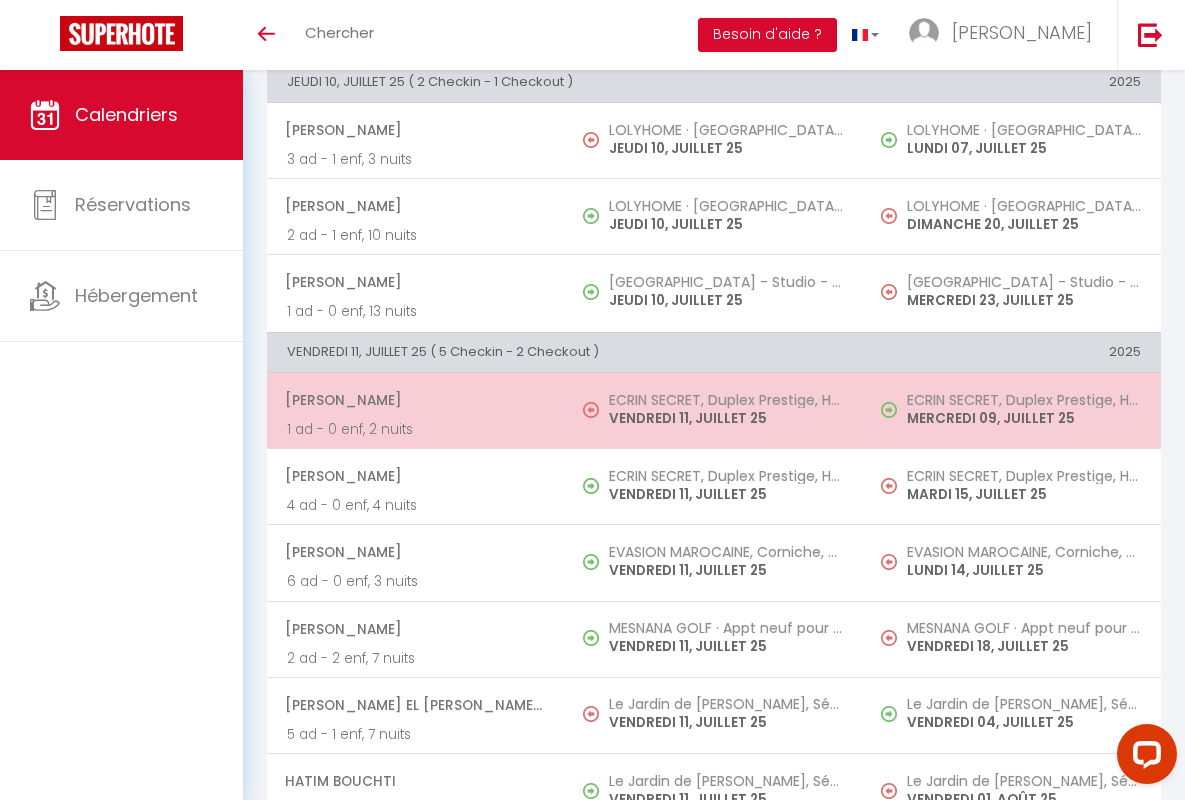 click on "[PERSON_NAME]" at bounding box center [415, 400] 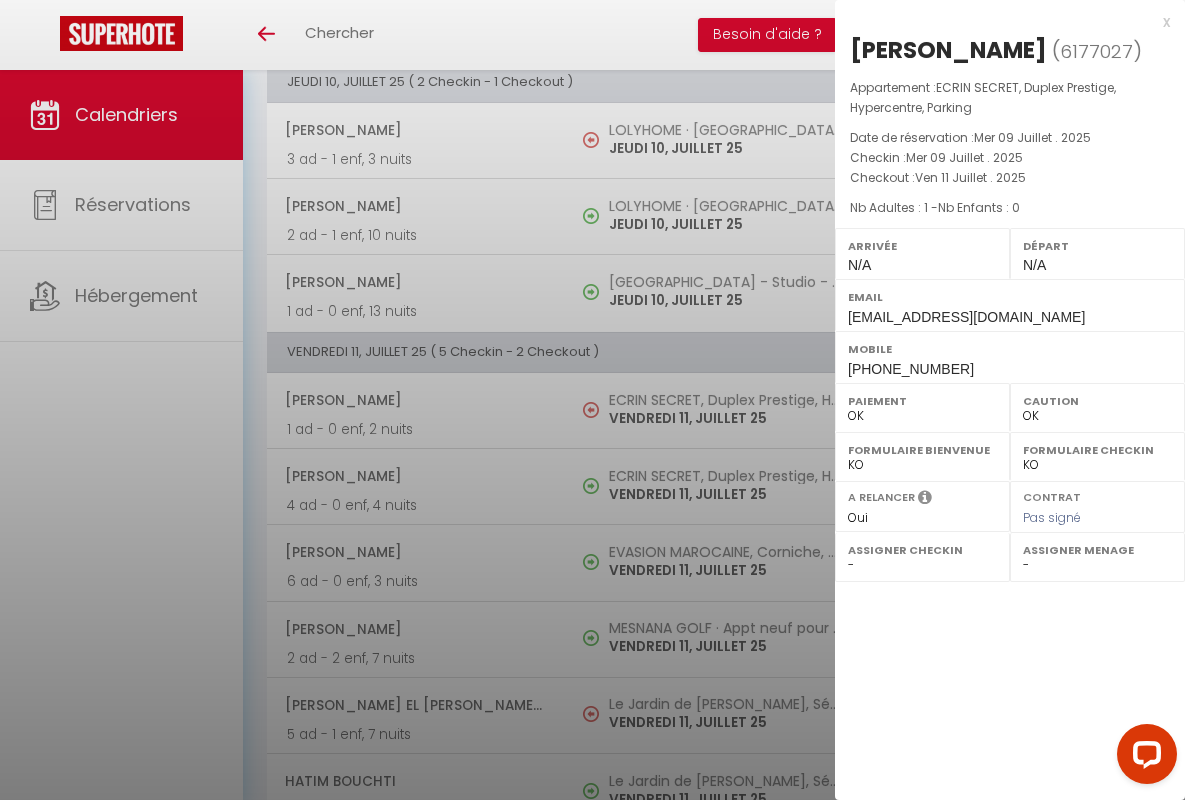 click on "x" at bounding box center (1002, 22) 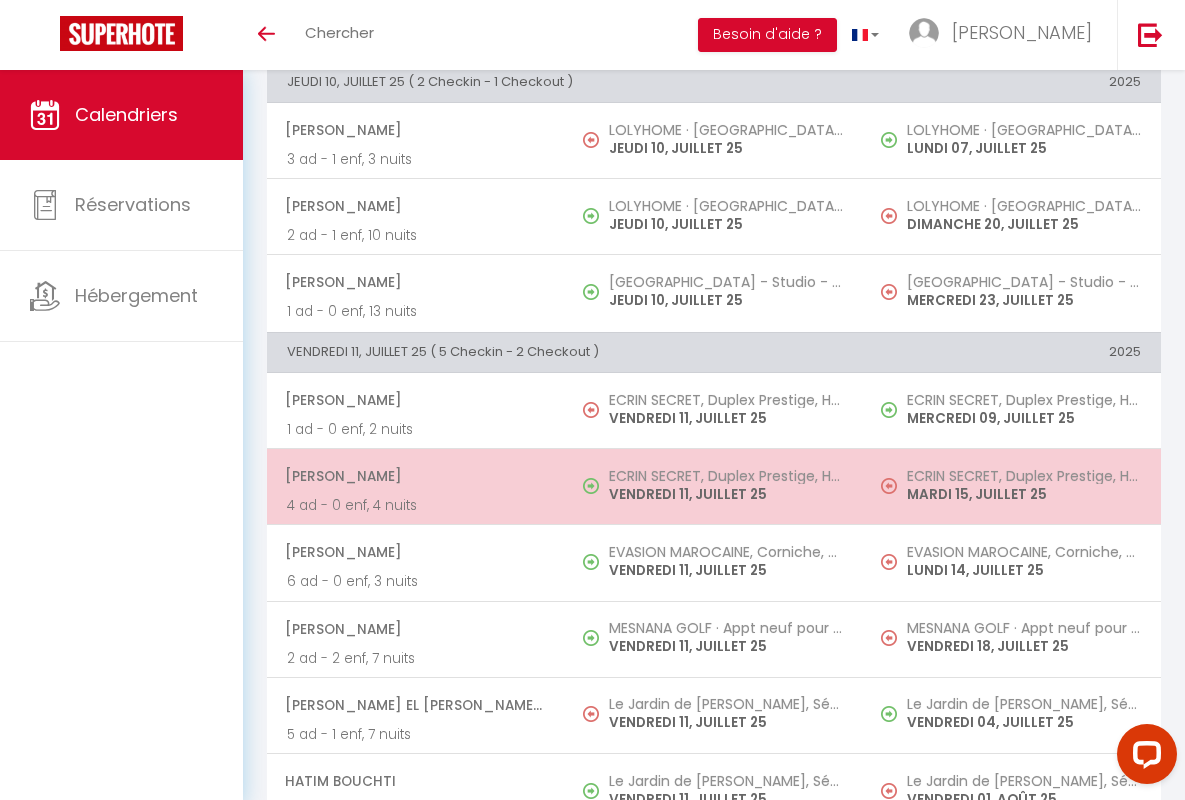 click on "[PERSON_NAME]" at bounding box center [415, 476] 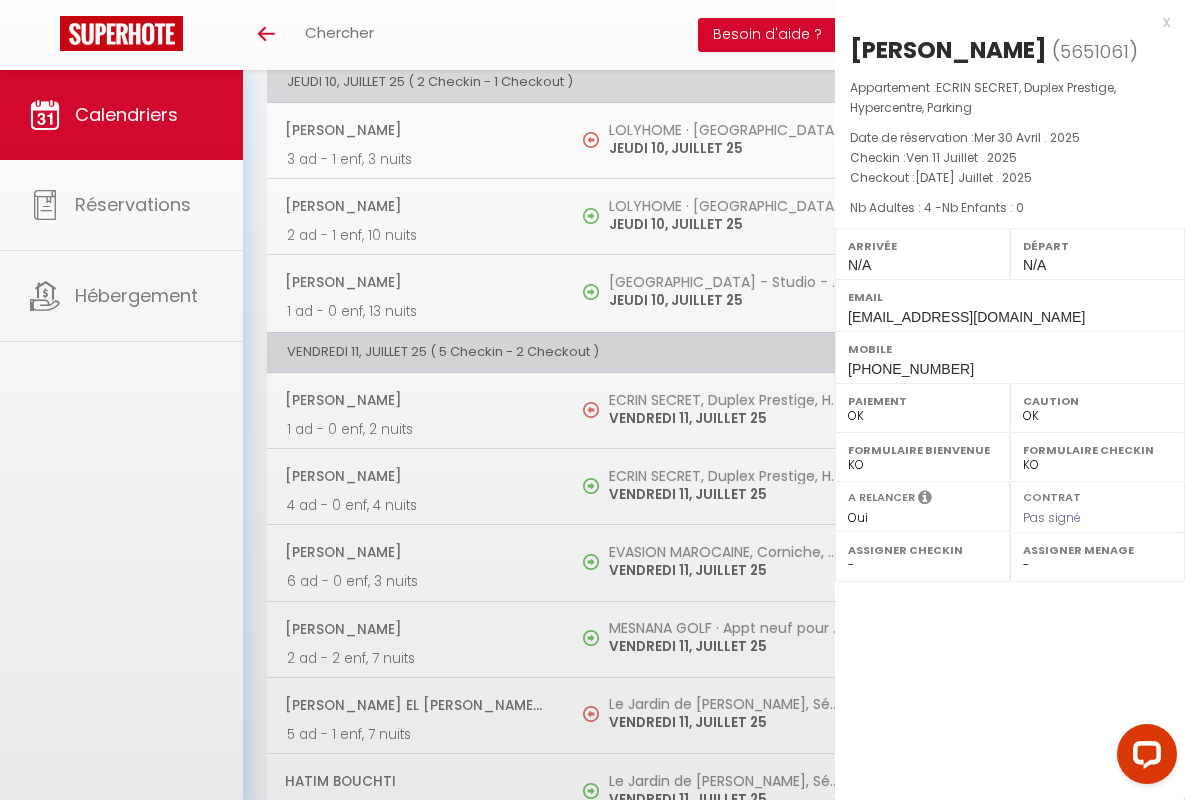 click on "x" at bounding box center [1002, 22] 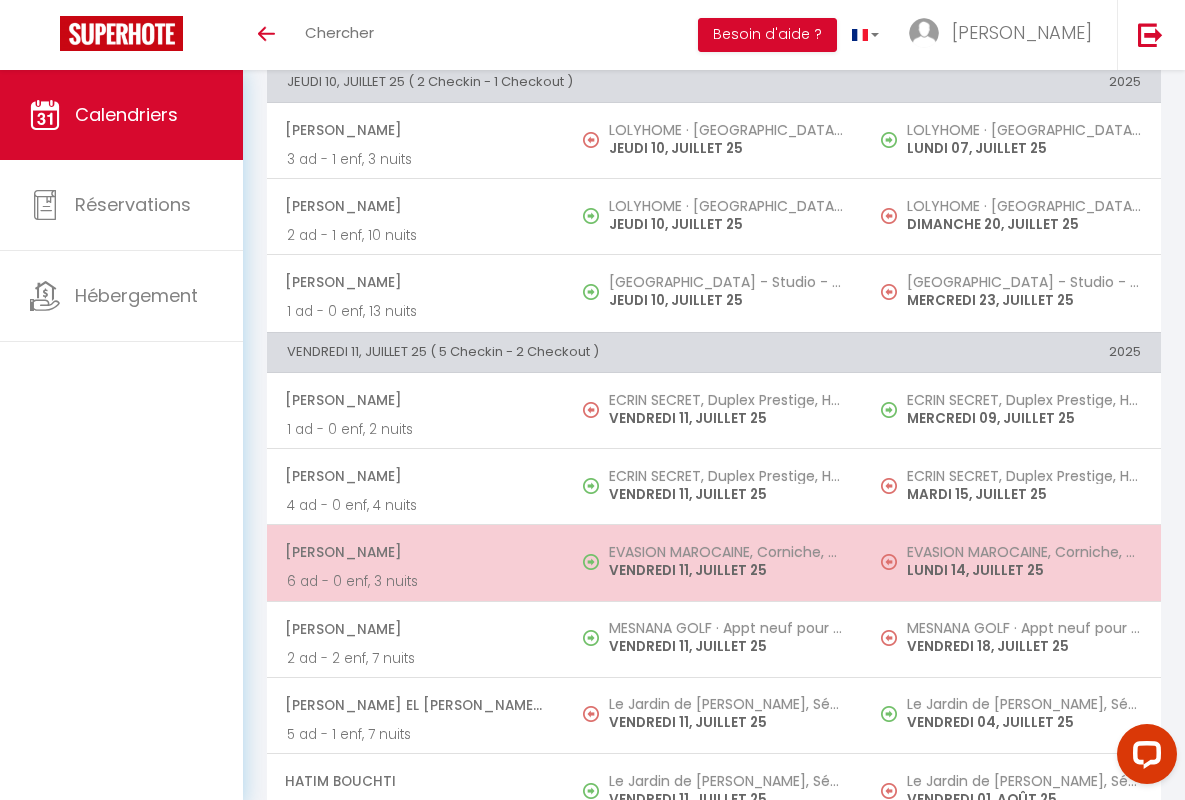 click on "[PERSON_NAME]" at bounding box center (415, 552) 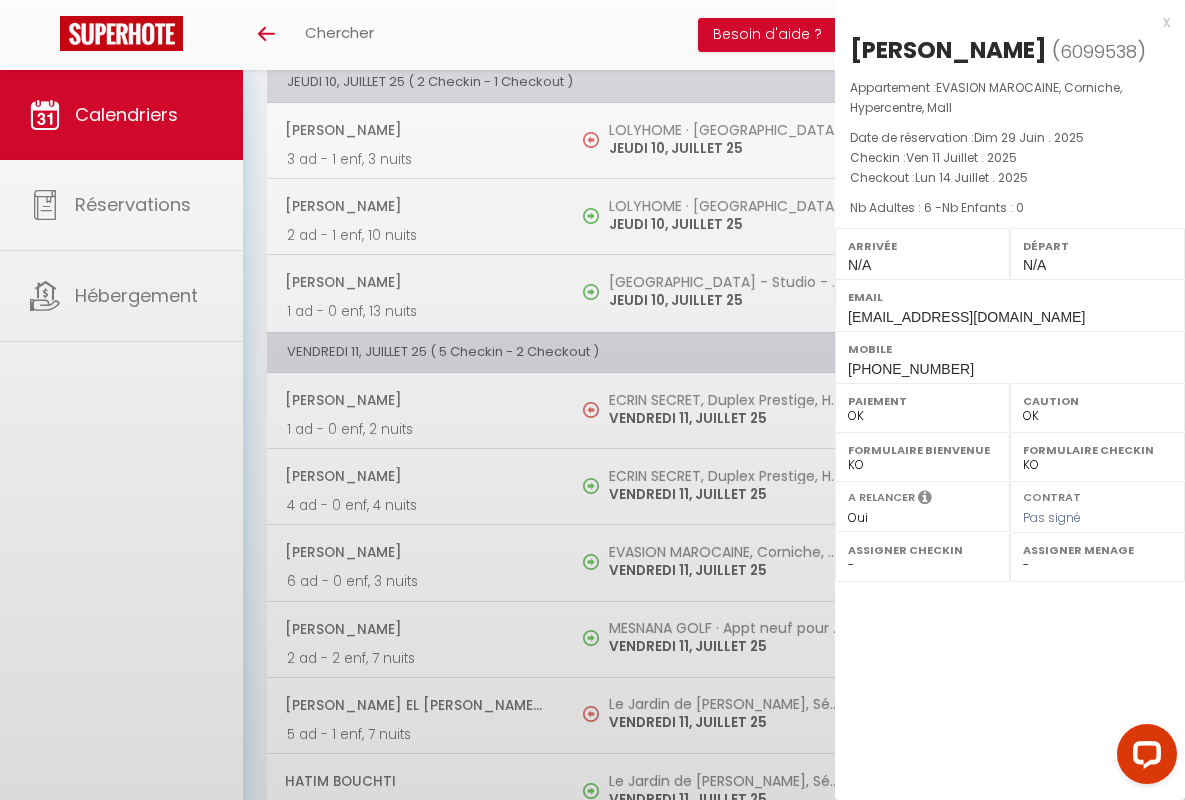 click on "x" at bounding box center [1002, 22] 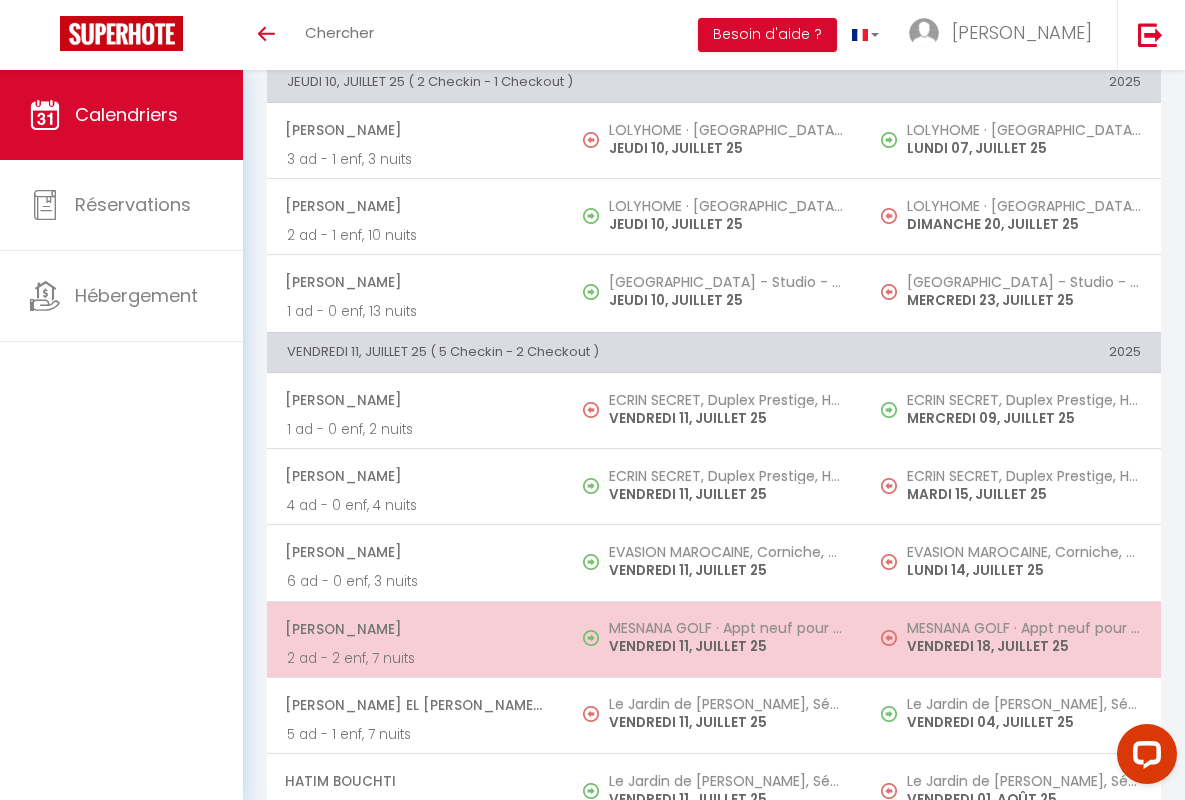 click on "[PERSON_NAME]" at bounding box center [415, 629] 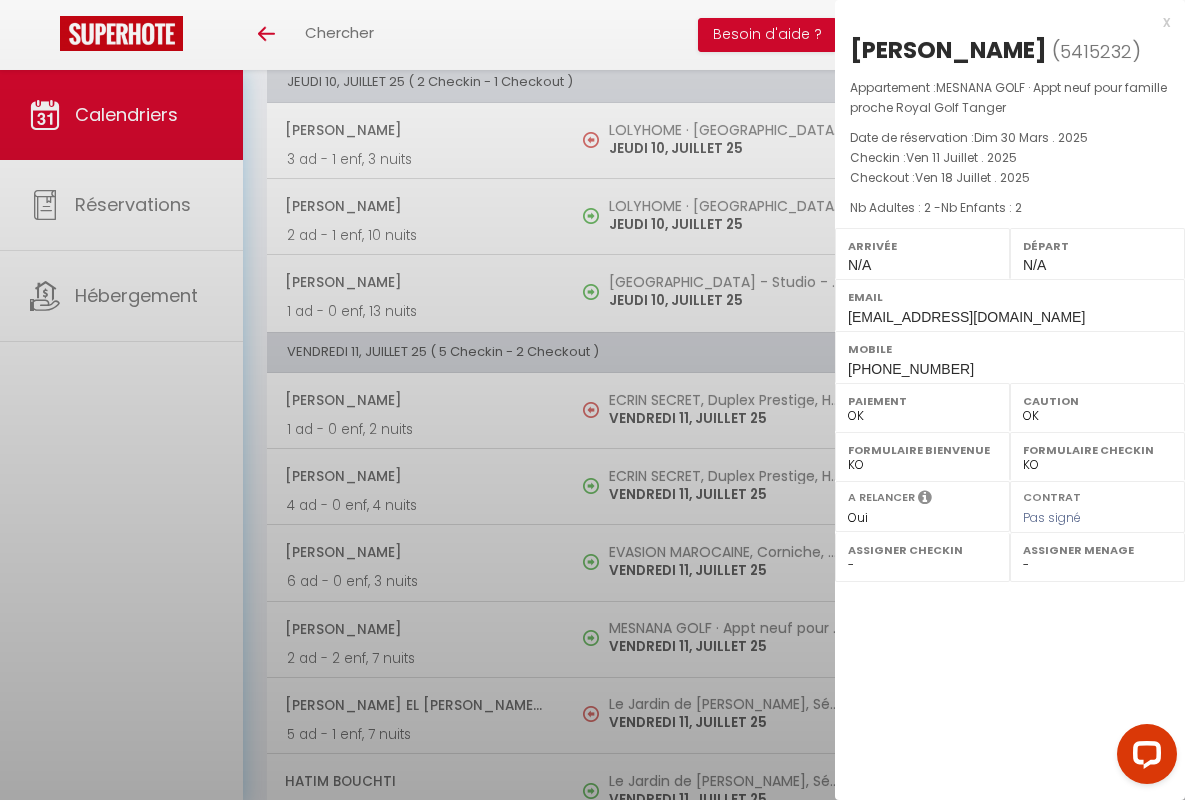 click on "x" at bounding box center (1002, 22) 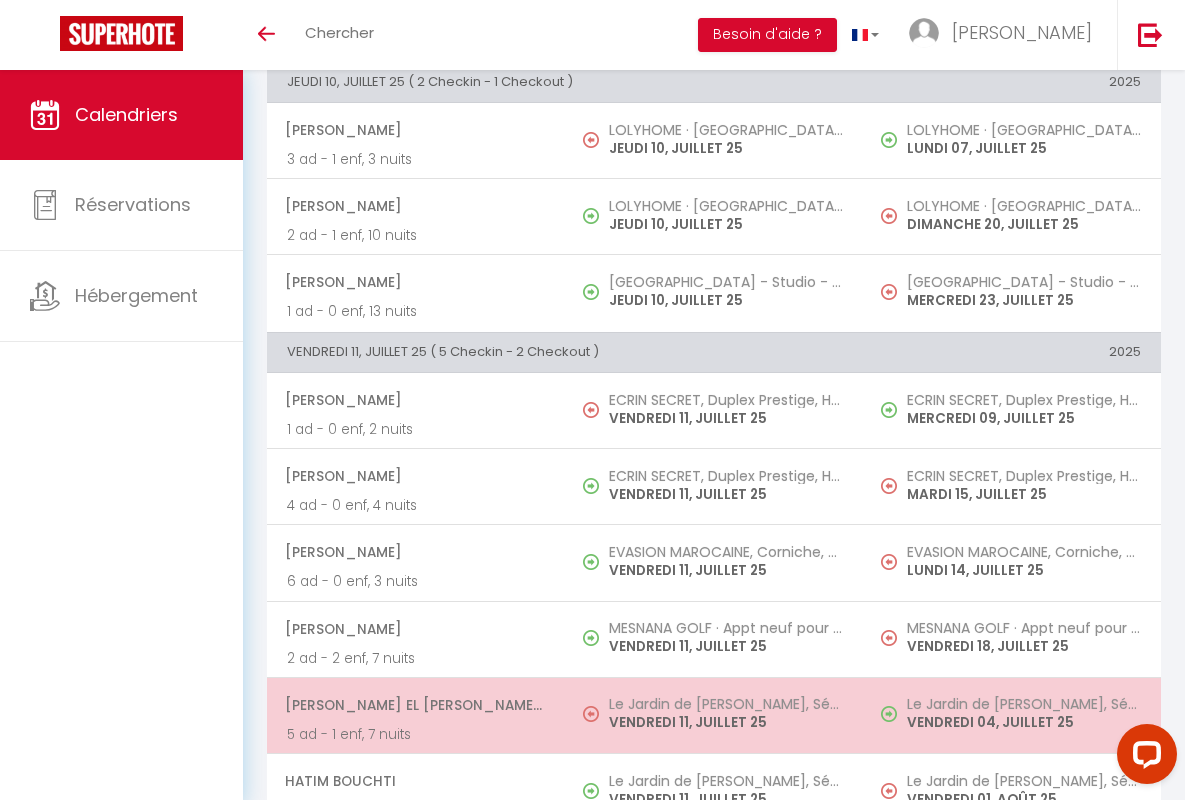 click on "[PERSON_NAME] El [PERSON_NAME] Serroukh" at bounding box center (415, 705) 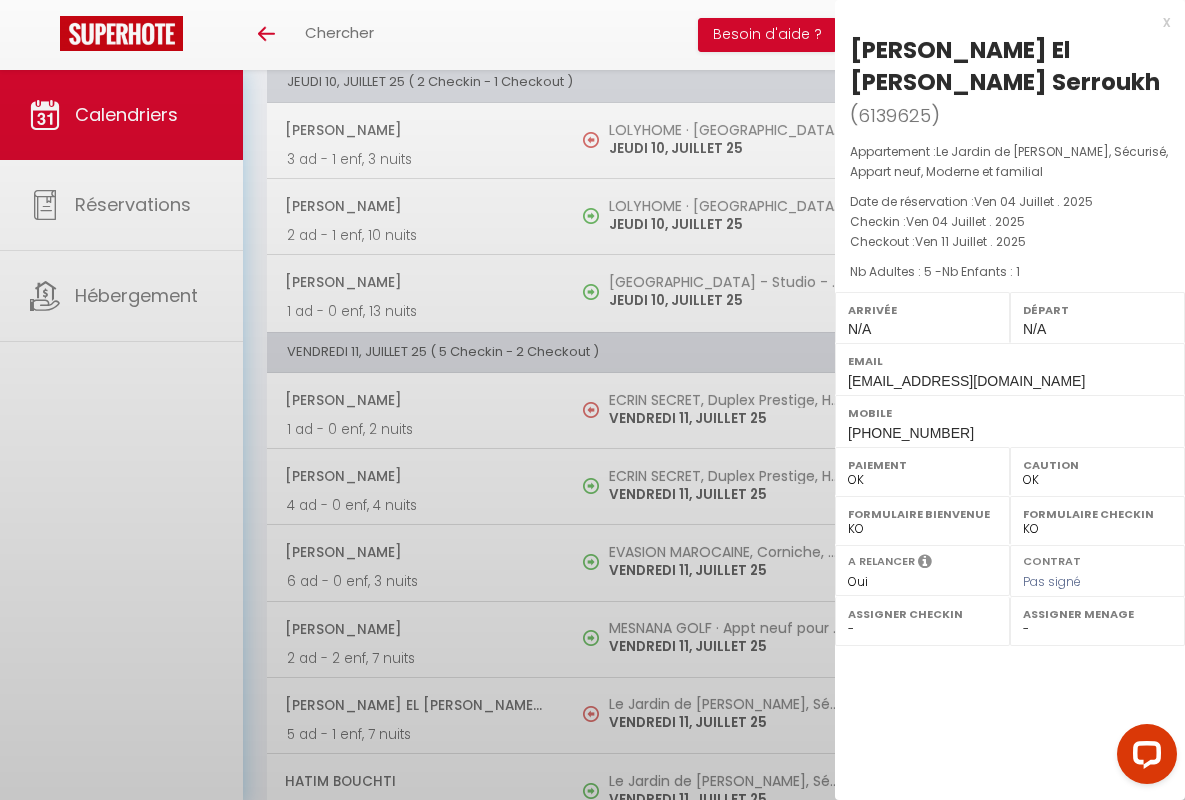click on "x" at bounding box center [1002, 22] 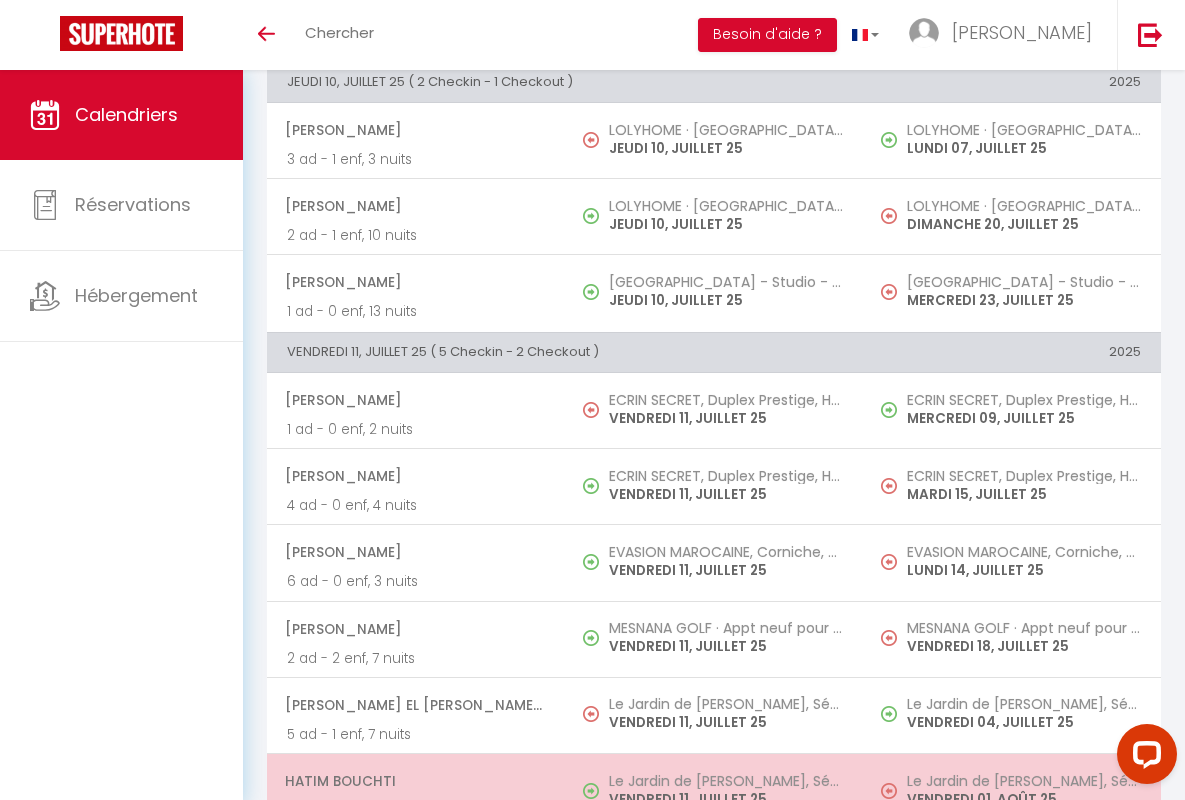 click on "Hatim Bouchti" at bounding box center (415, 781) 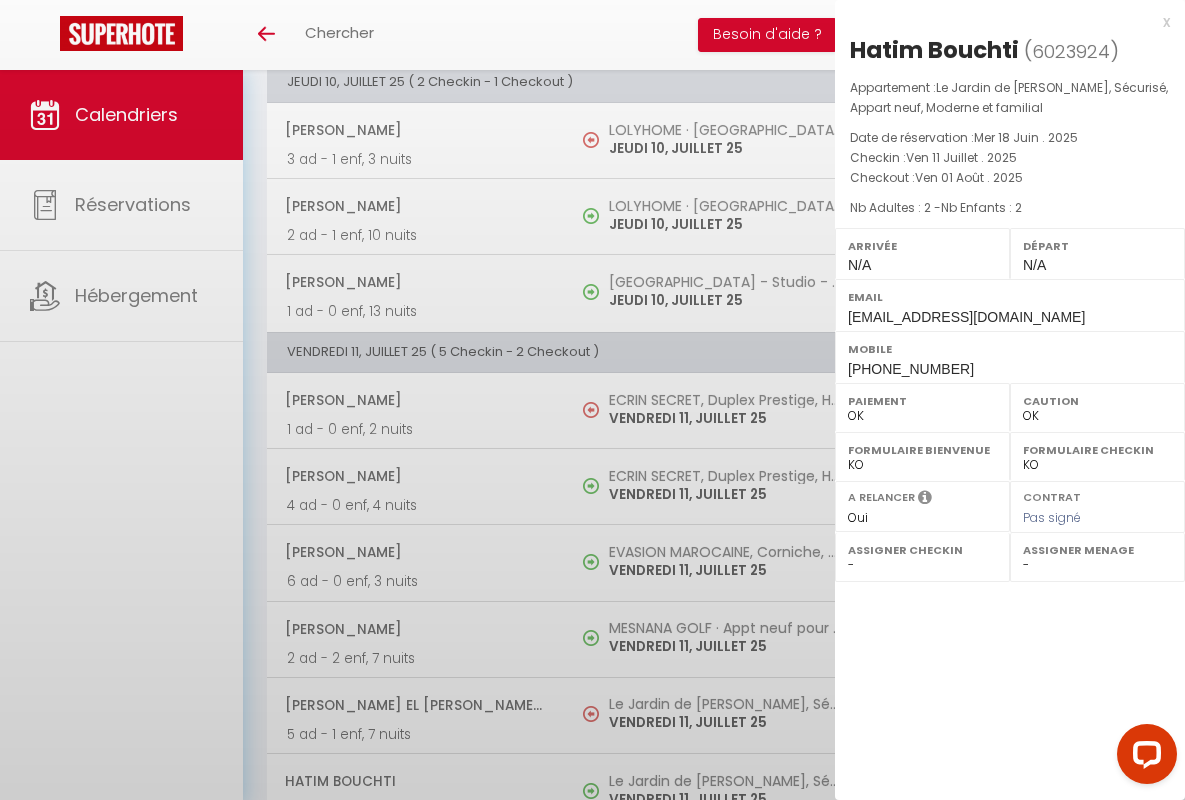 click on "x" at bounding box center (1002, 22) 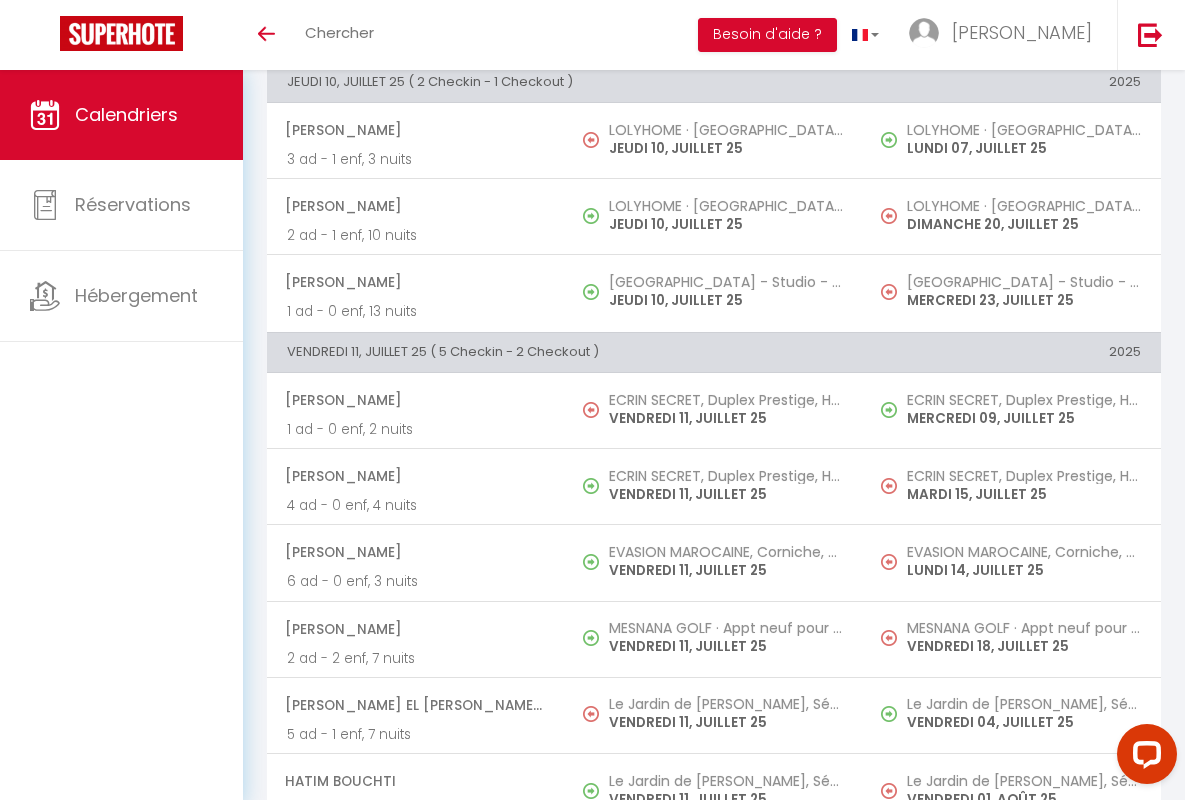 scroll, scrollTop: 1834, scrollLeft: 0, axis: vertical 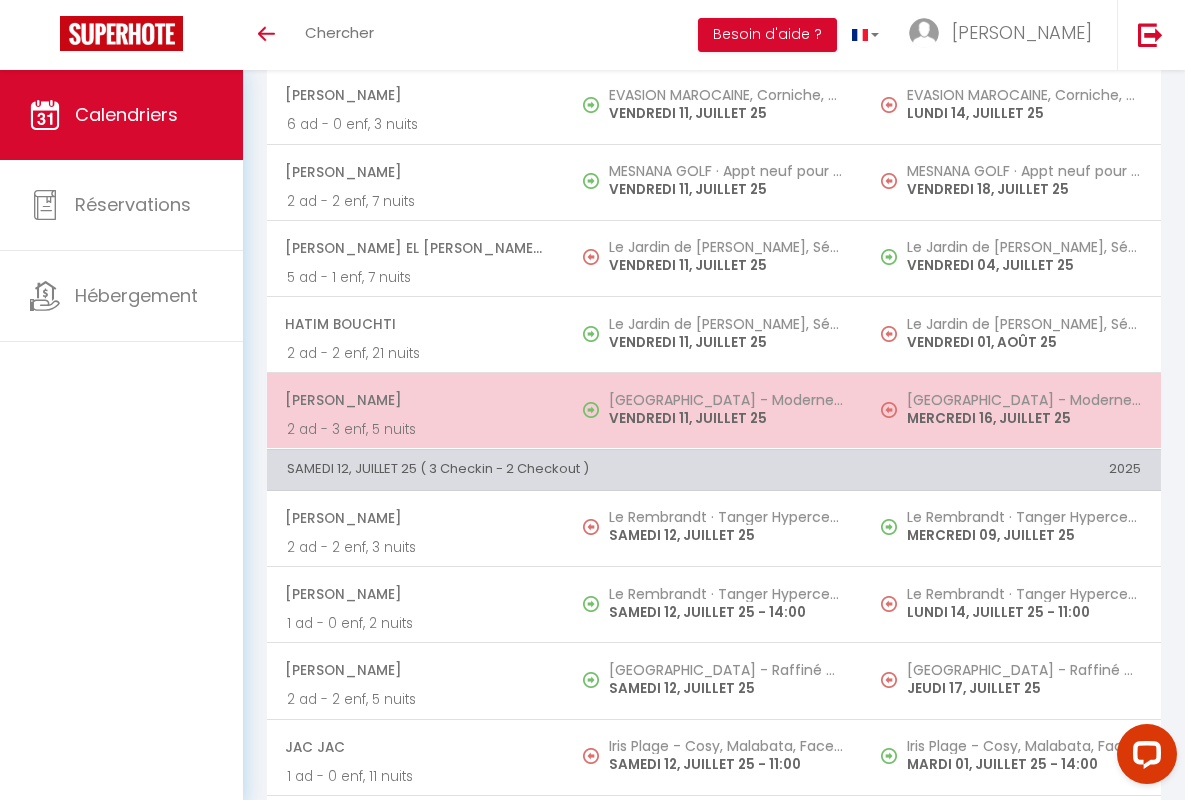 click on "[PERSON_NAME]" at bounding box center [415, 400] 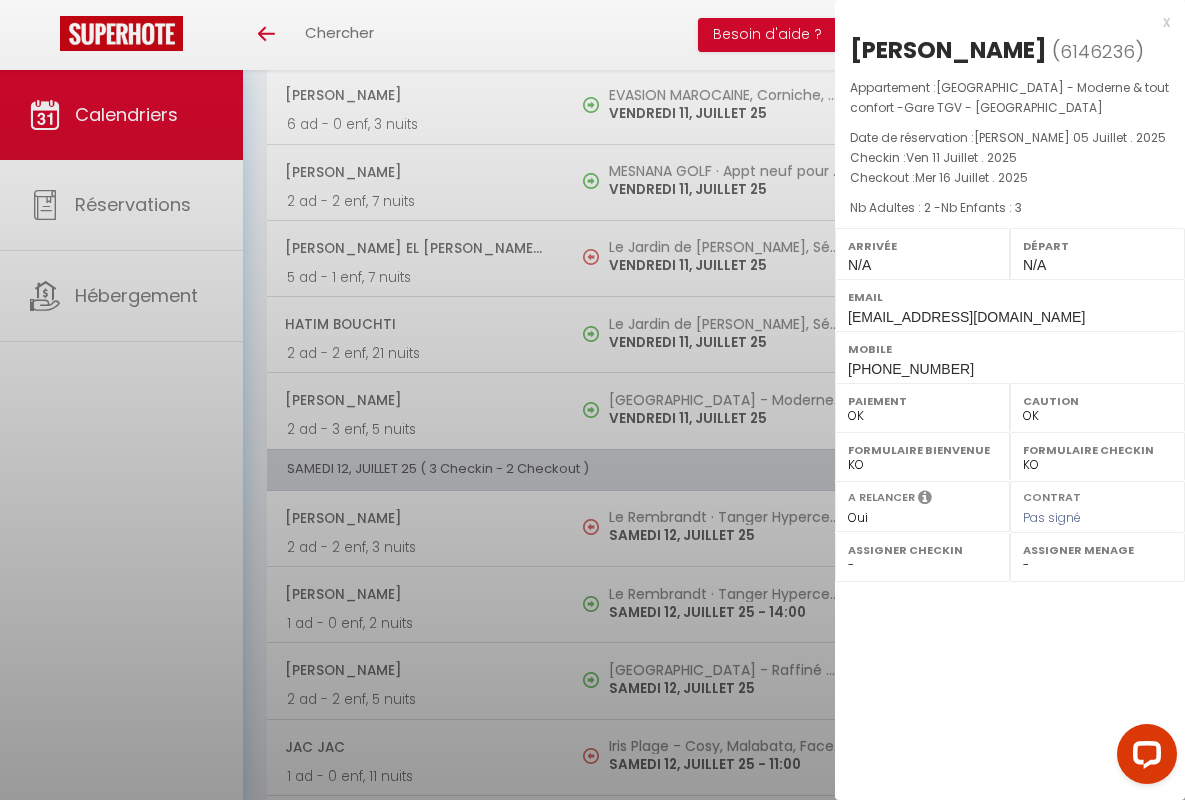 click on "x" at bounding box center (1002, 22) 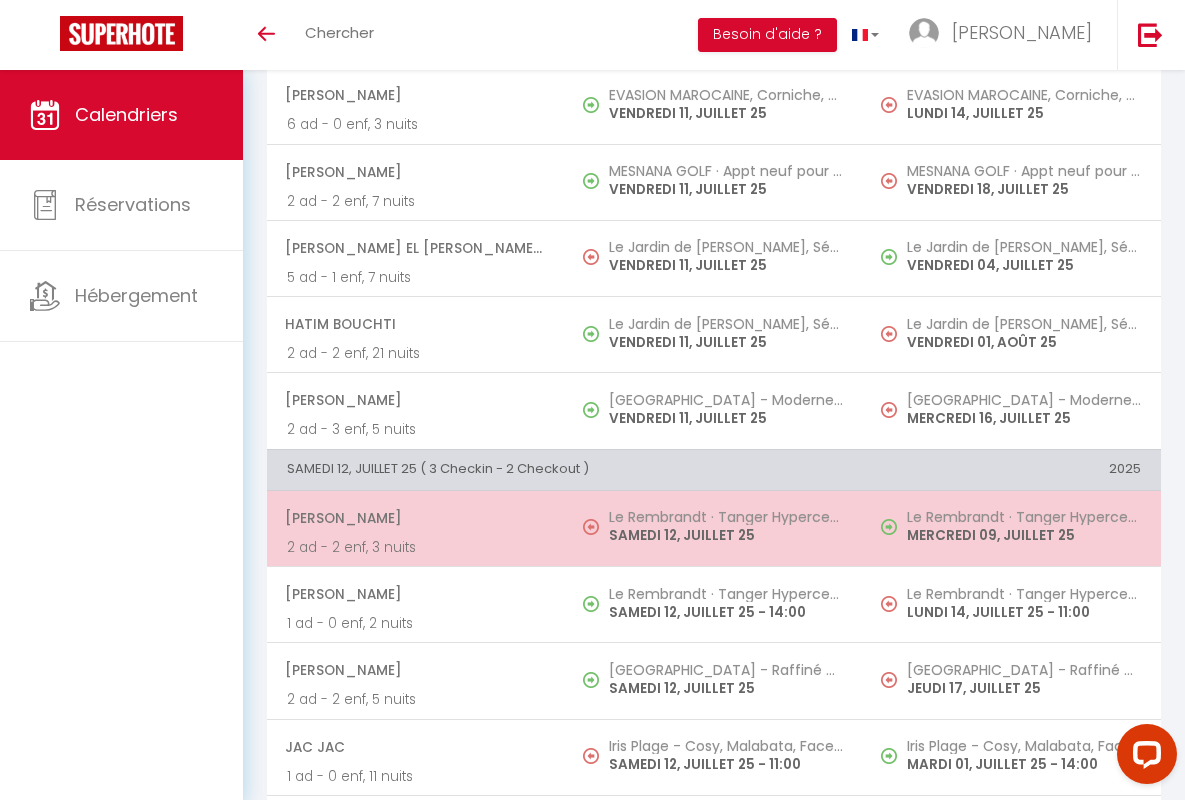 click on "[PERSON_NAME]" at bounding box center (415, 518) 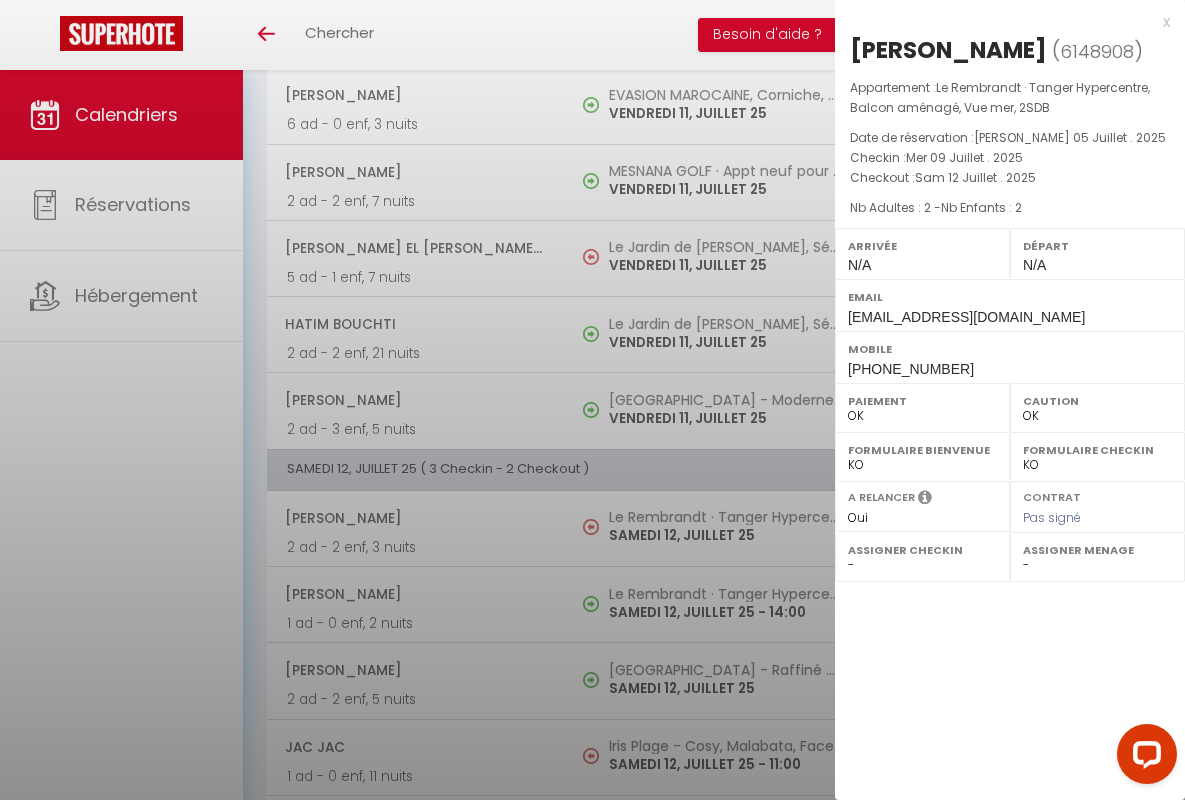click on "x" at bounding box center (1002, 22) 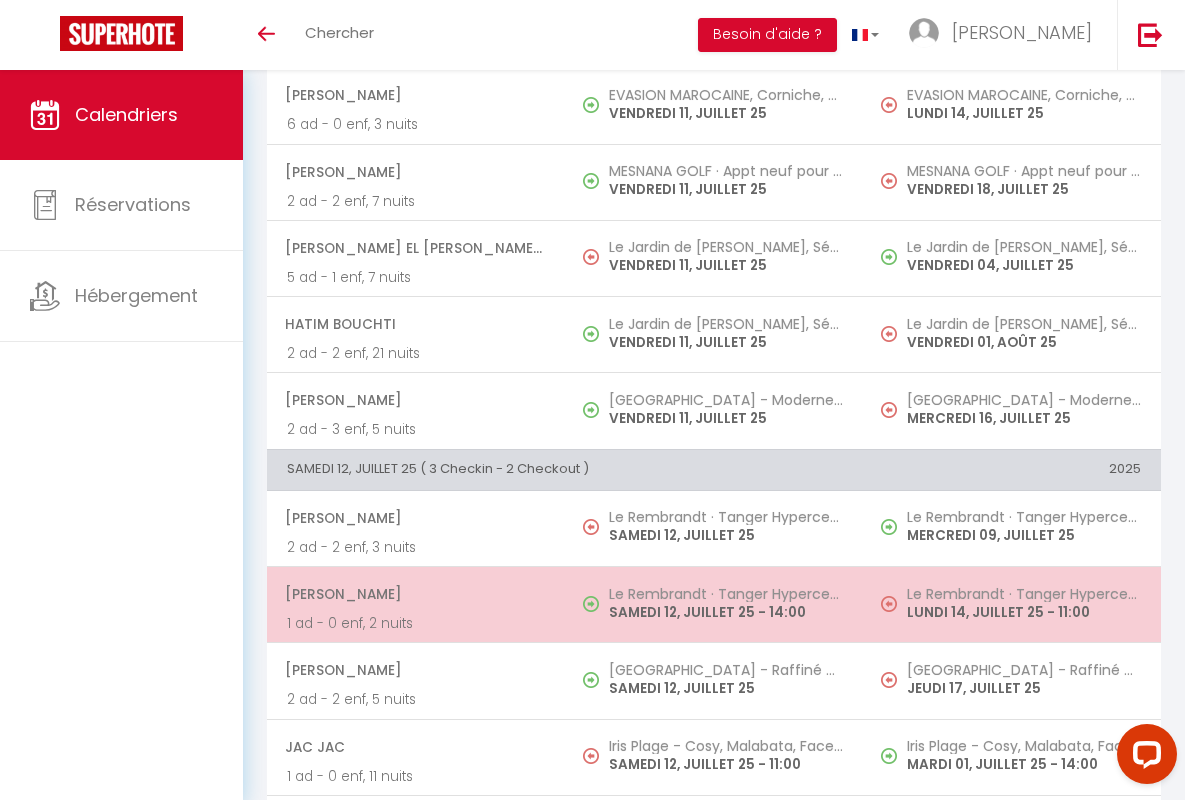 click on "[PERSON_NAME]" at bounding box center [415, 594] 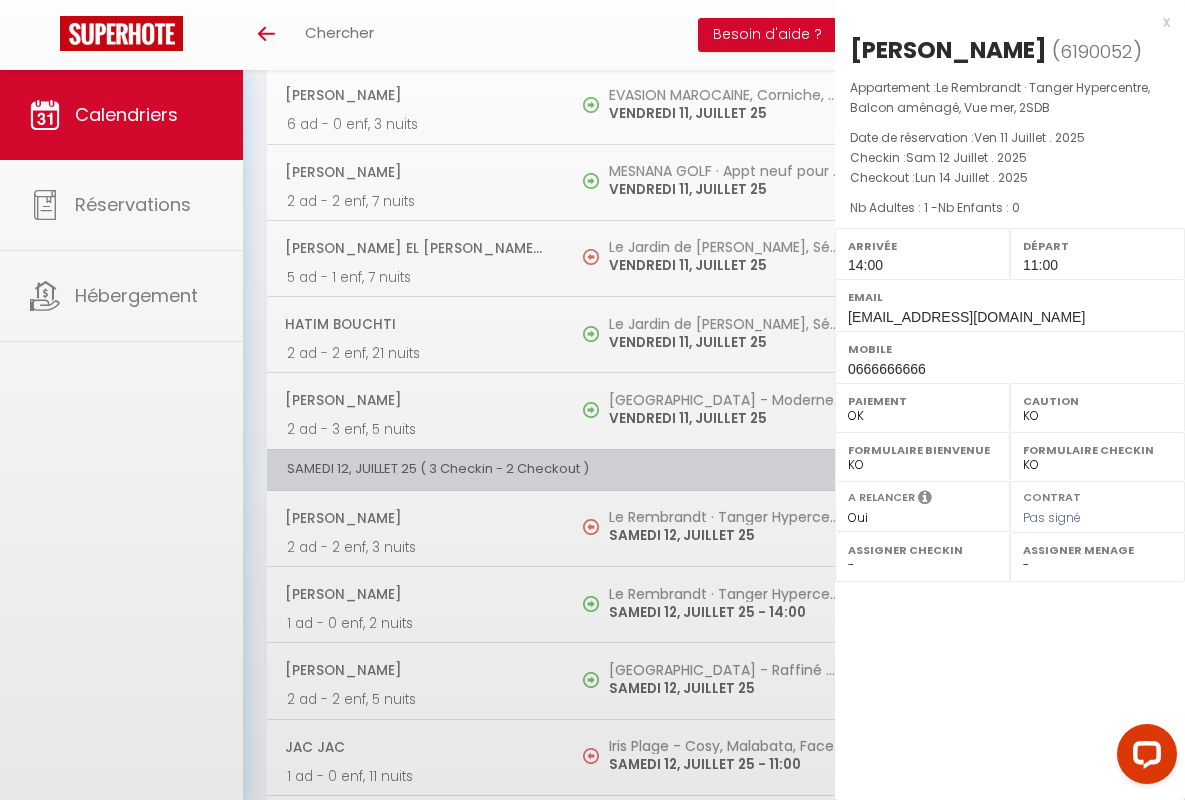 click on "x" at bounding box center [1002, 22] 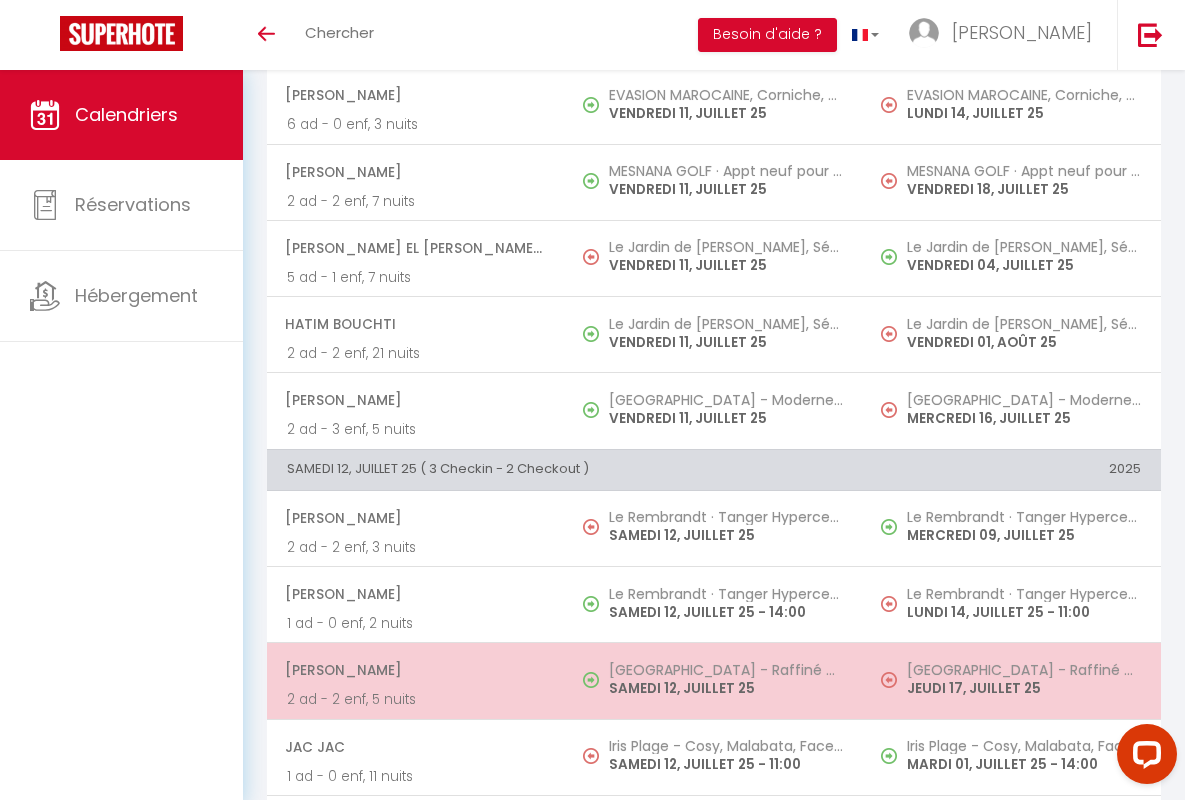 click on "[PERSON_NAME]" at bounding box center [415, 670] 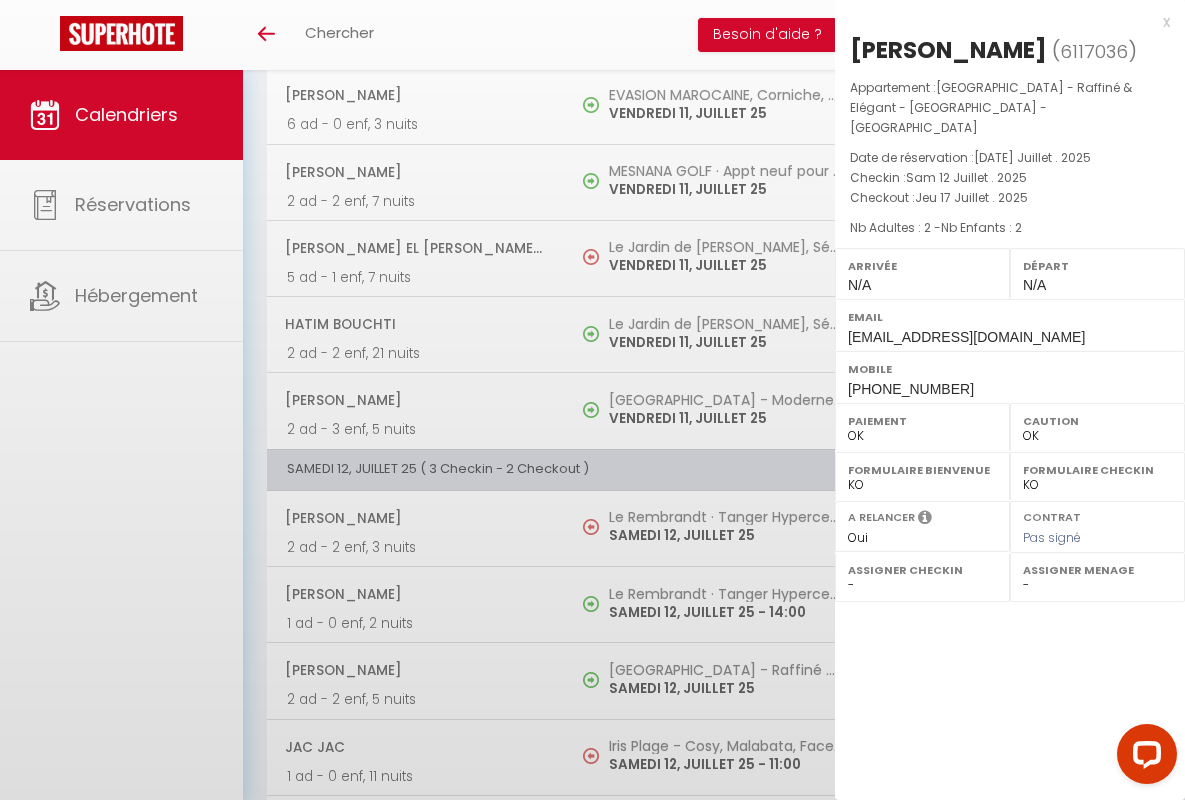 click on "x" at bounding box center (1002, 22) 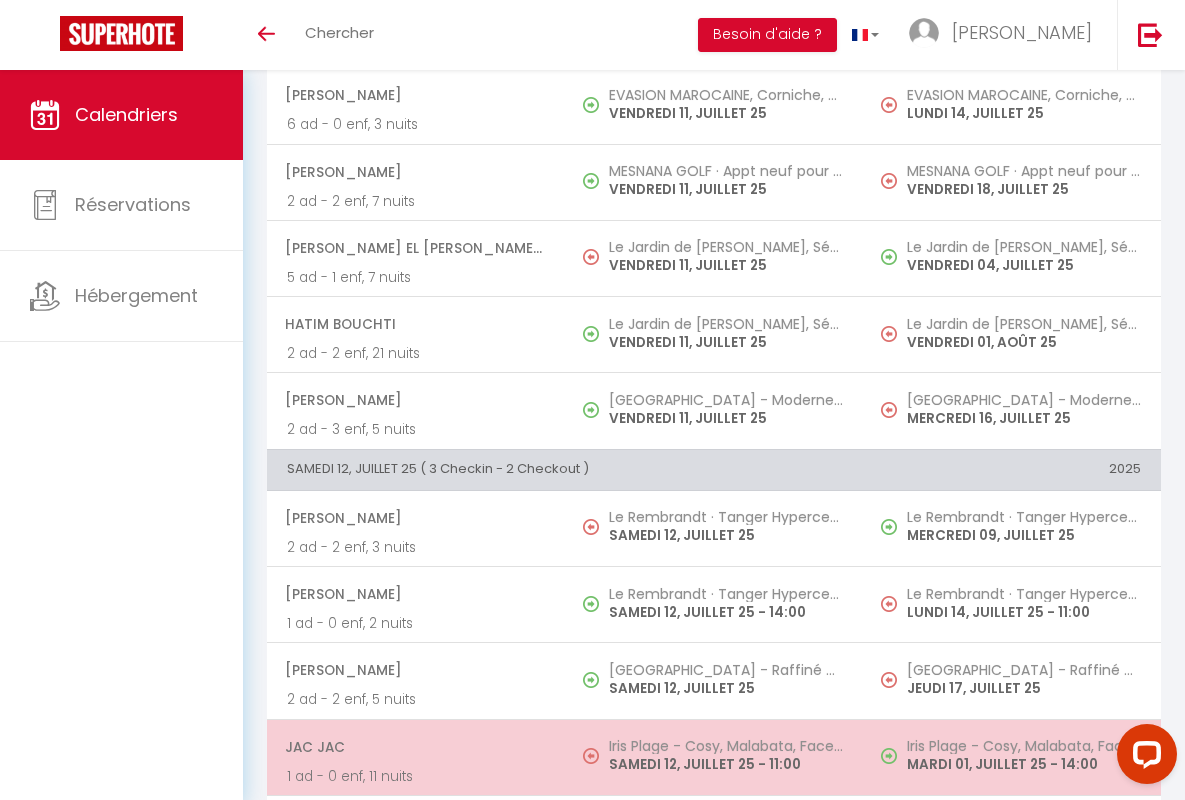 click on "JAC JAC" at bounding box center [415, 747] 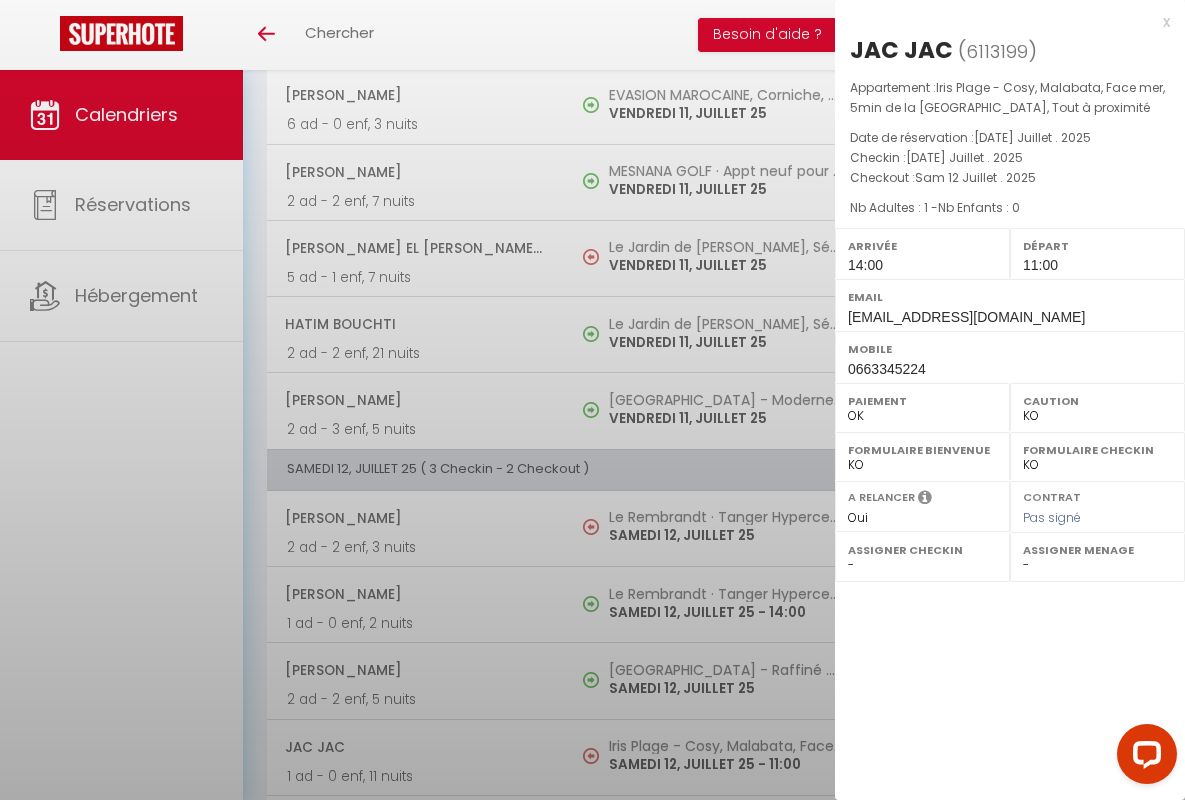 click on "x" at bounding box center (1002, 22) 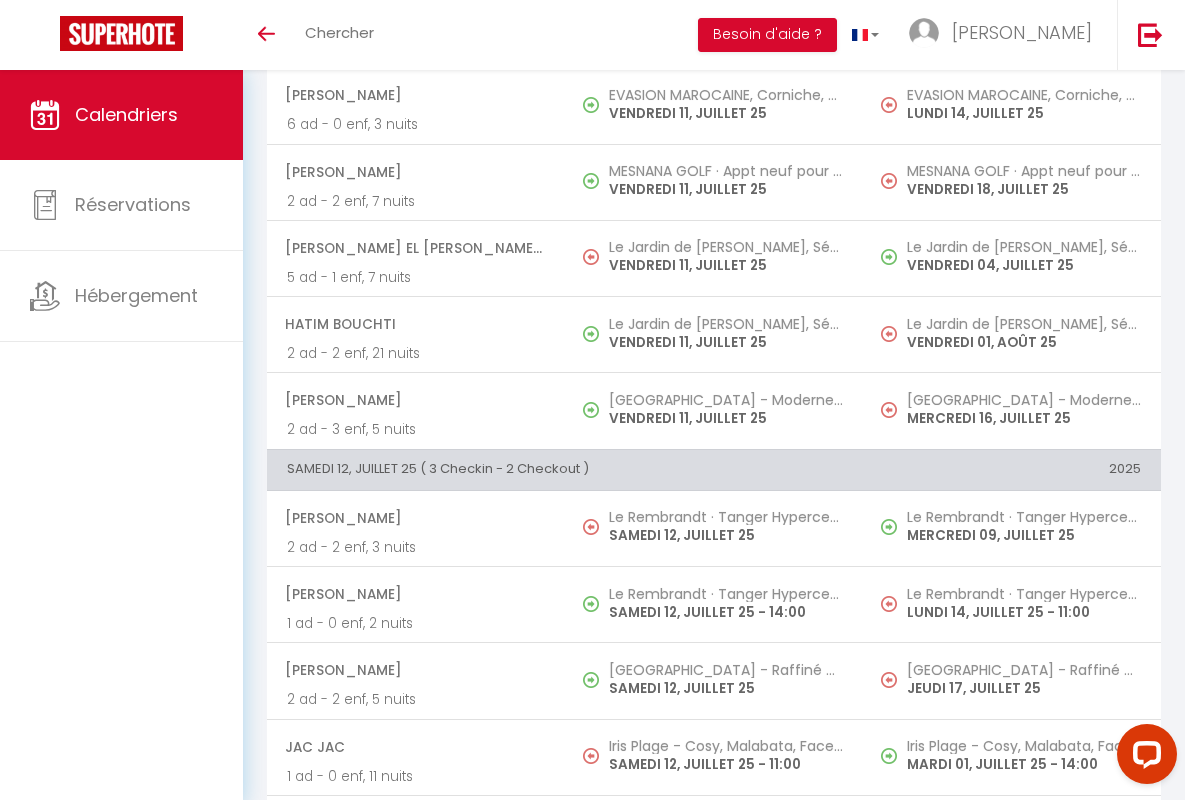 scroll, scrollTop: 2139, scrollLeft: 0, axis: vertical 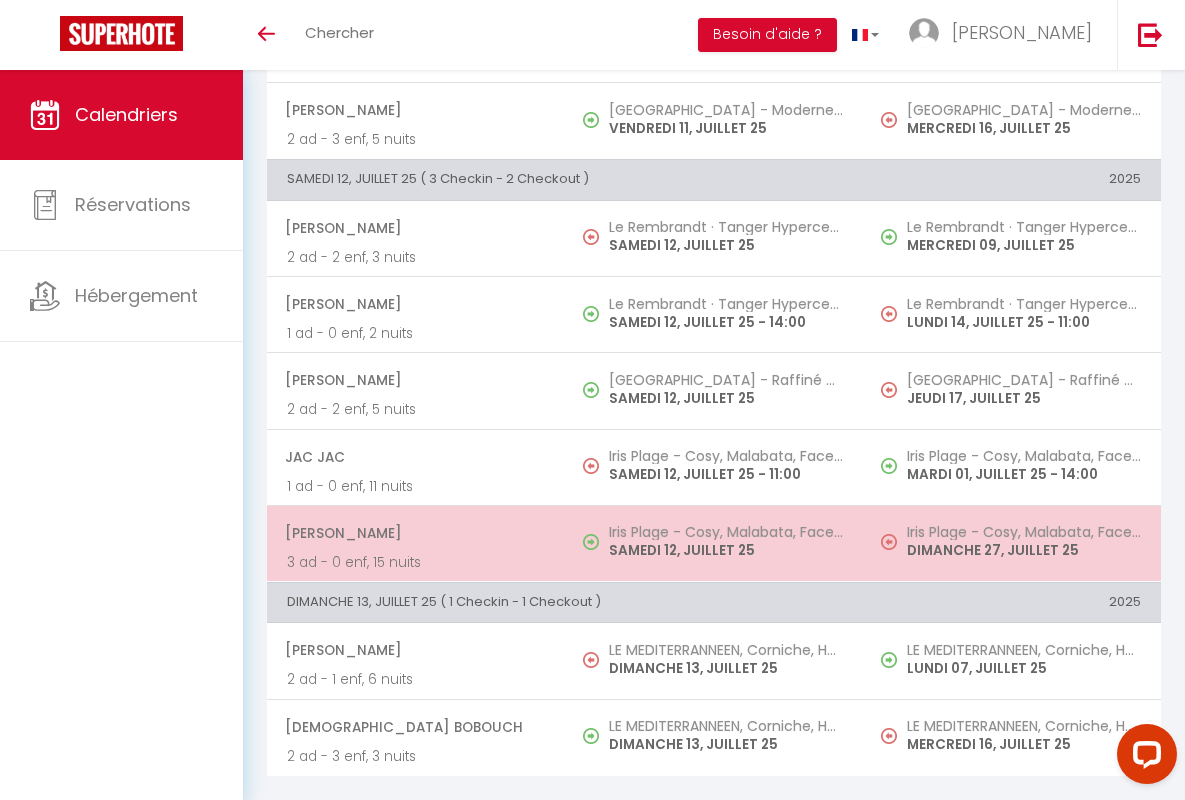 click on "[PERSON_NAME]" at bounding box center (415, 533) 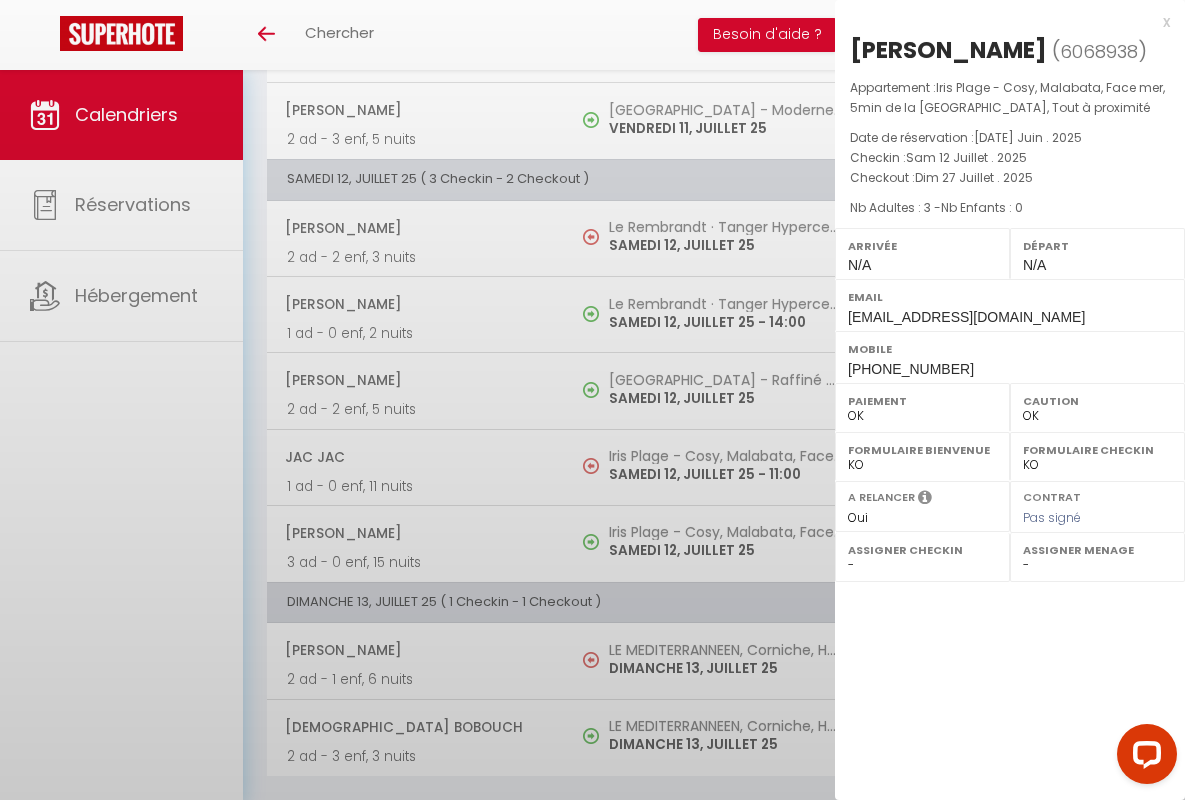 click on "x" at bounding box center [1002, 22] 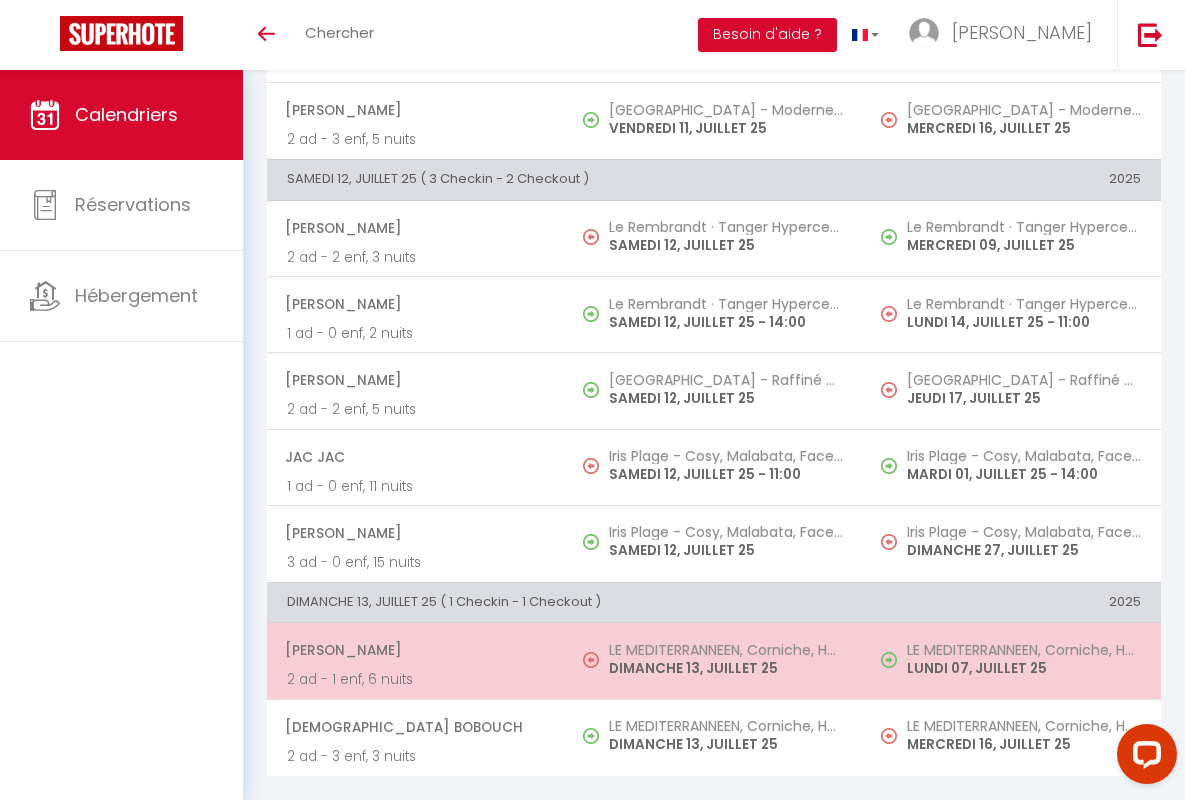 click on "[PERSON_NAME]" at bounding box center [415, 650] 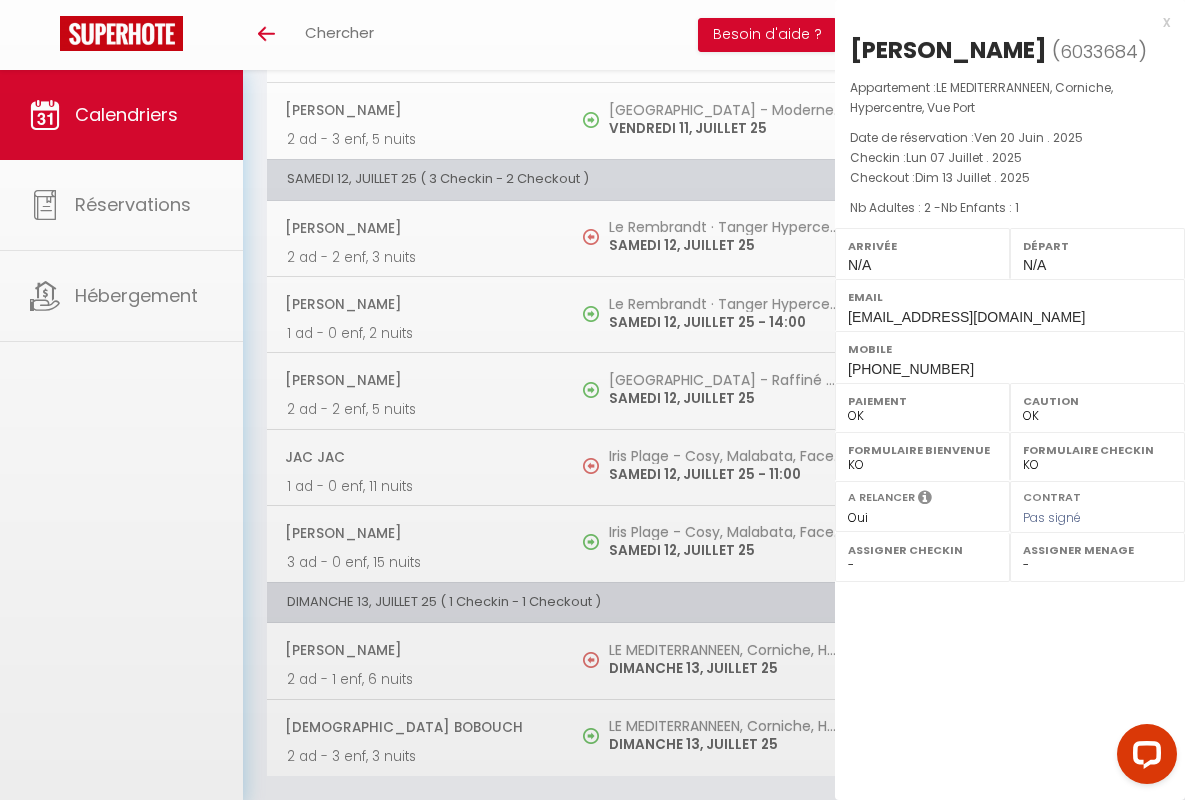 click on "x" at bounding box center (1002, 22) 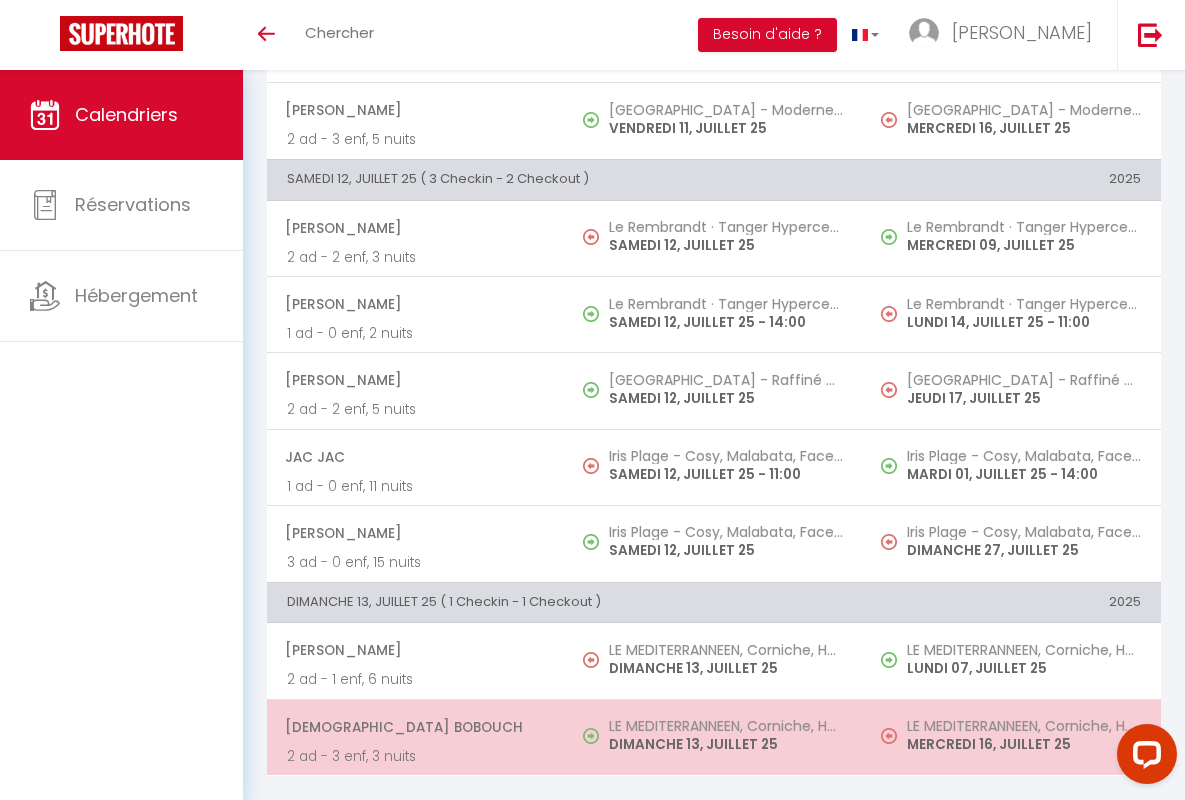 click on "[DEMOGRAPHIC_DATA] Bobouch" at bounding box center (415, 727) 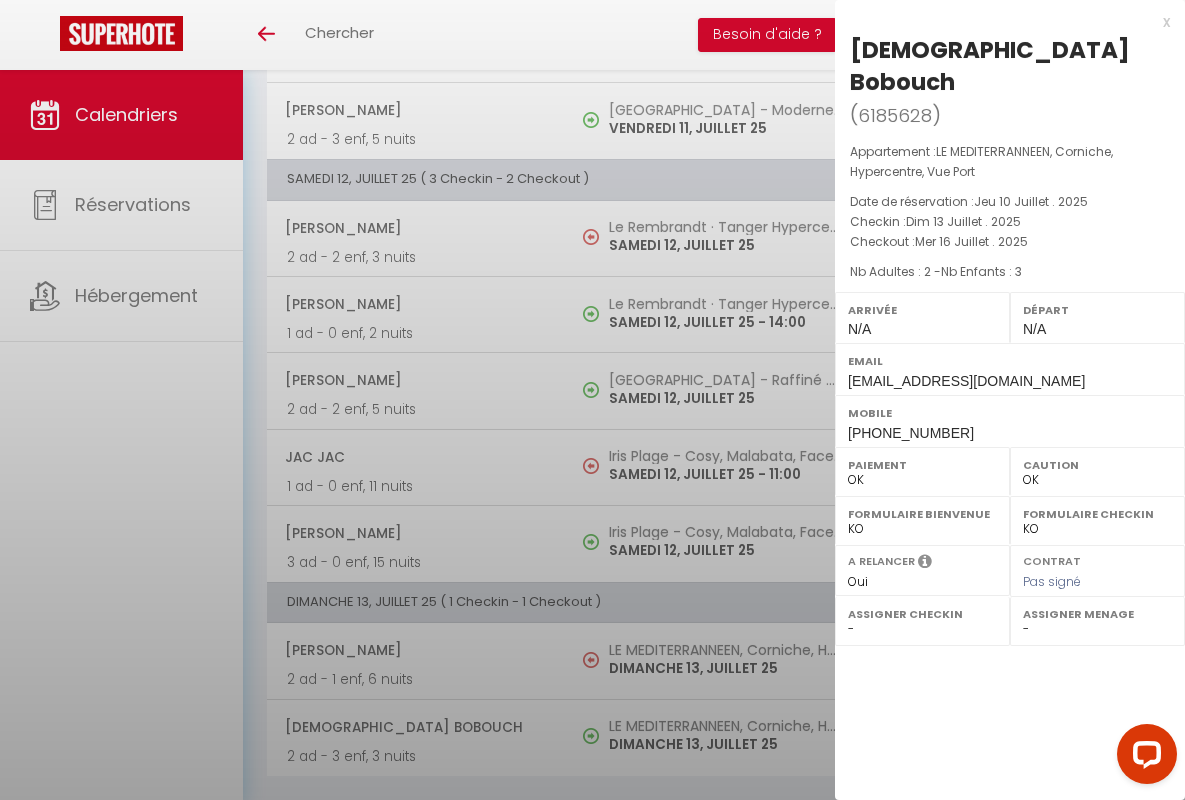 click on "x" at bounding box center [1002, 22] 